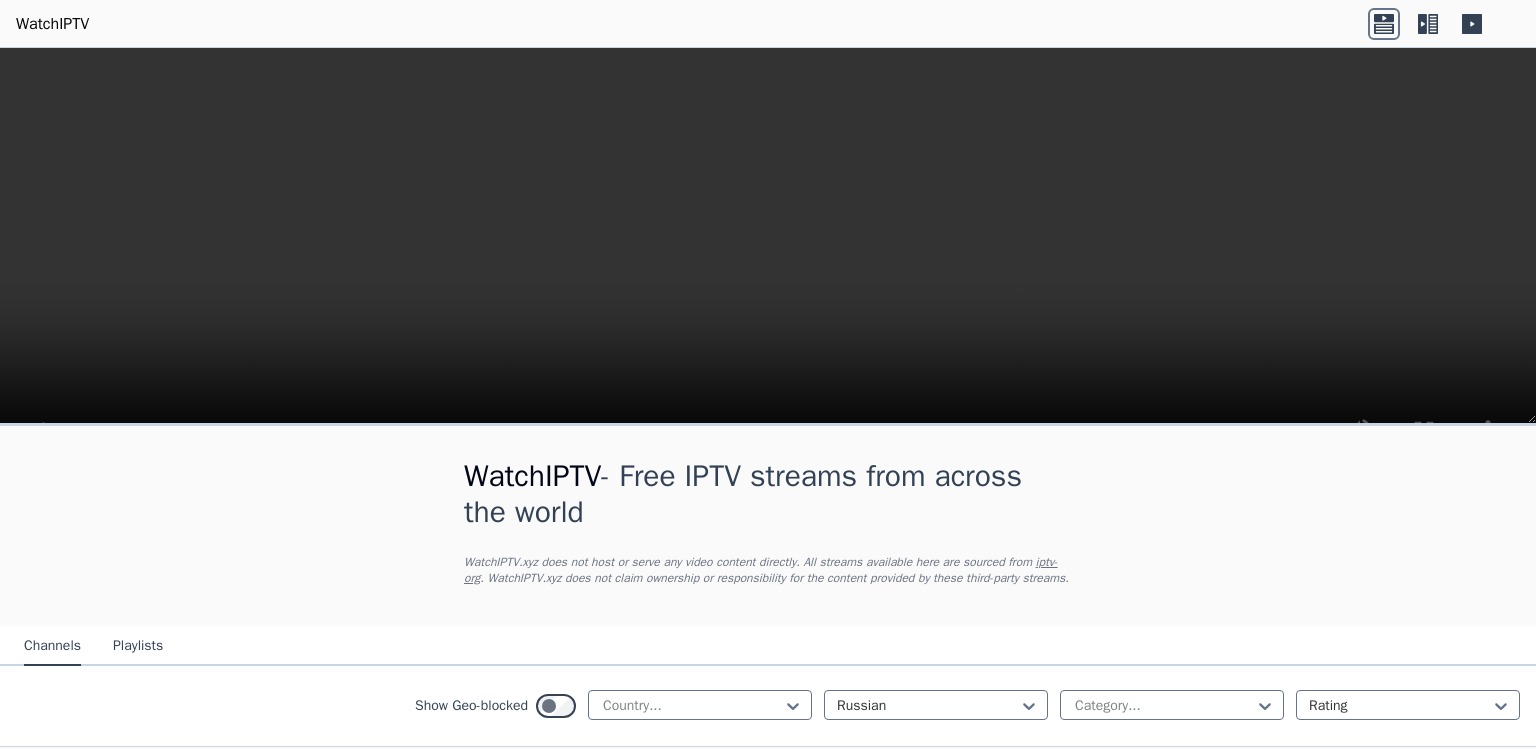 scroll, scrollTop: 366, scrollLeft: 0, axis: vertical 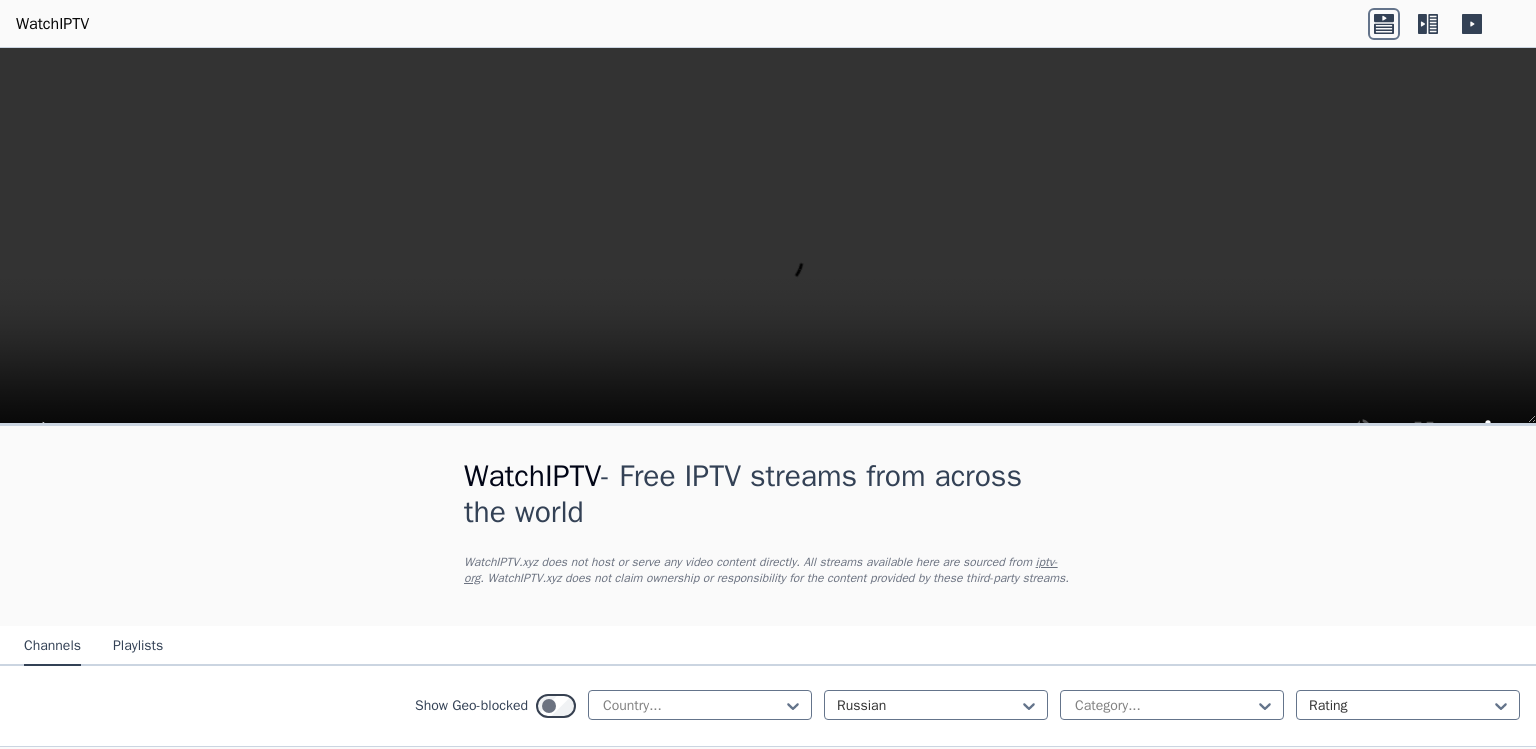 click on "Popularity 73 Channel One RU 🌎 Region-free general rus" at bounding box center (1376, 2641) 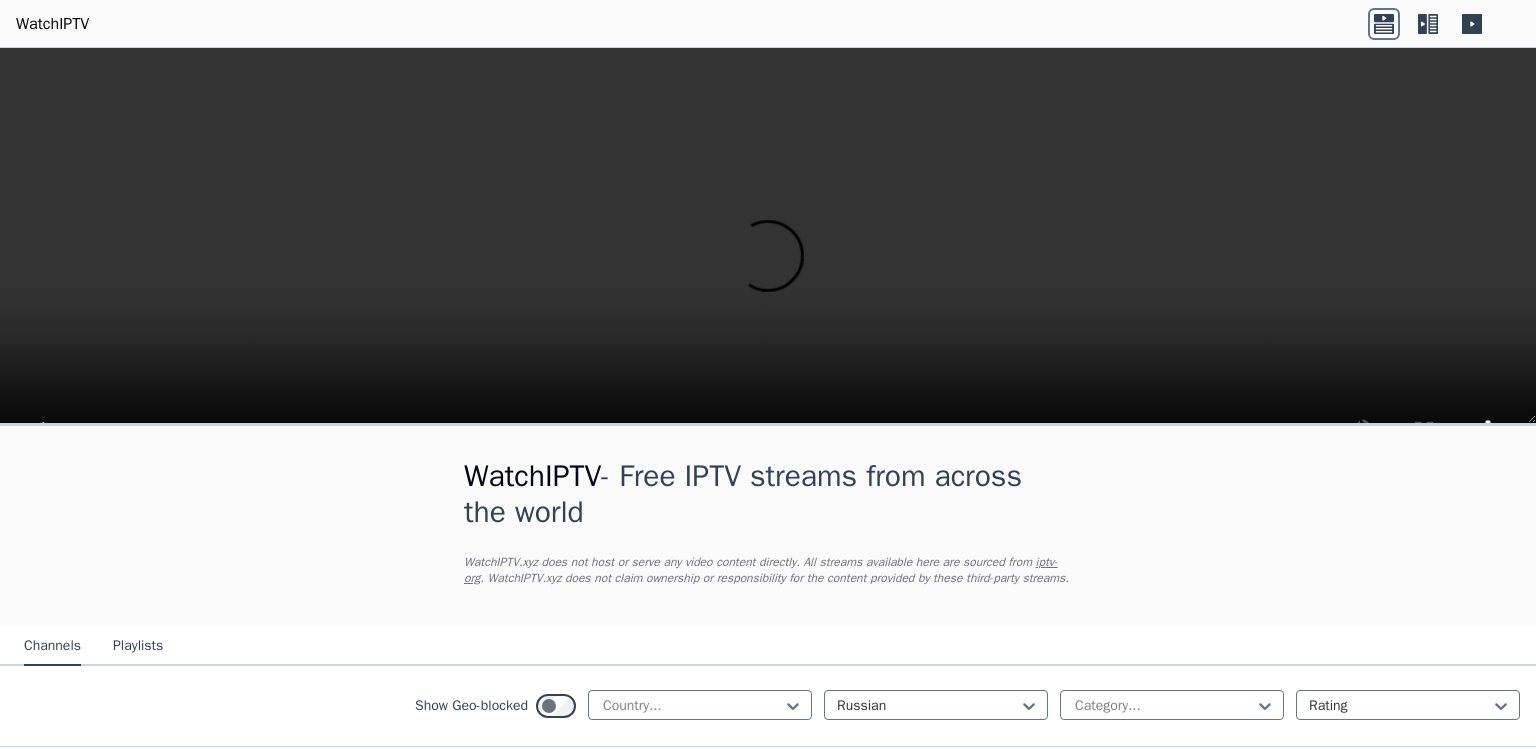 scroll, scrollTop: 0, scrollLeft: 0, axis: both 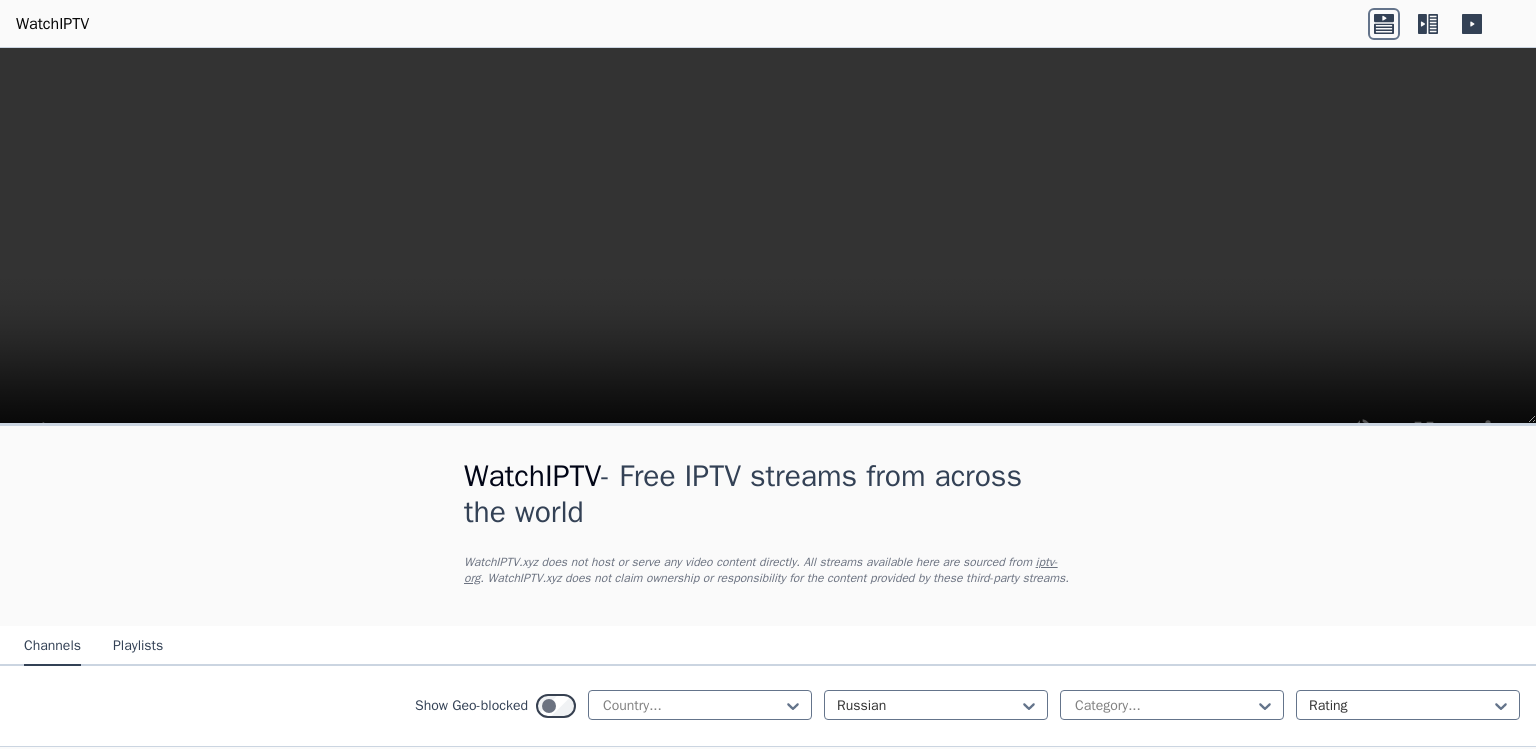 click on "🌎 Region-free" at bounding box center (761, 841) 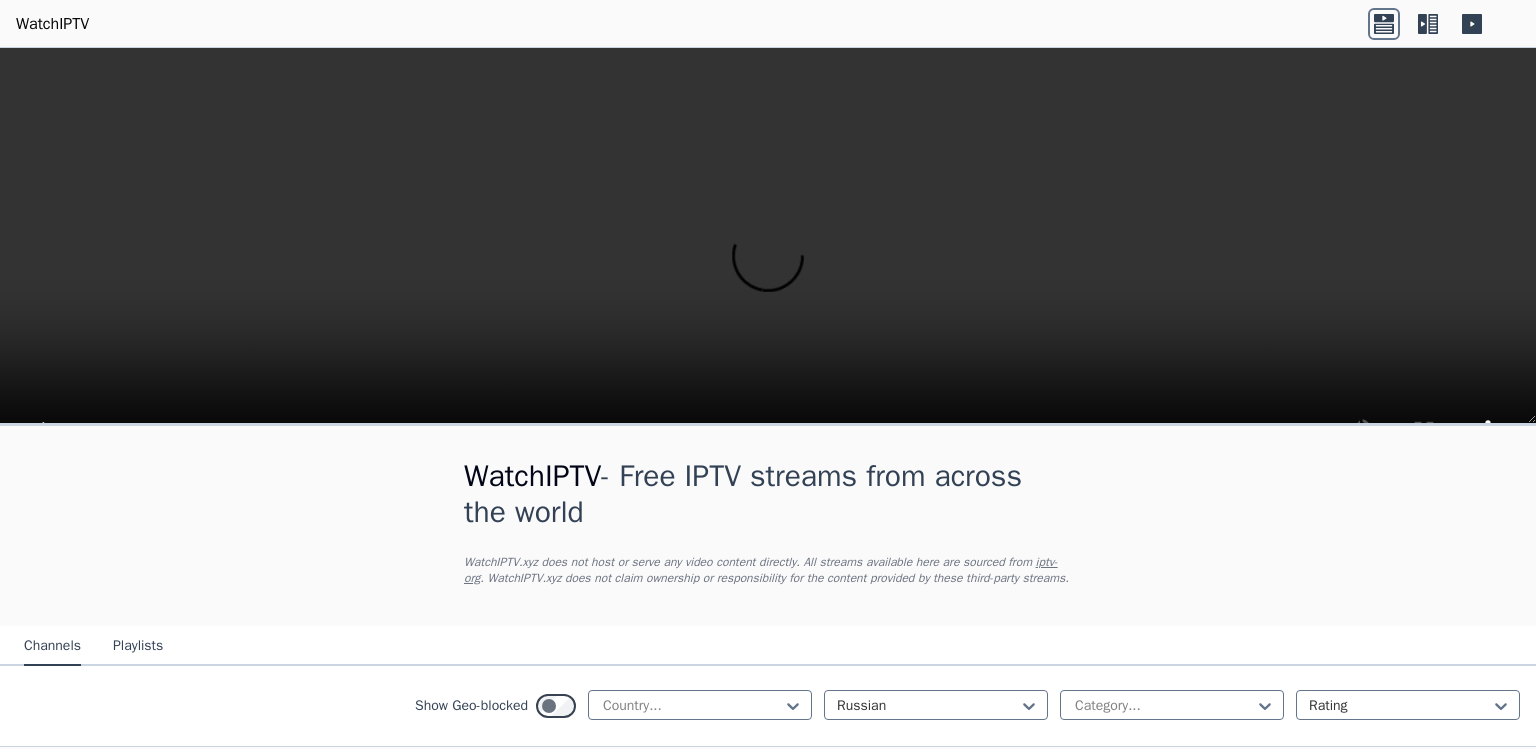 scroll, scrollTop: 714, scrollLeft: 0, axis: vertical 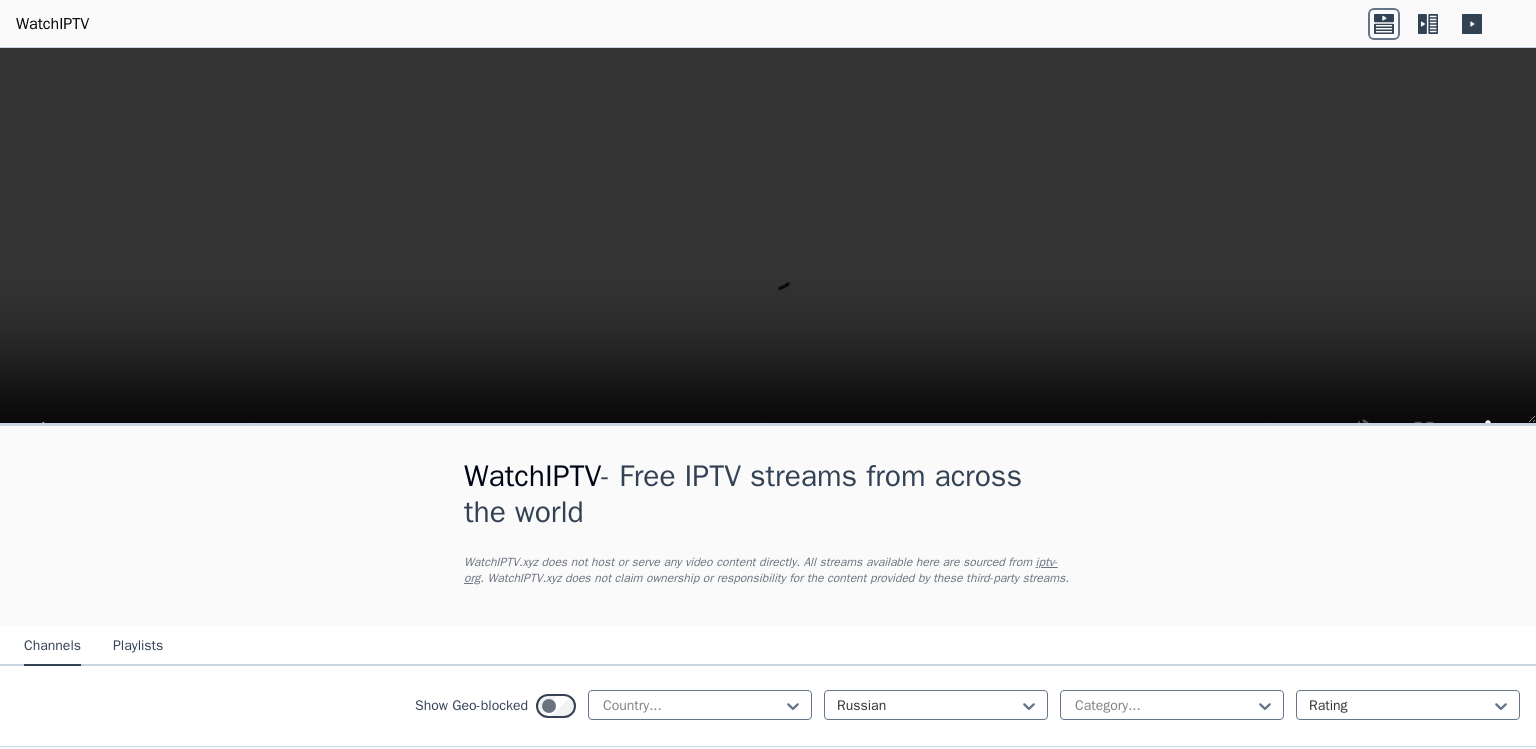 click on "rus" at bounding box center (1369, 1069) 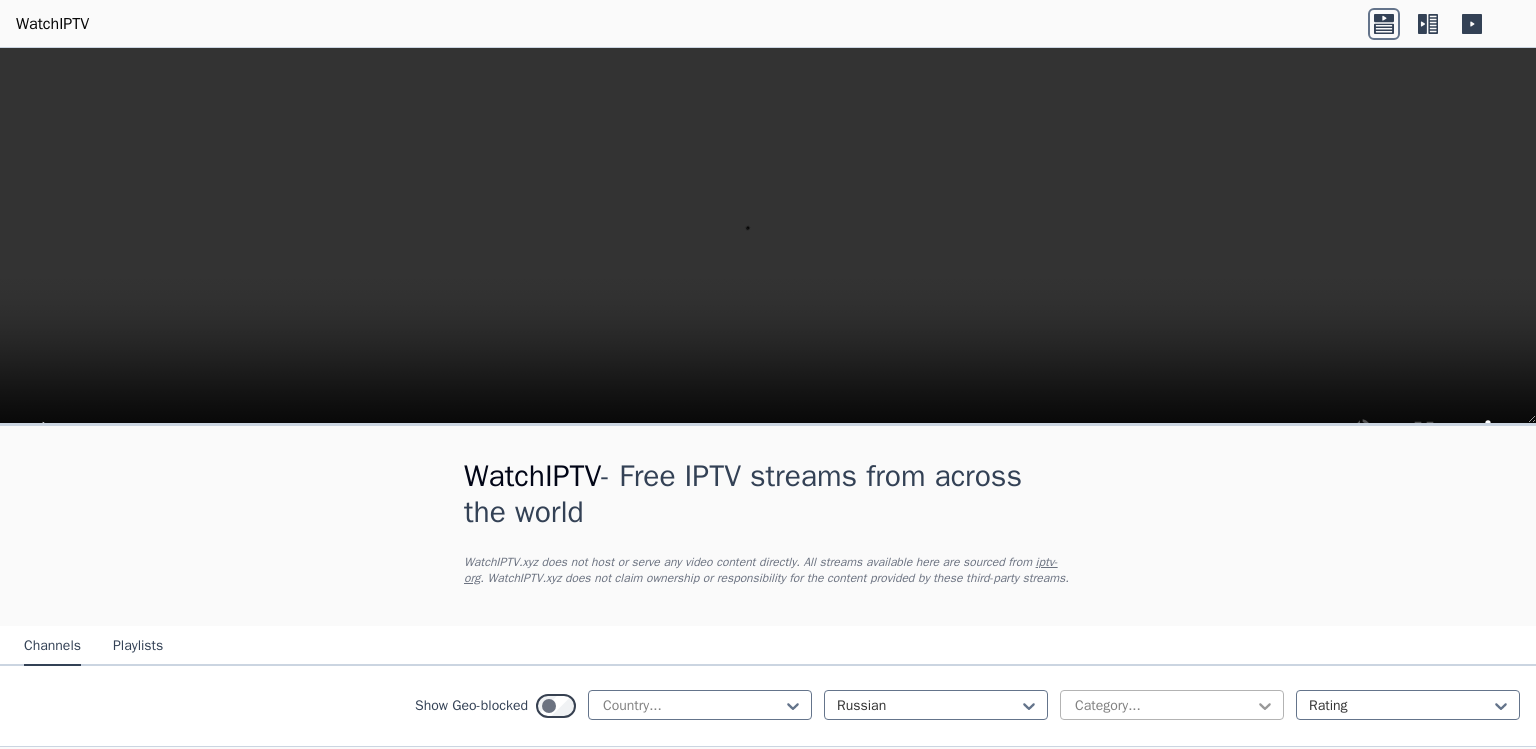 click 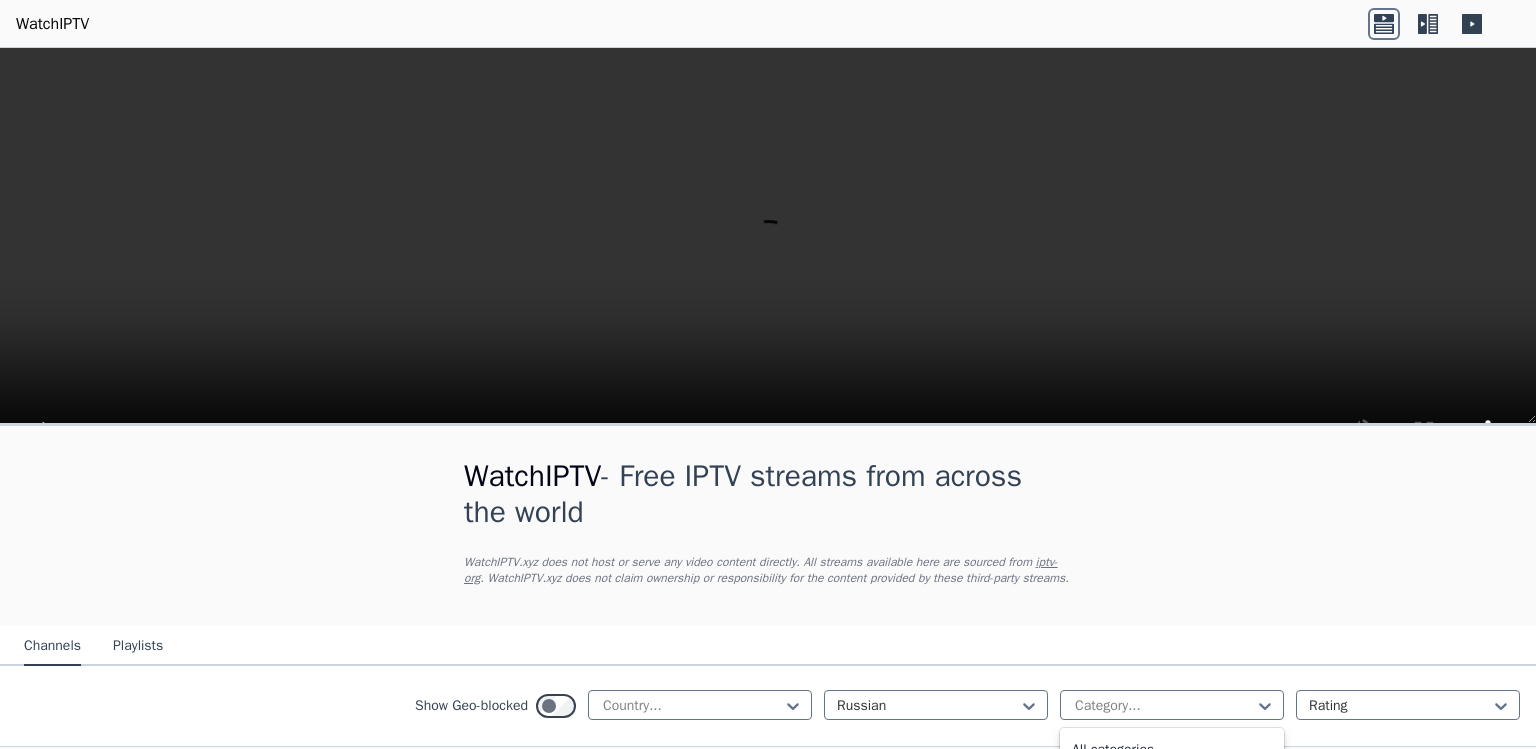 click on "481" at bounding box center (1282, 901) 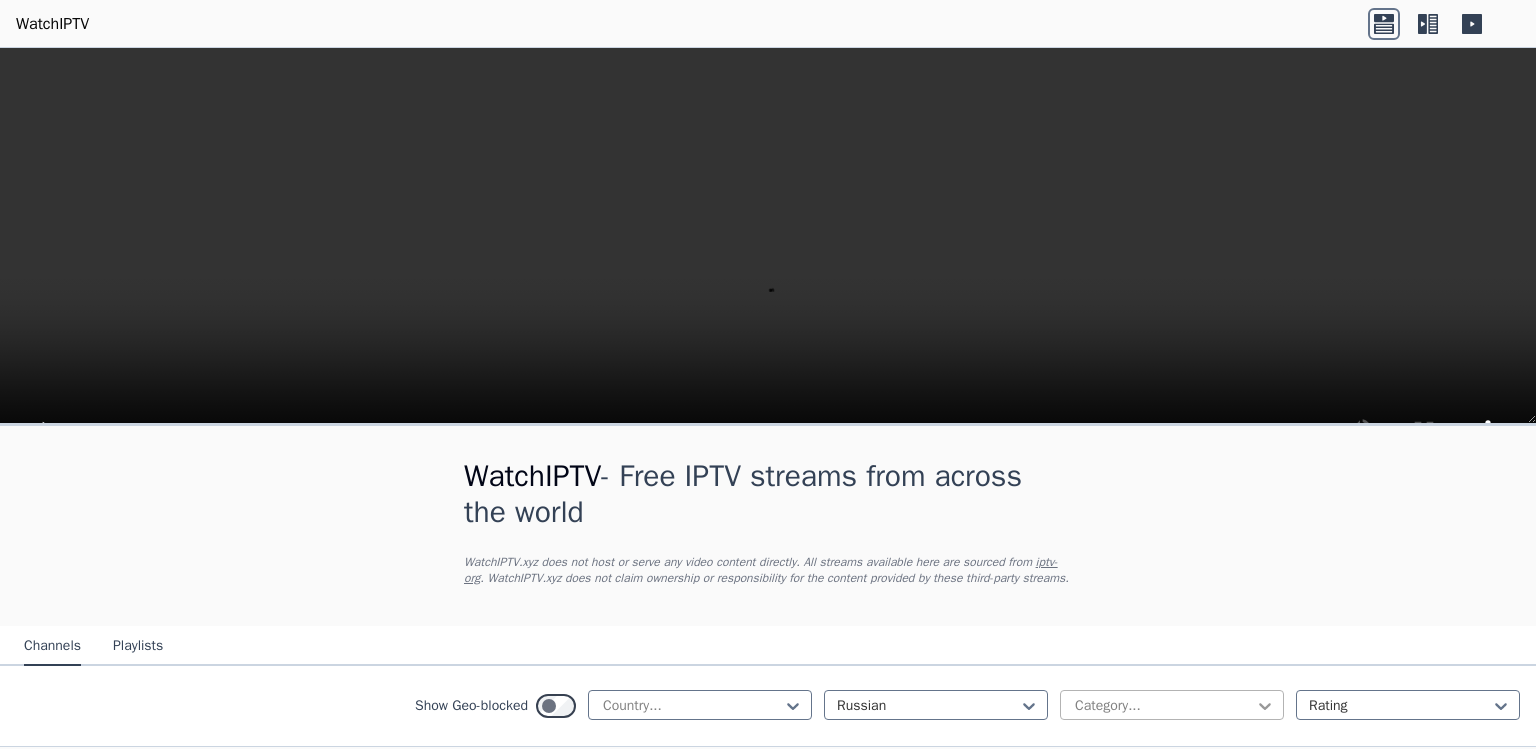 click 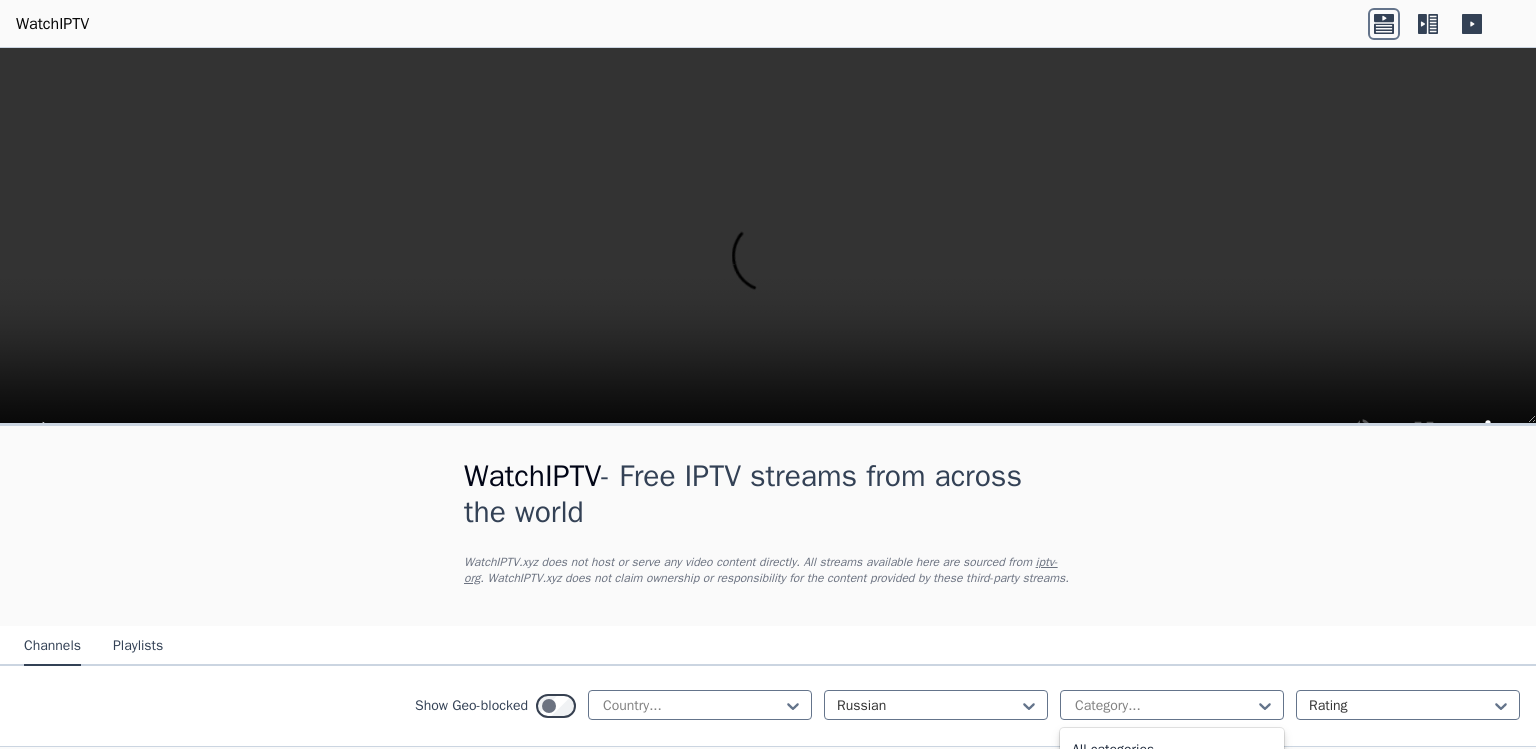 scroll, scrollTop: 262, scrollLeft: 0, axis: vertical 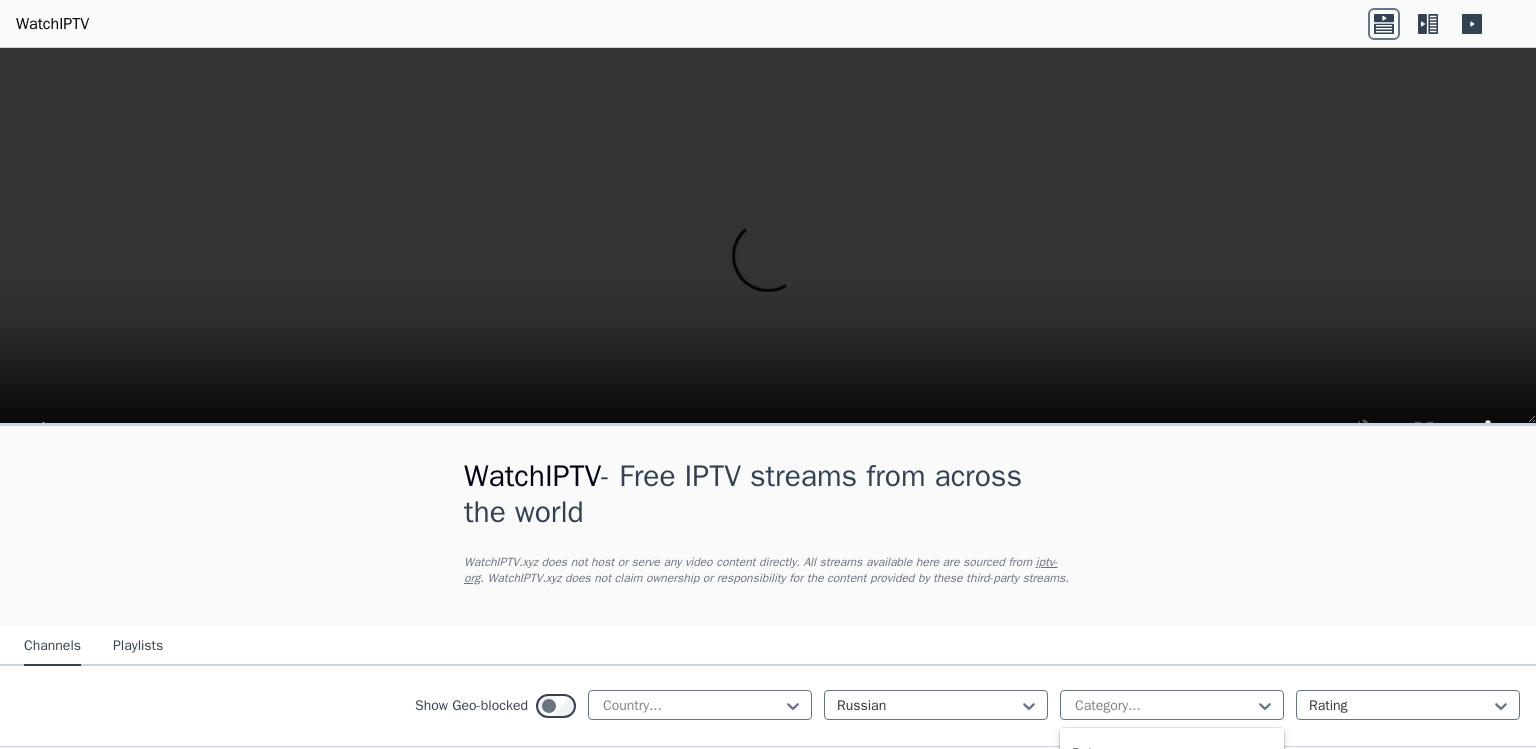 click on "Sports" at bounding box center (1172, 934) 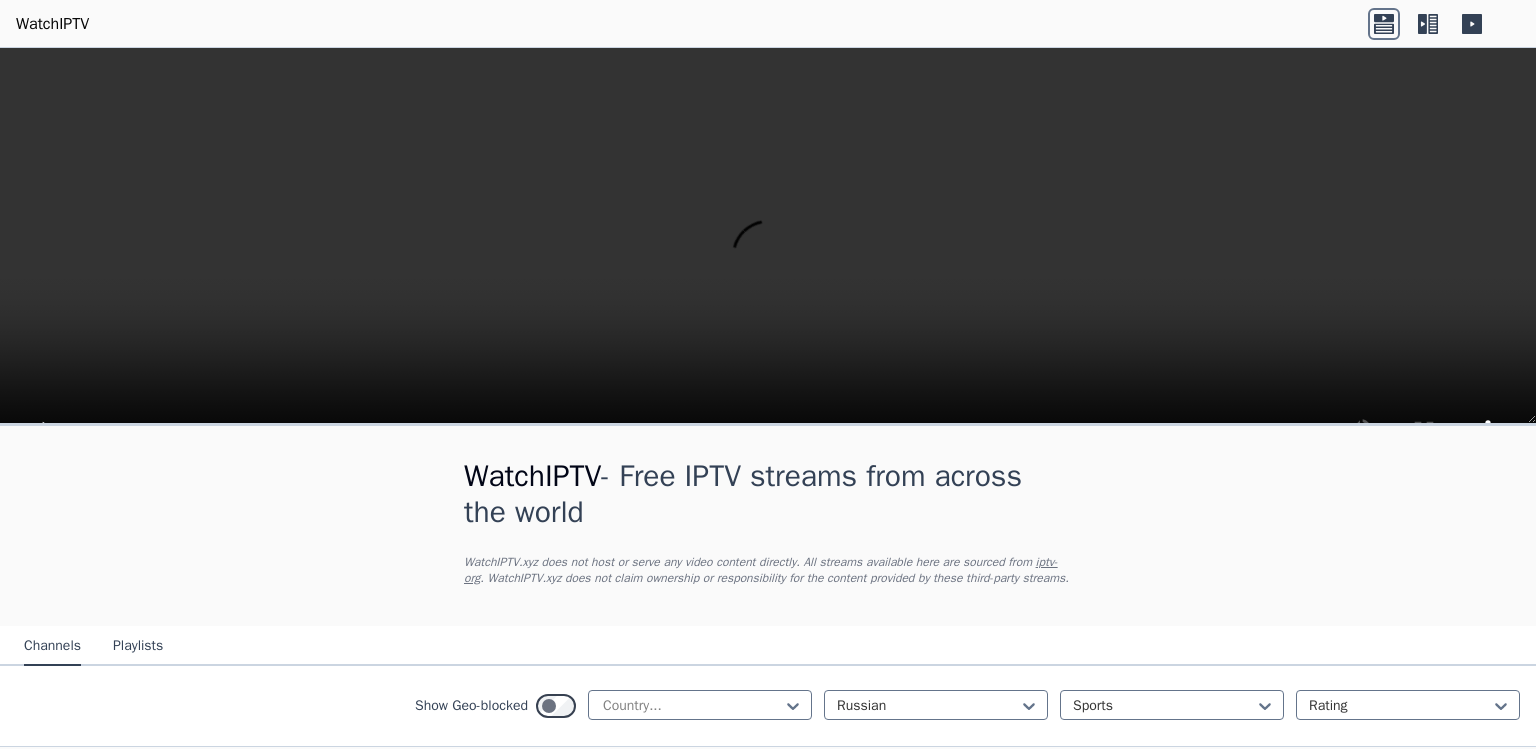scroll, scrollTop: 555, scrollLeft: 0, axis: vertical 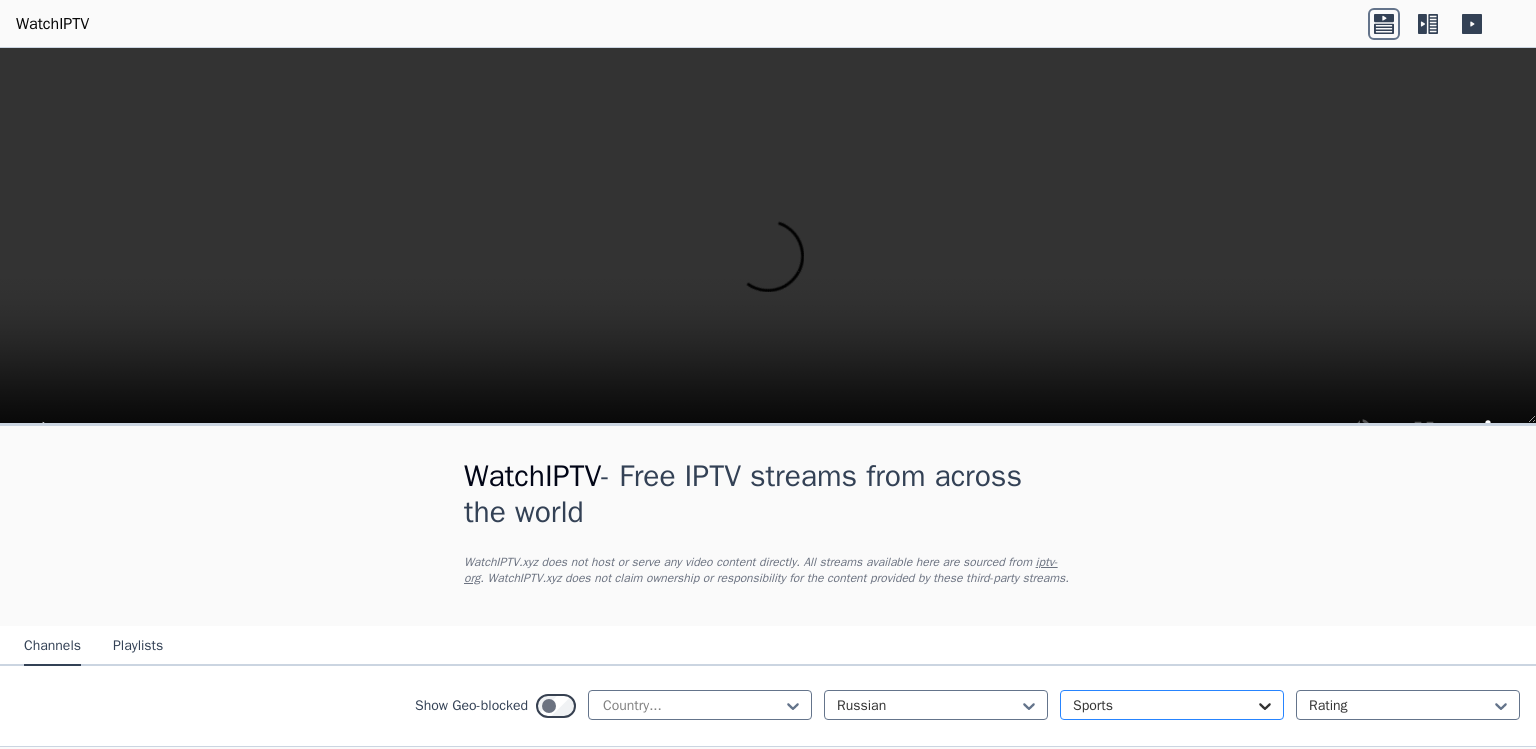 click 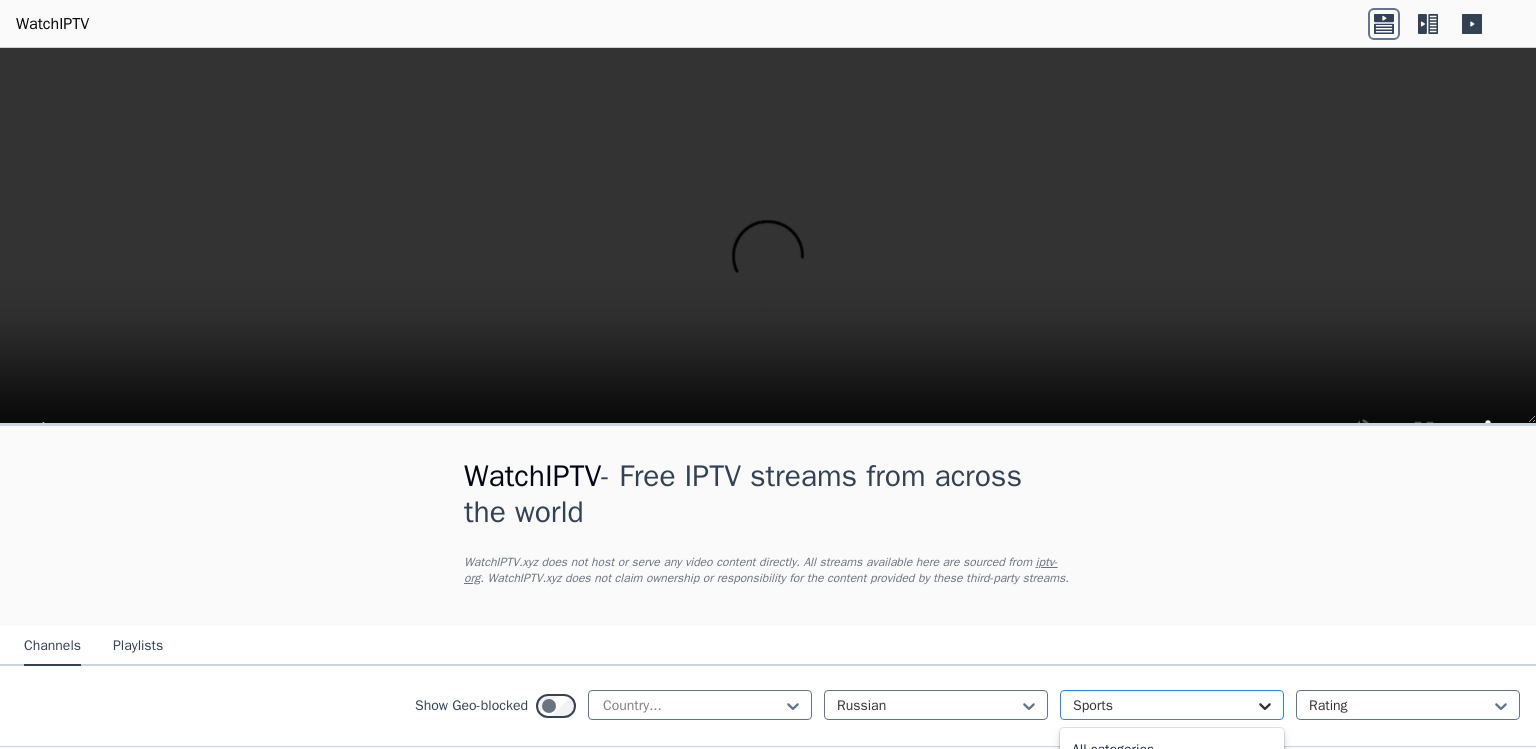scroll, scrollTop: 716, scrollLeft: 0, axis: vertical 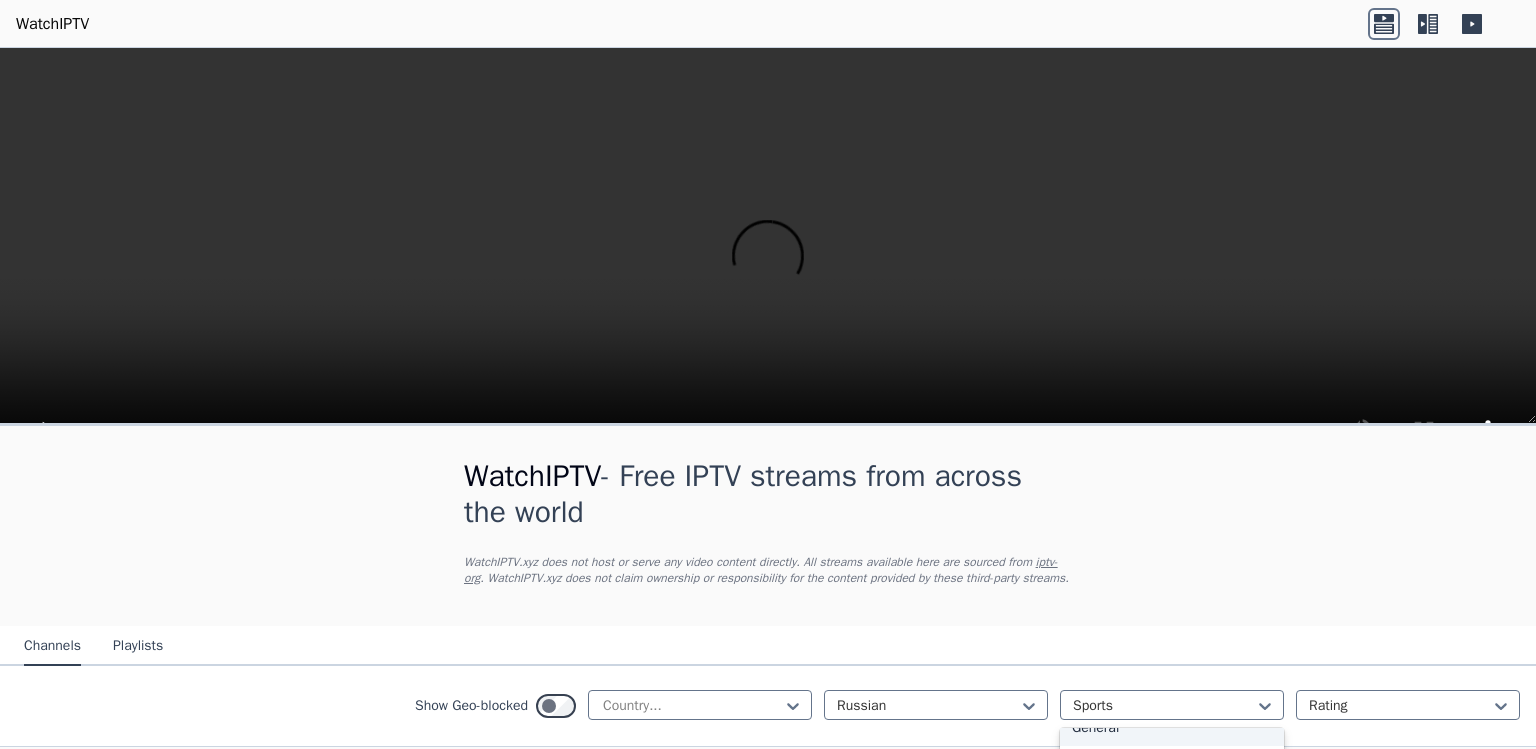 click on "General" at bounding box center (1172, 728) 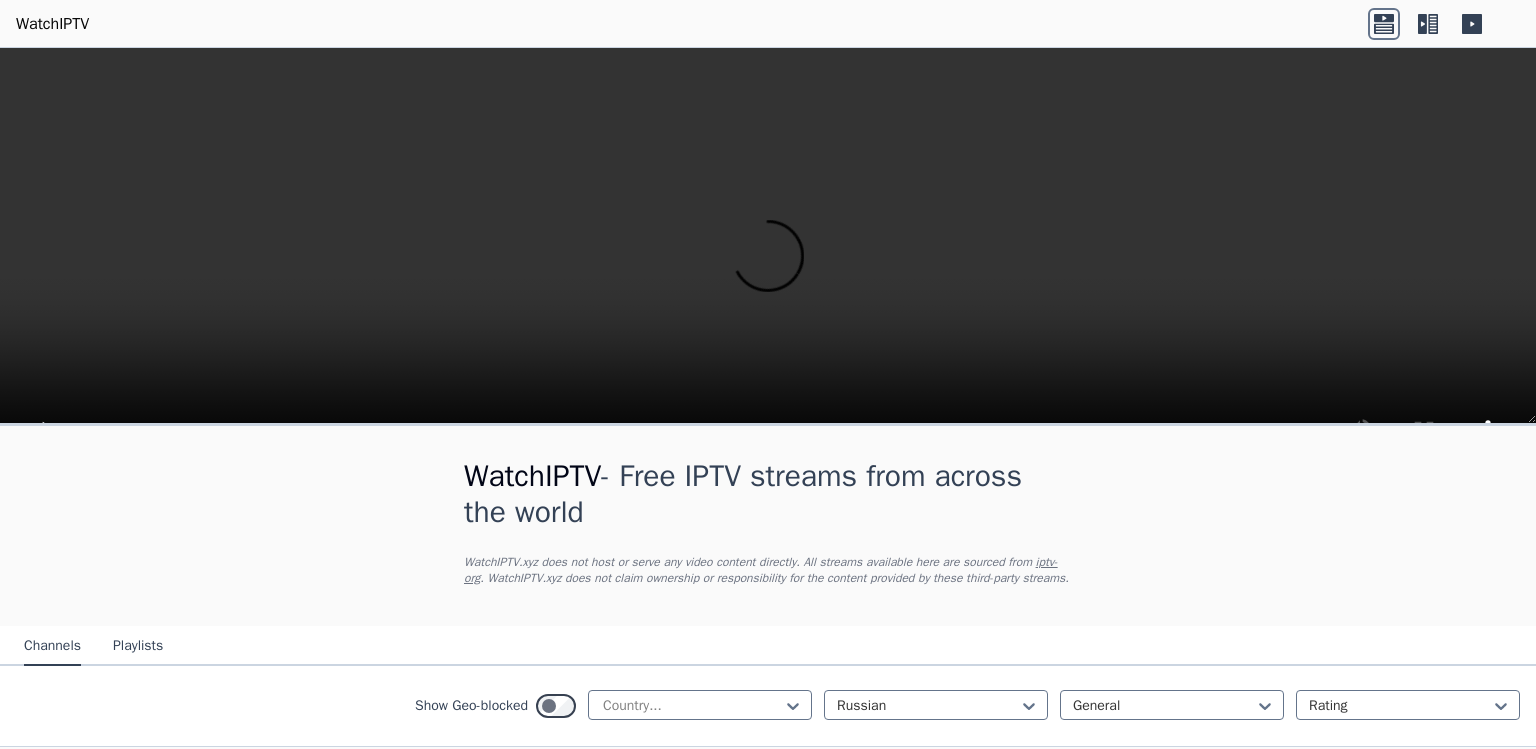 scroll, scrollTop: 608, scrollLeft: 0, axis: vertical 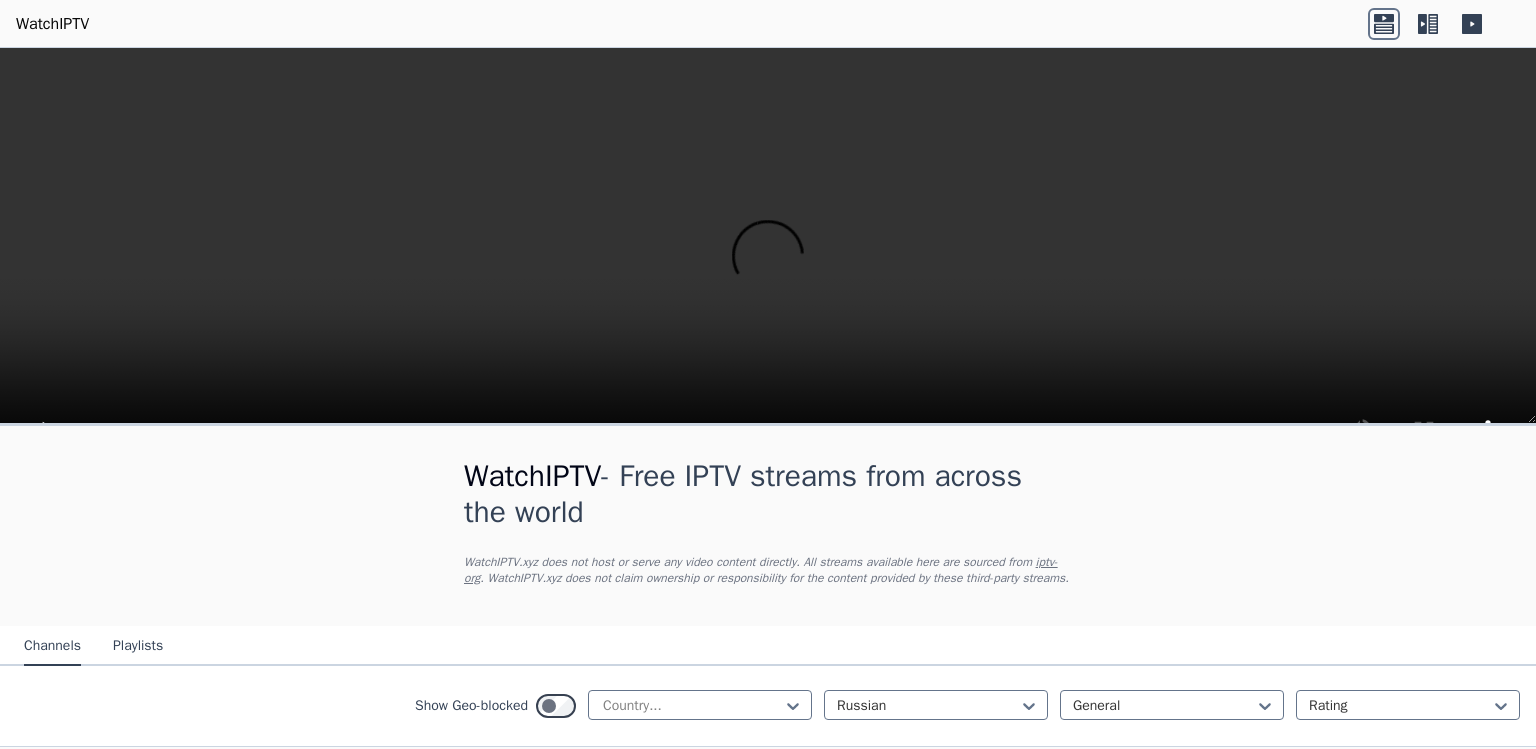 click on "Popularity 652 Channel One RU 🌎 Region-free general rus" at bounding box center [160, 855] 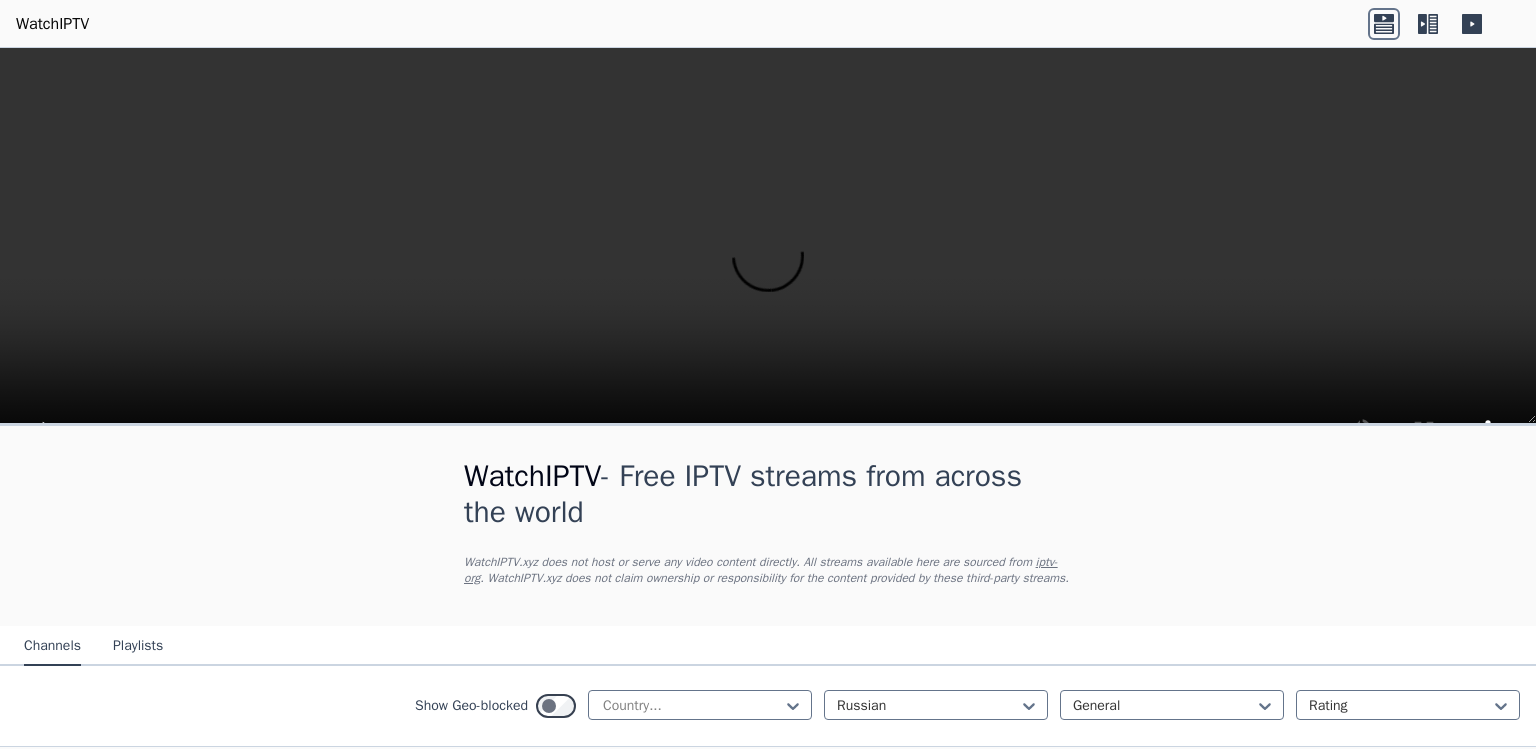 scroll, scrollTop: 293, scrollLeft: 0, axis: vertical 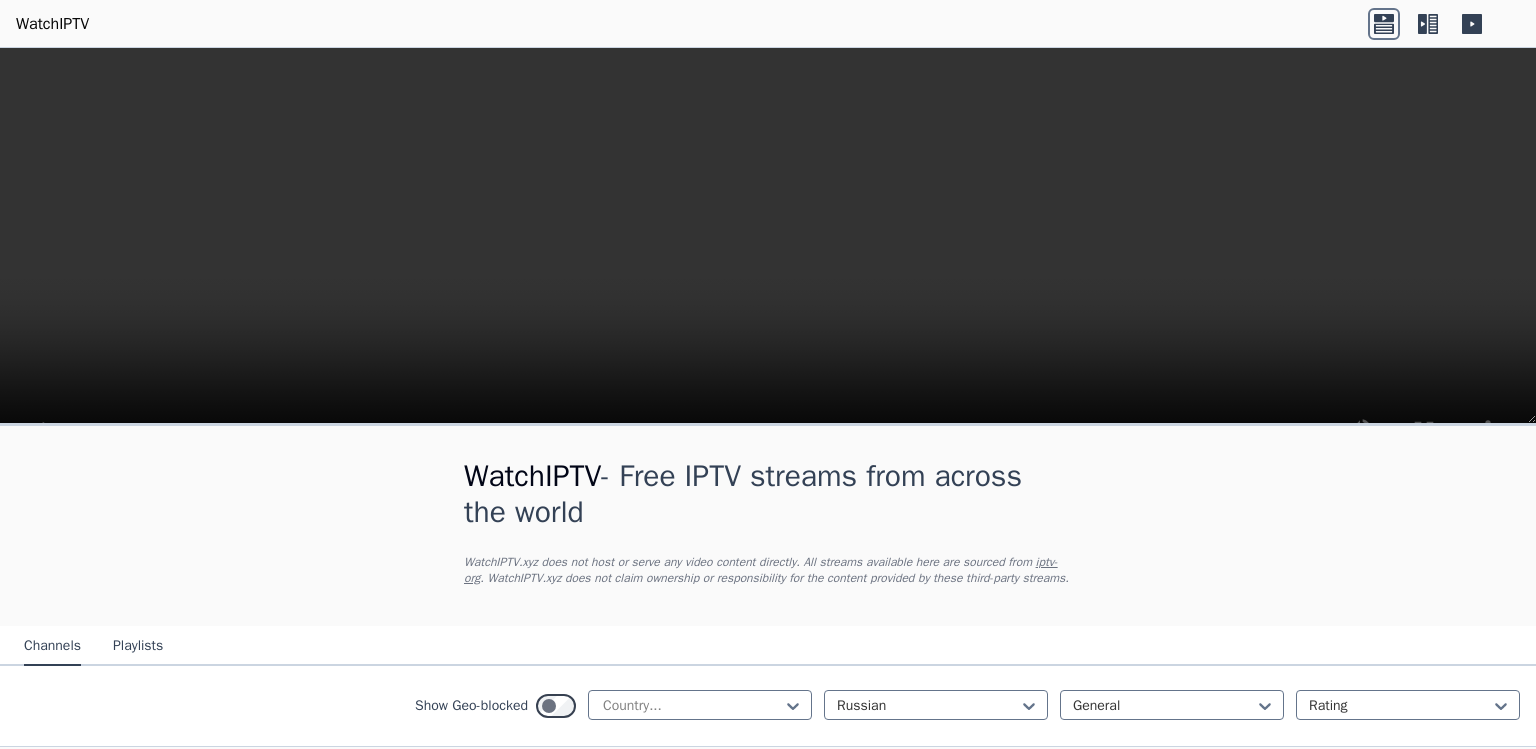 click on "general" at bounding box center [462, 865] 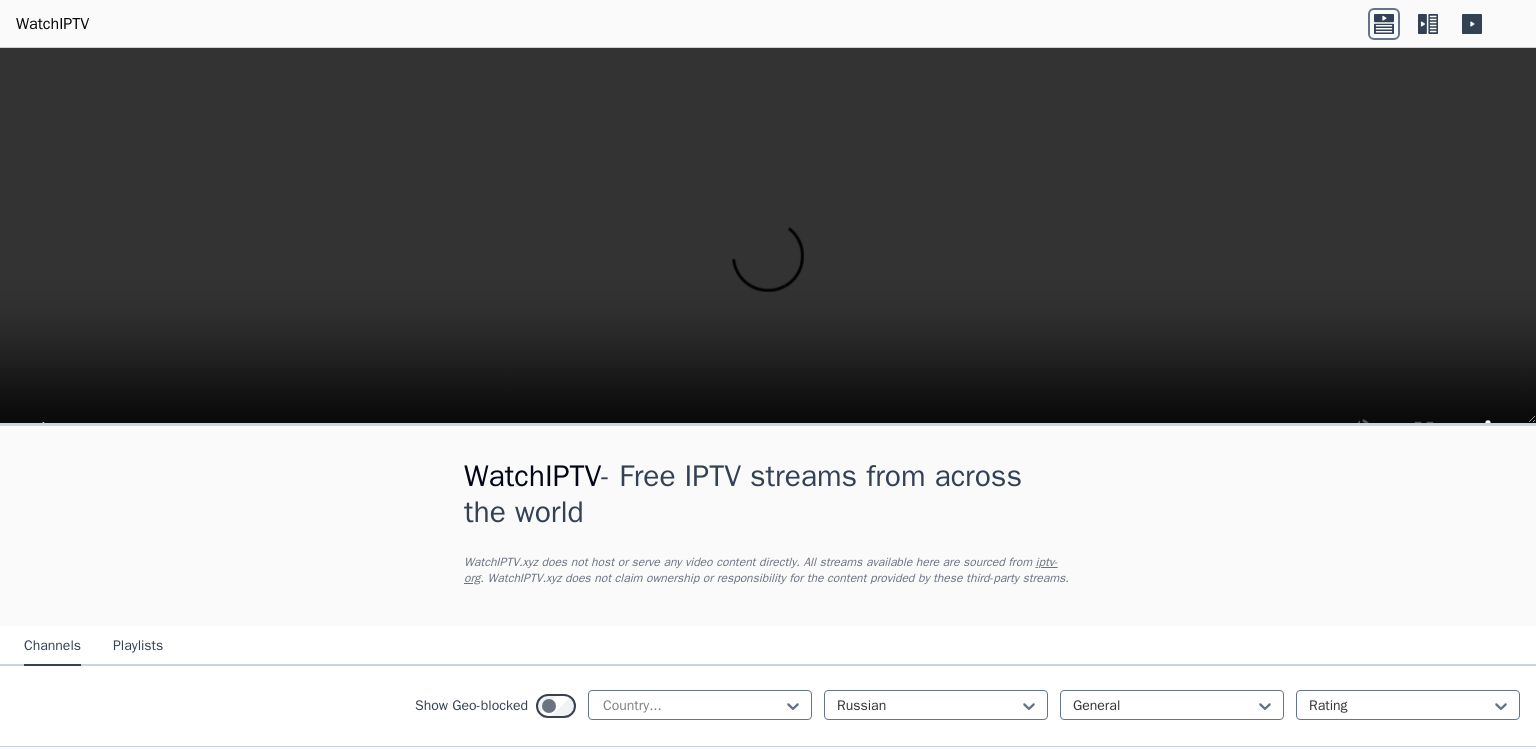 click on "general" at bounding box center [1065, 865] 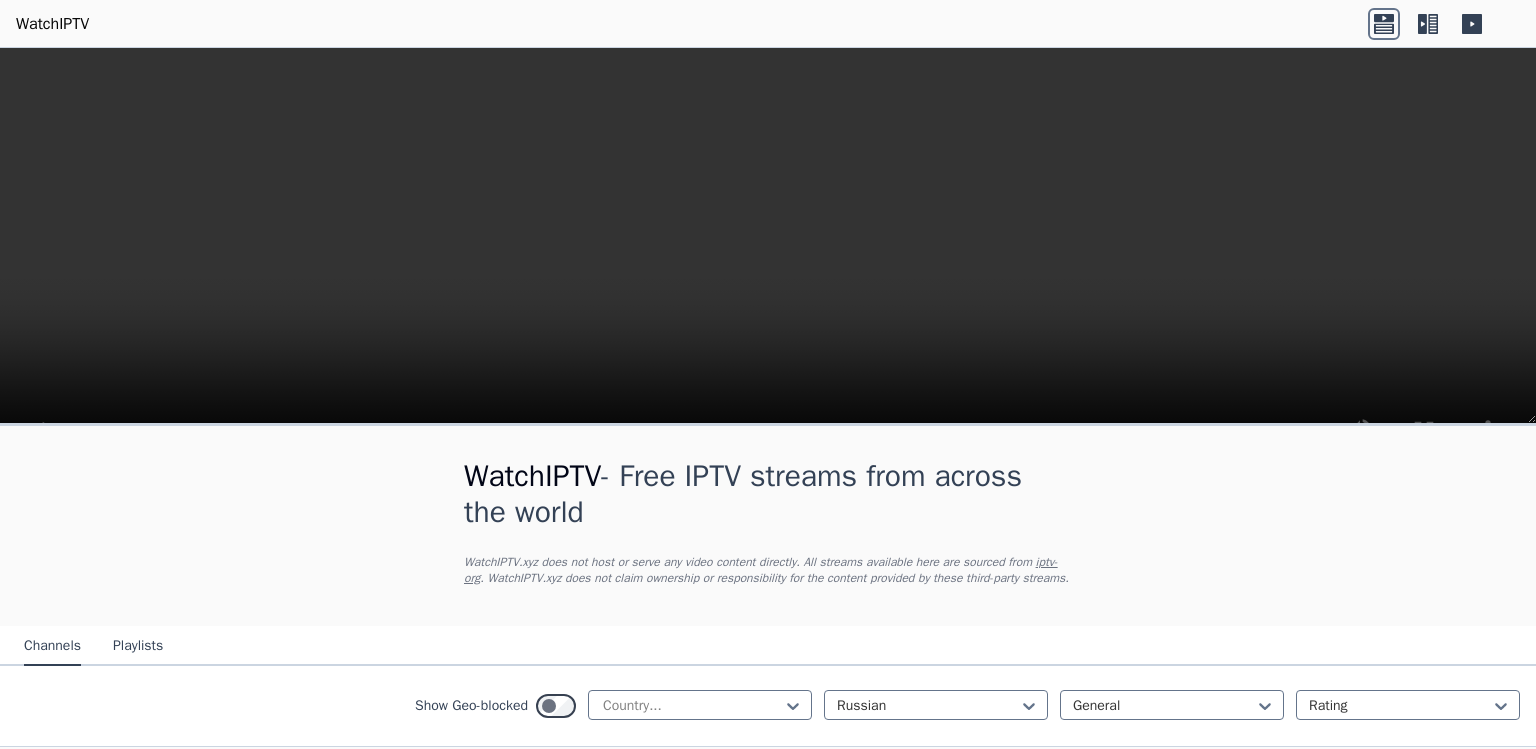 click on "Popularity 171 Russia-1 RU 🌎 Region-free VGTRK general rus" at bounding box center [1376, 855] 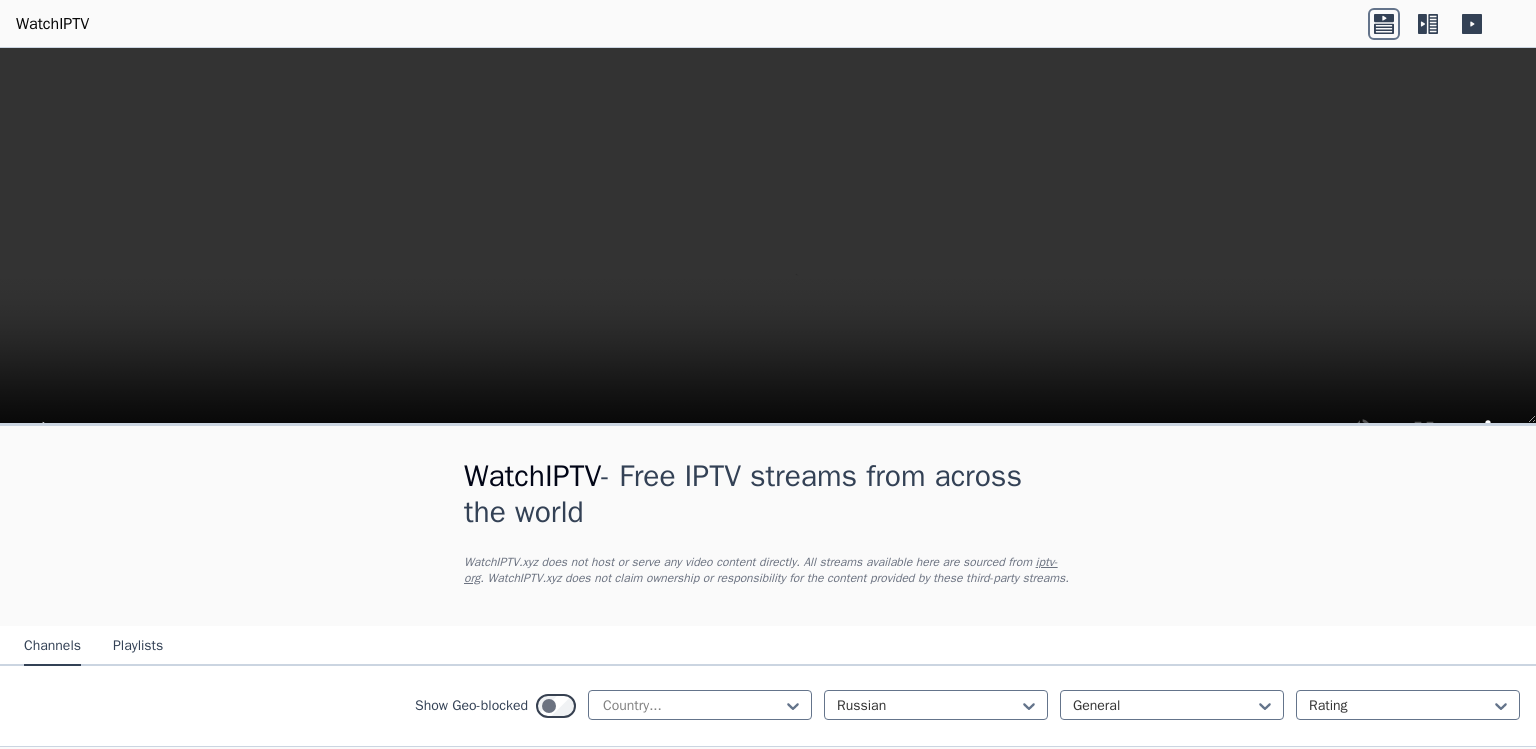 scroll, scrollTop: 580, scrollLeft: 0, axis: vertical 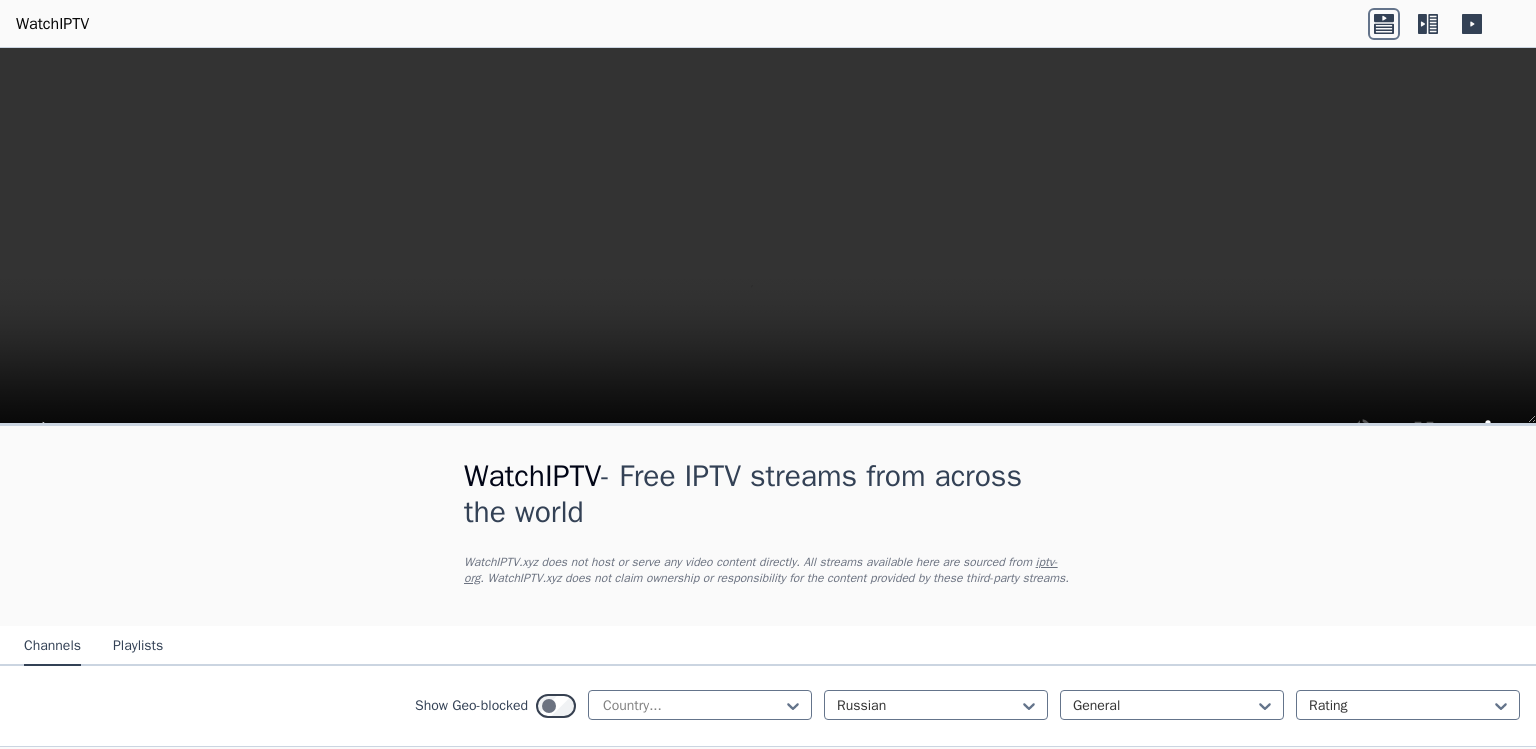 click on "Popularity 74 Channel One RU 🌎 Region-free general rus" at bounding box center [1376, 1055] 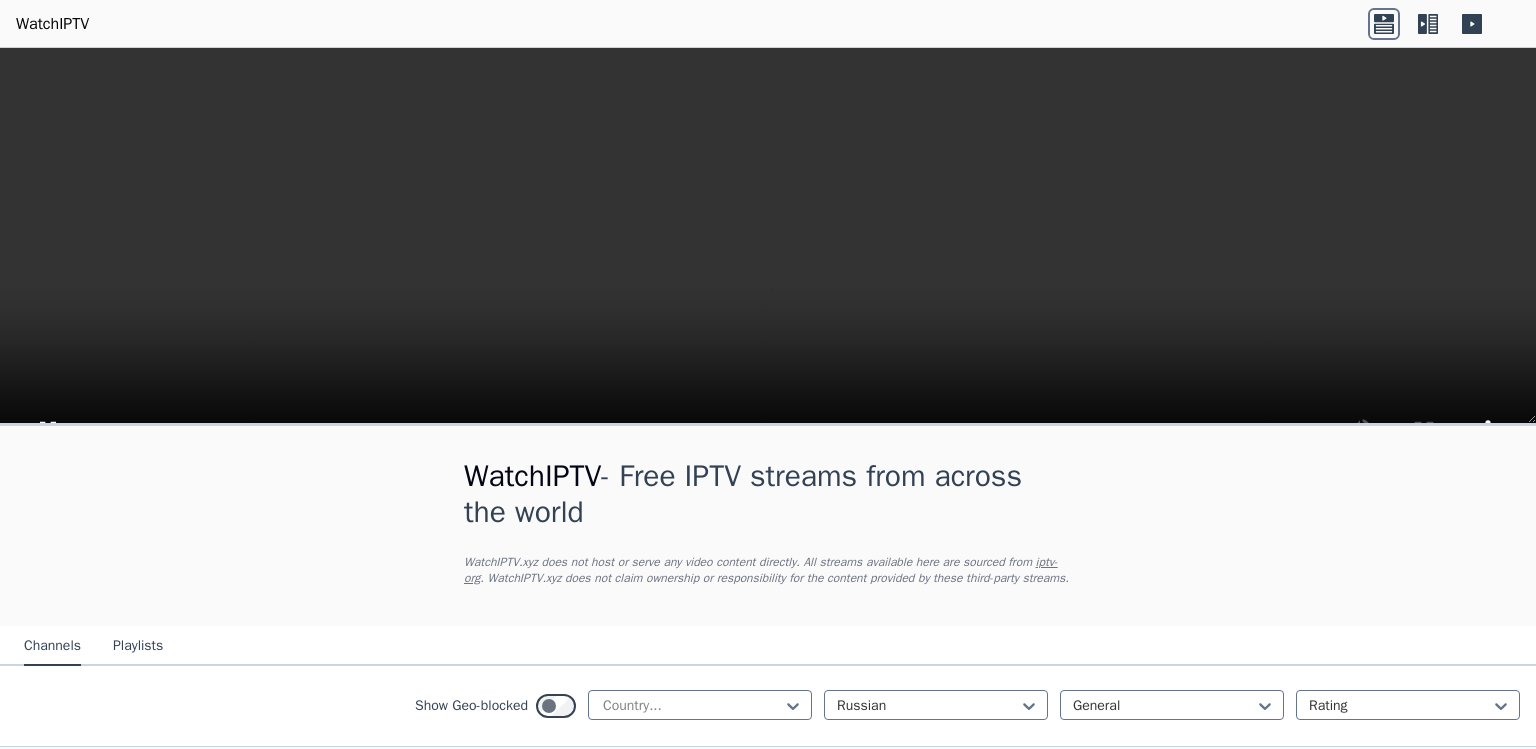 scroll, scrollTop: 535, scrollLeft: 0, axis: vertical 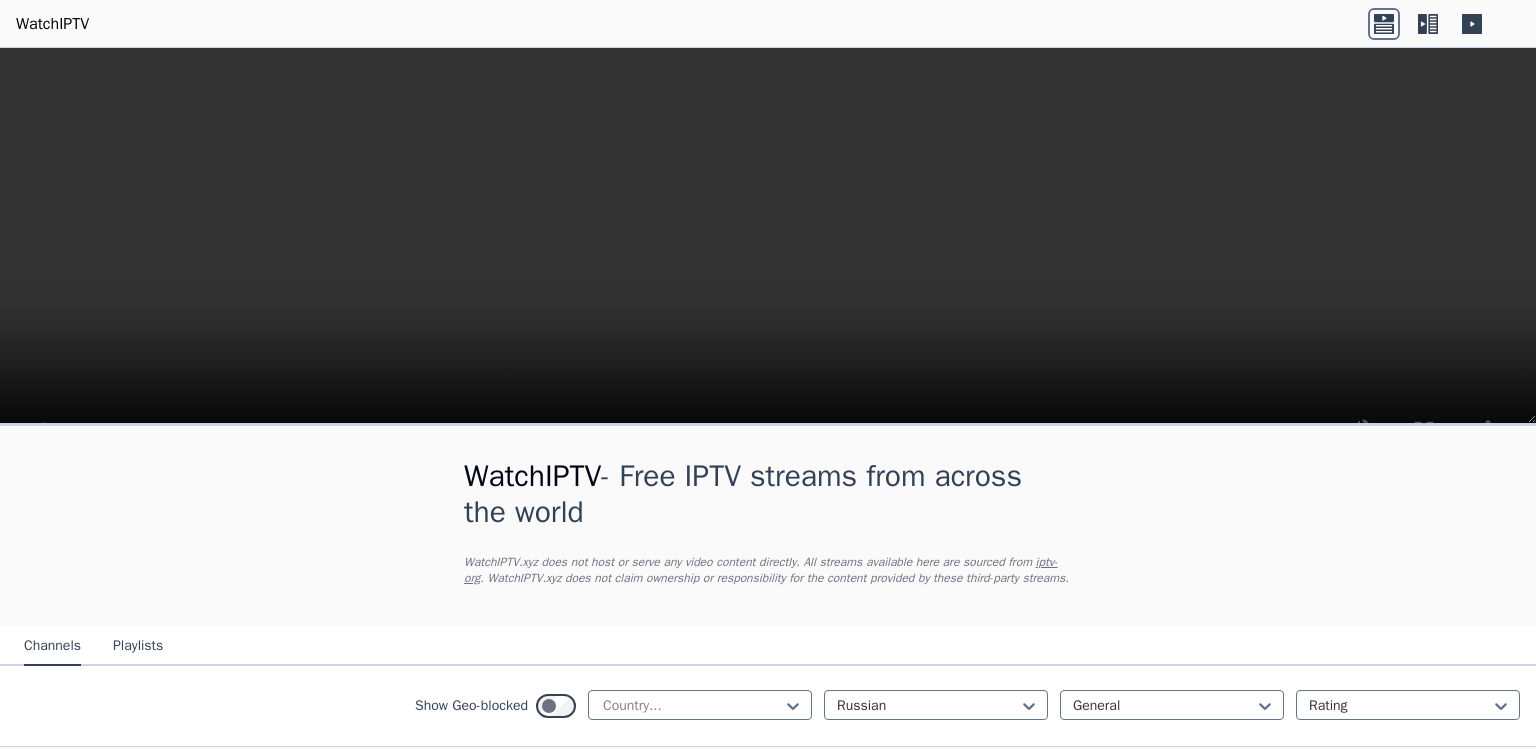click on "Popularity 76 Belarus-1 BY 🌎 Region-free general rus bel" at bounding box center [1072, 1055] 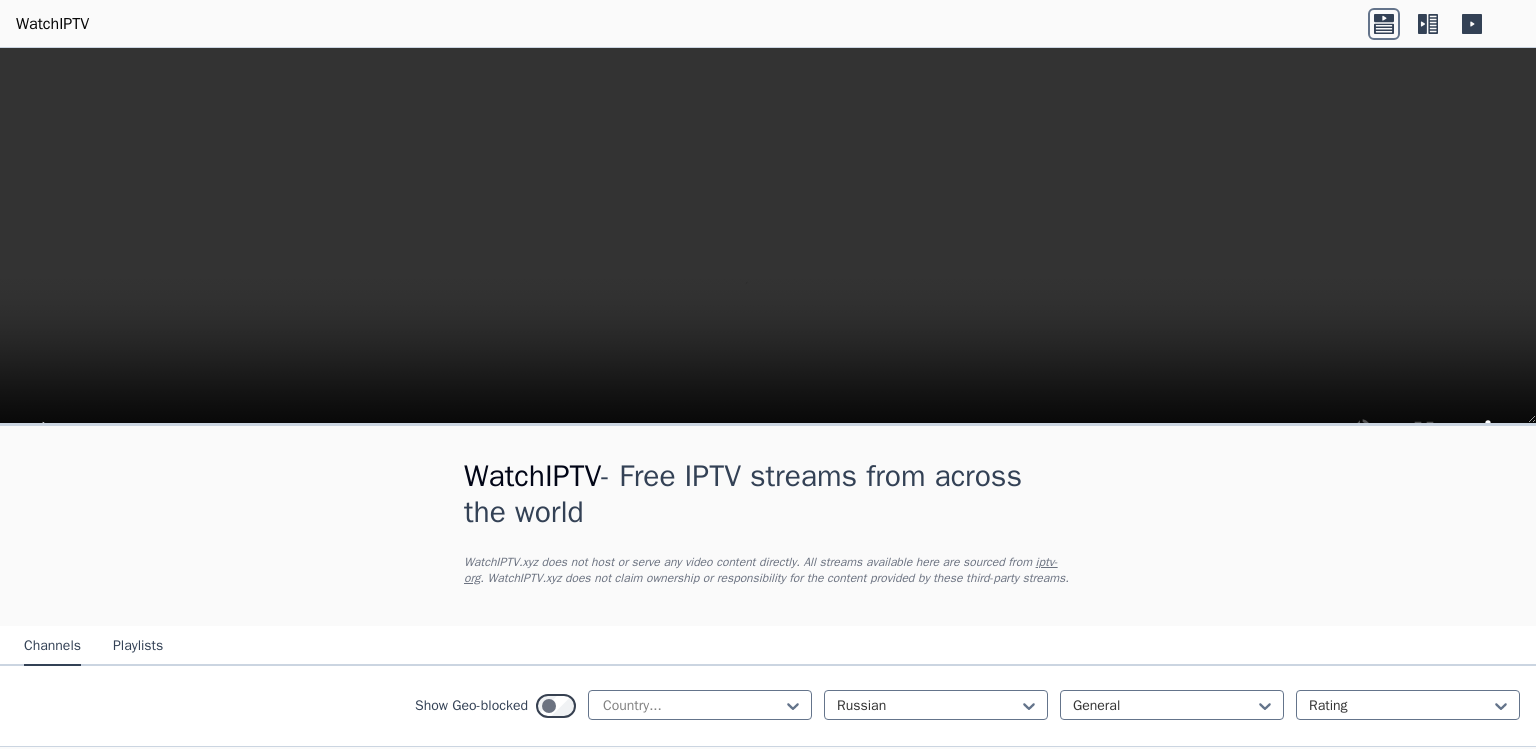 scroll, scrollTop: 720, scrollLeft: 0, axis: vertical 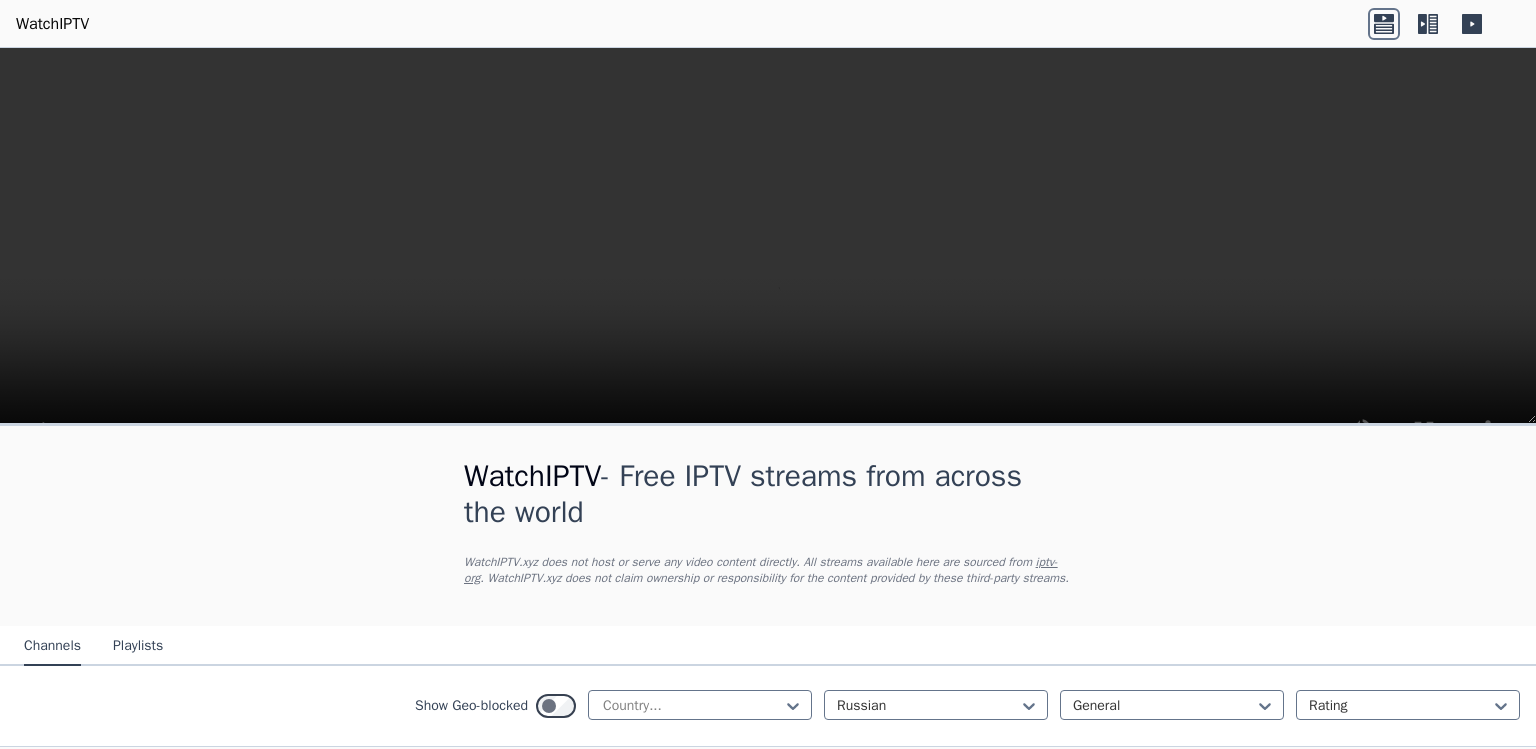 click on "Popularity 111 Russia-1 RU 🌎 Region-free VGTRK general rus" at bounding box center (768, 1055) 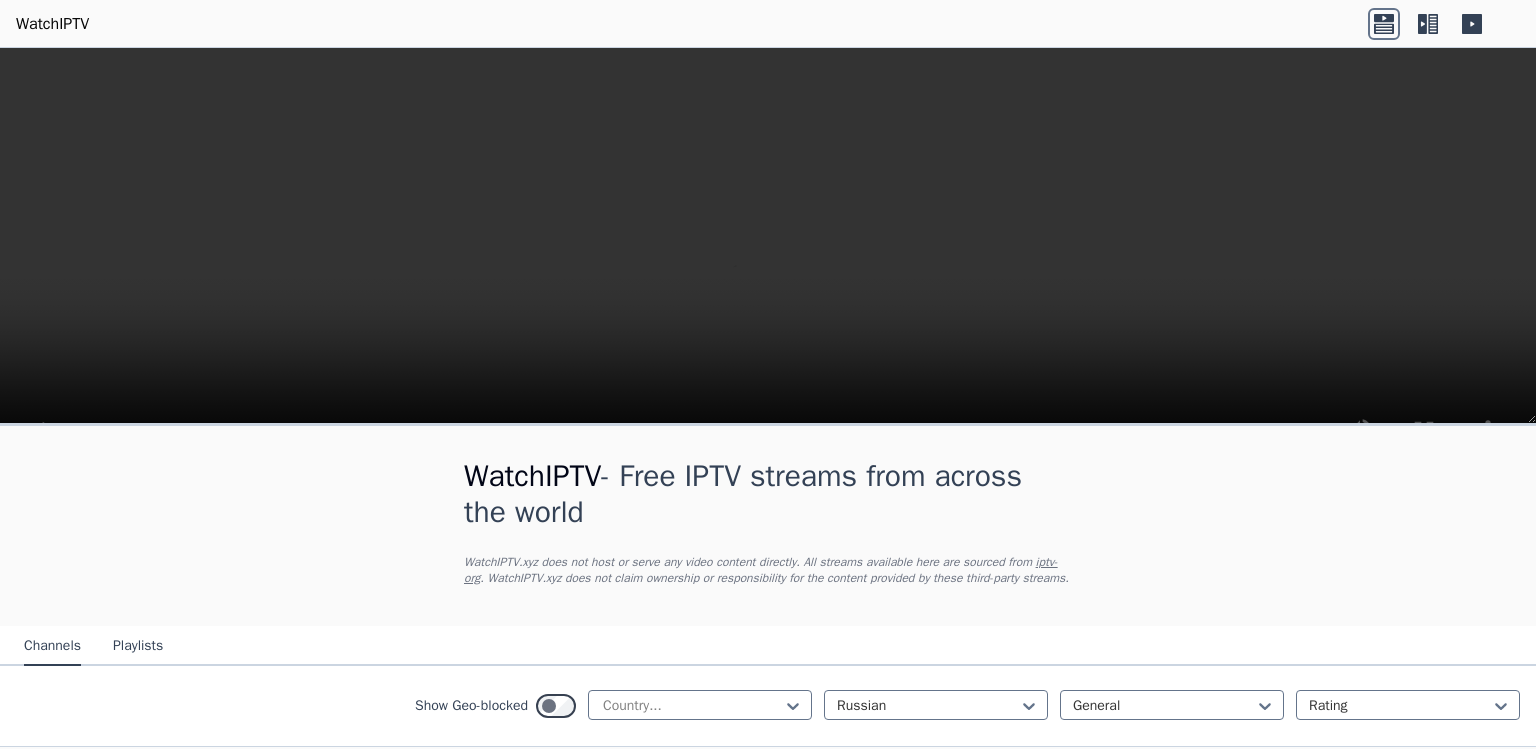 click on "Popularity 145 NTV RU 🌎 Region-free general rus" at bounding box center (464, 1055) 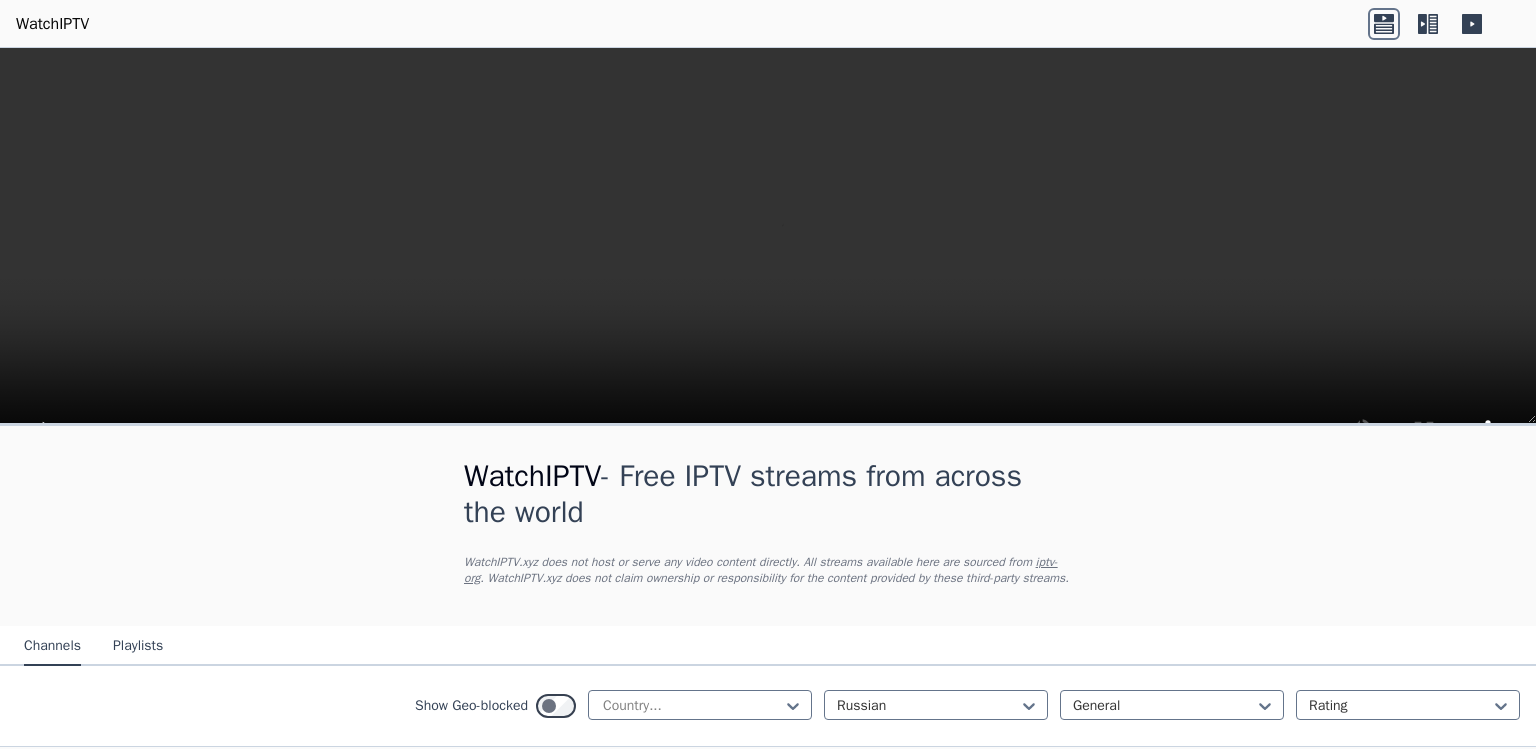click on "rus" at bounding box center [153, 1093] 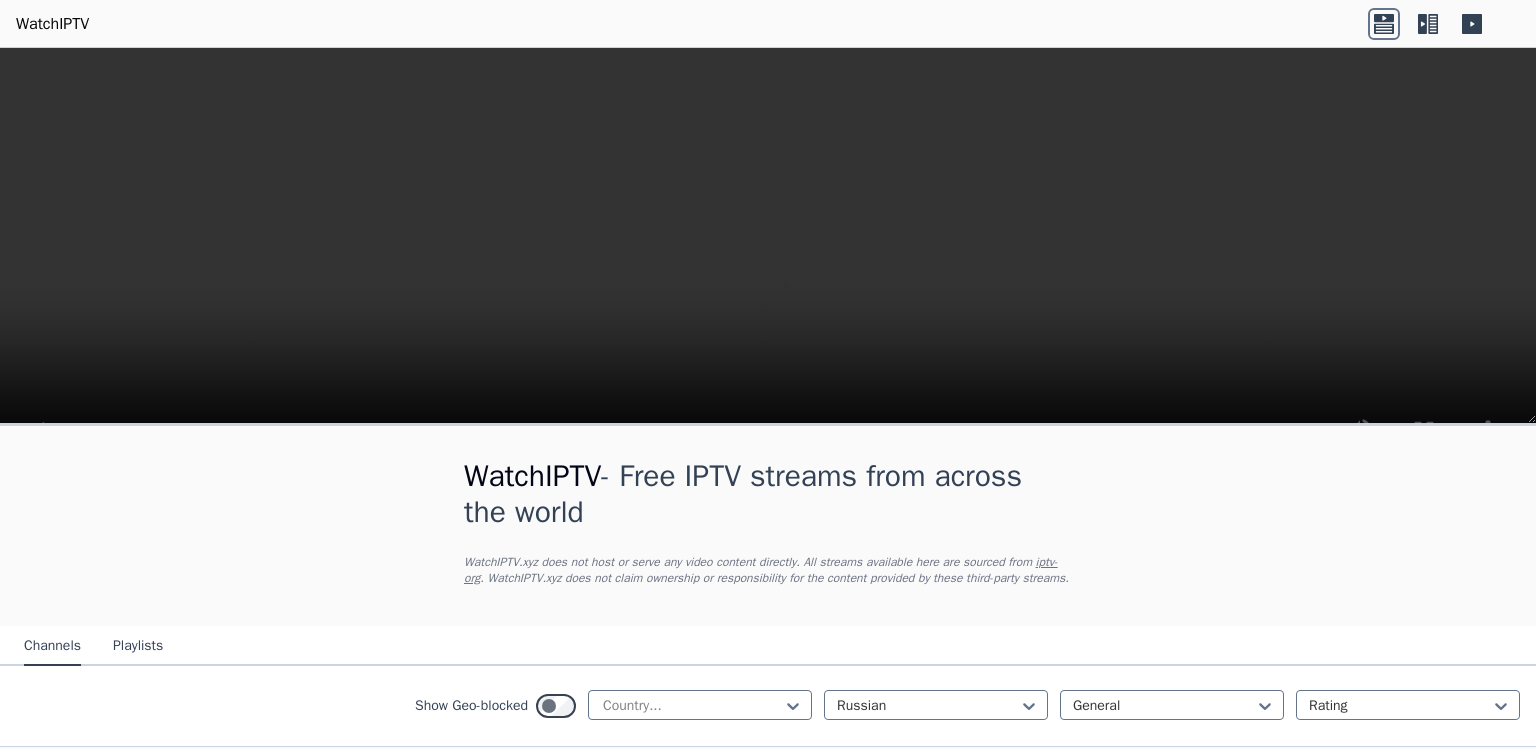 click on "RU" at bounding box center [153, 1217] 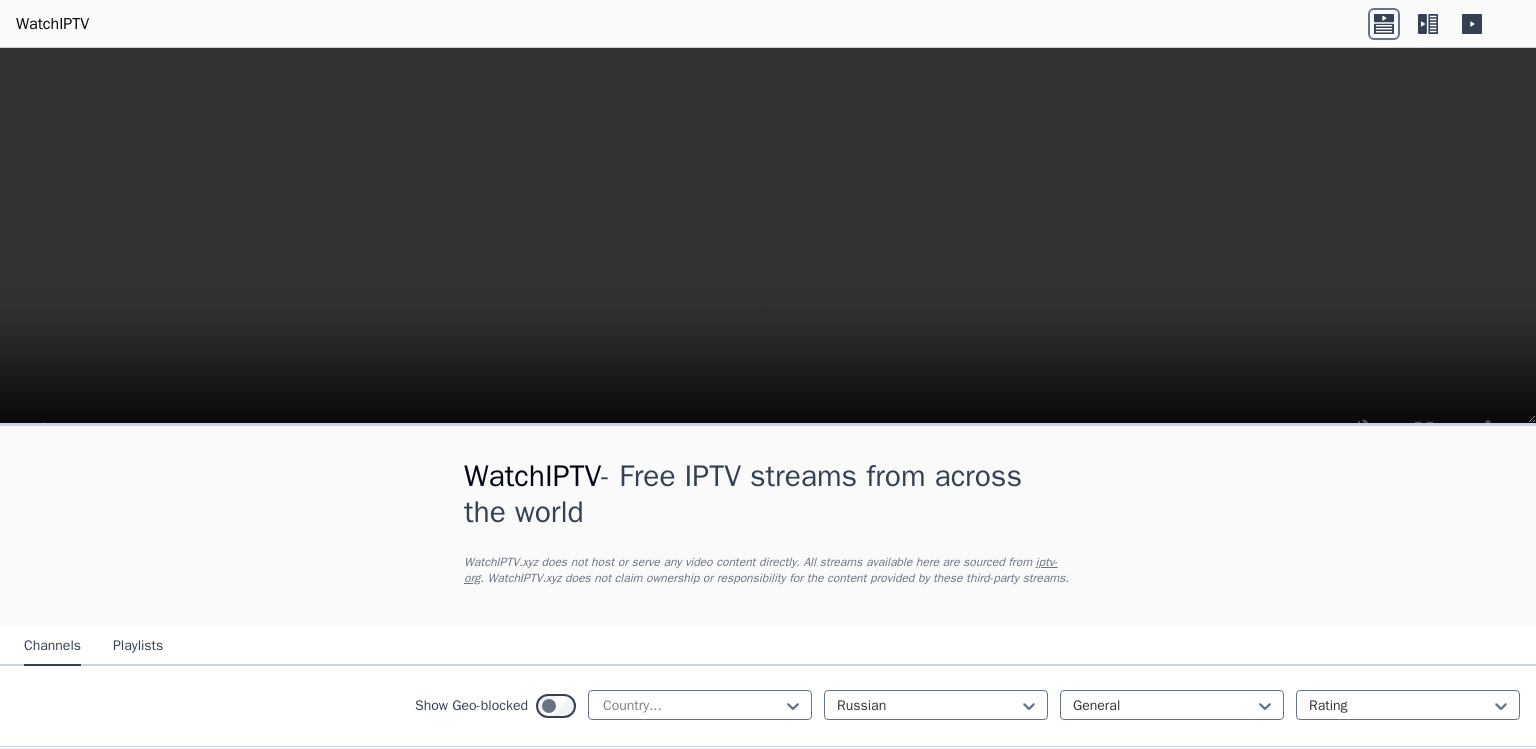 click on "RU" at bounding box center [487, 1217] 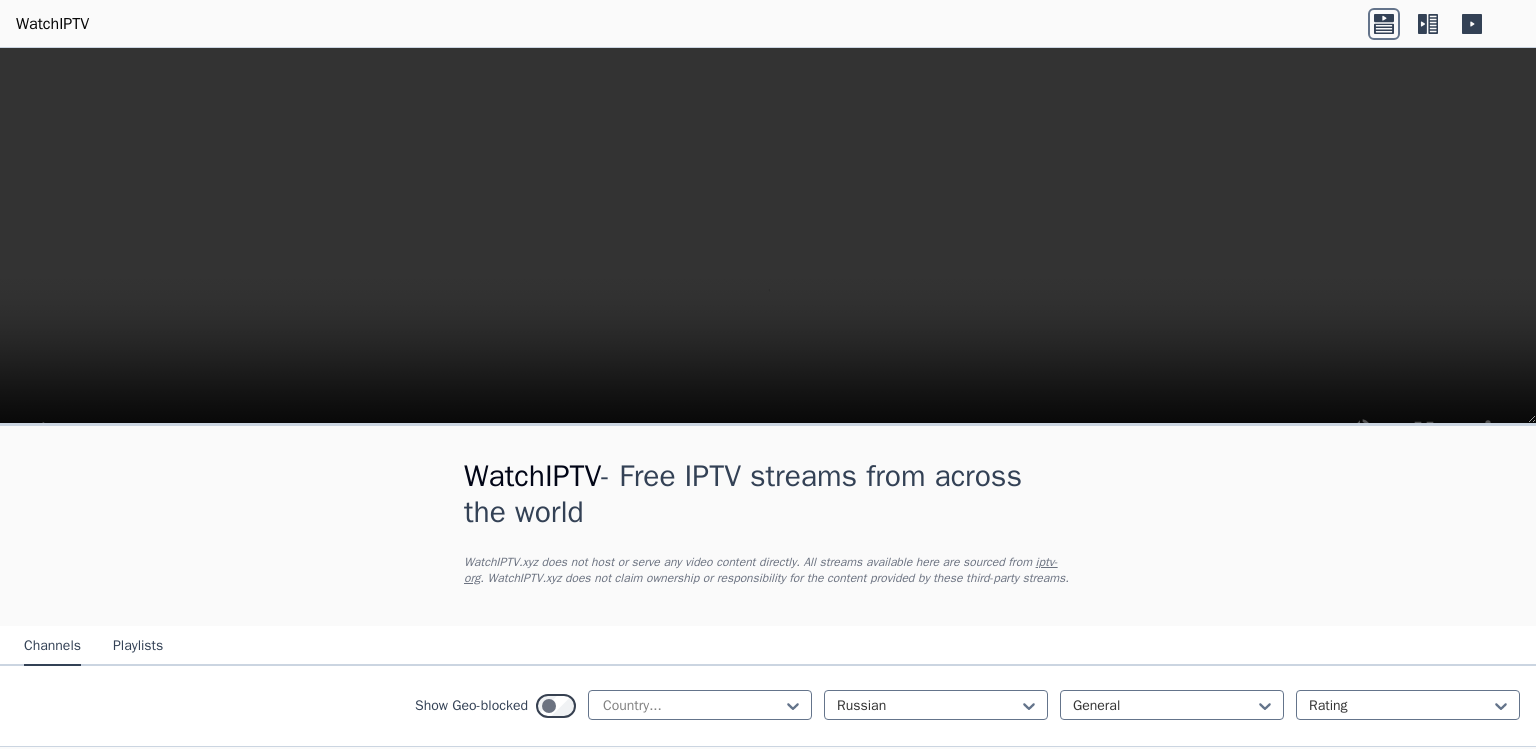 click on "Popularity 34 RTR-Planeta Europe RU 🌎 Region-free general rus" at bounding box center [1376, 1255] 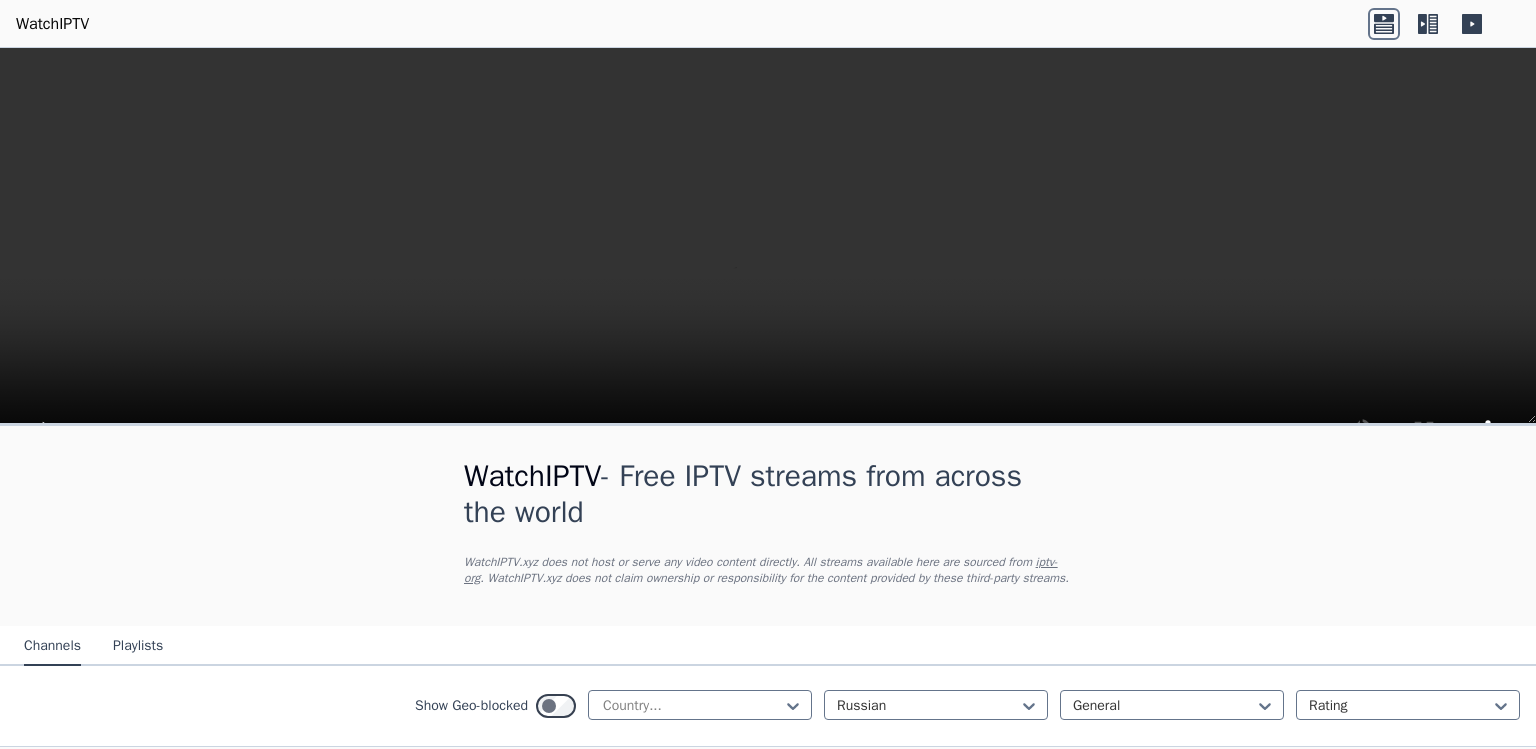 scroll, scrollTop: 1146, scrollLeft: 0, axis: vertical 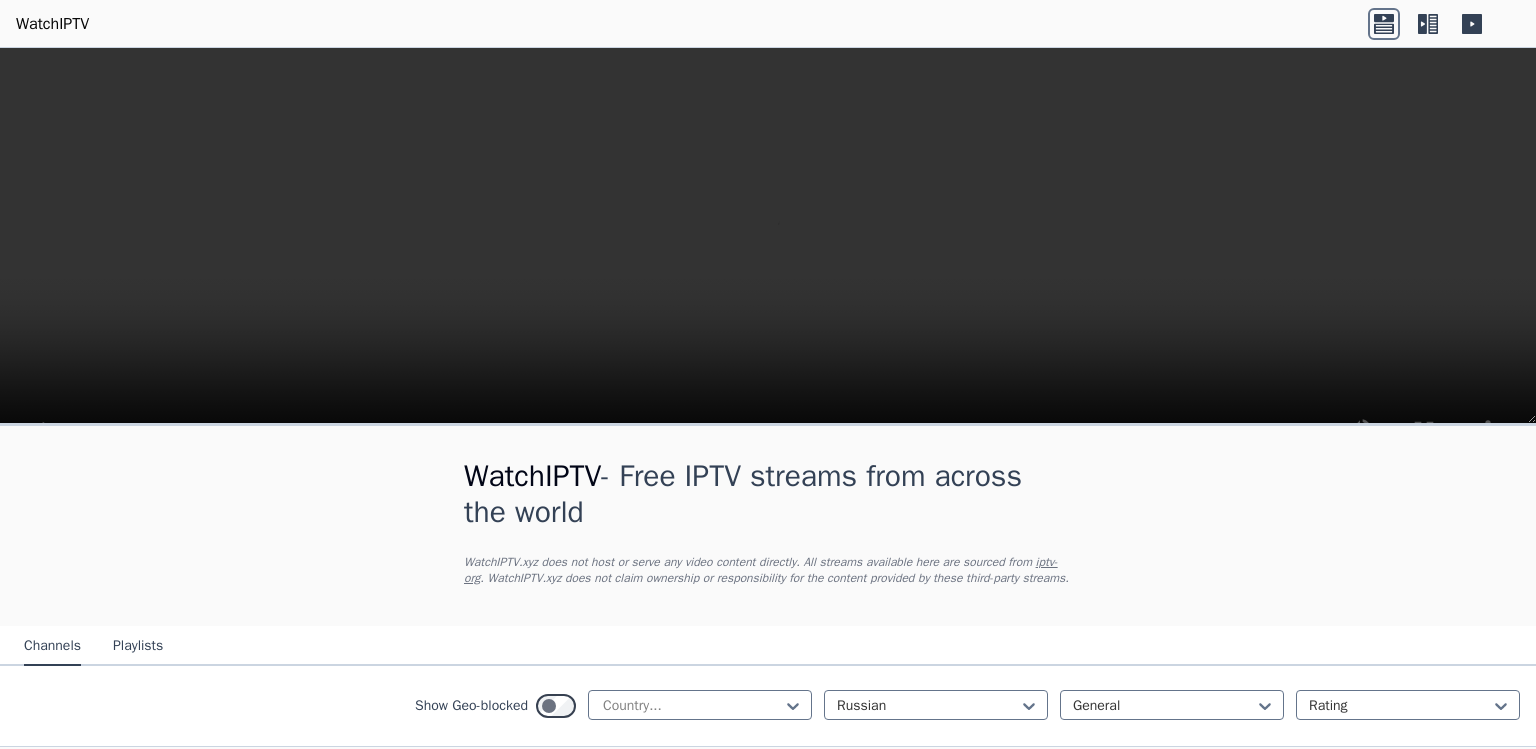 click on "Popularity 31 REN TV RU 🌎 Region-free general rus" at bounding box center (768, 1453) 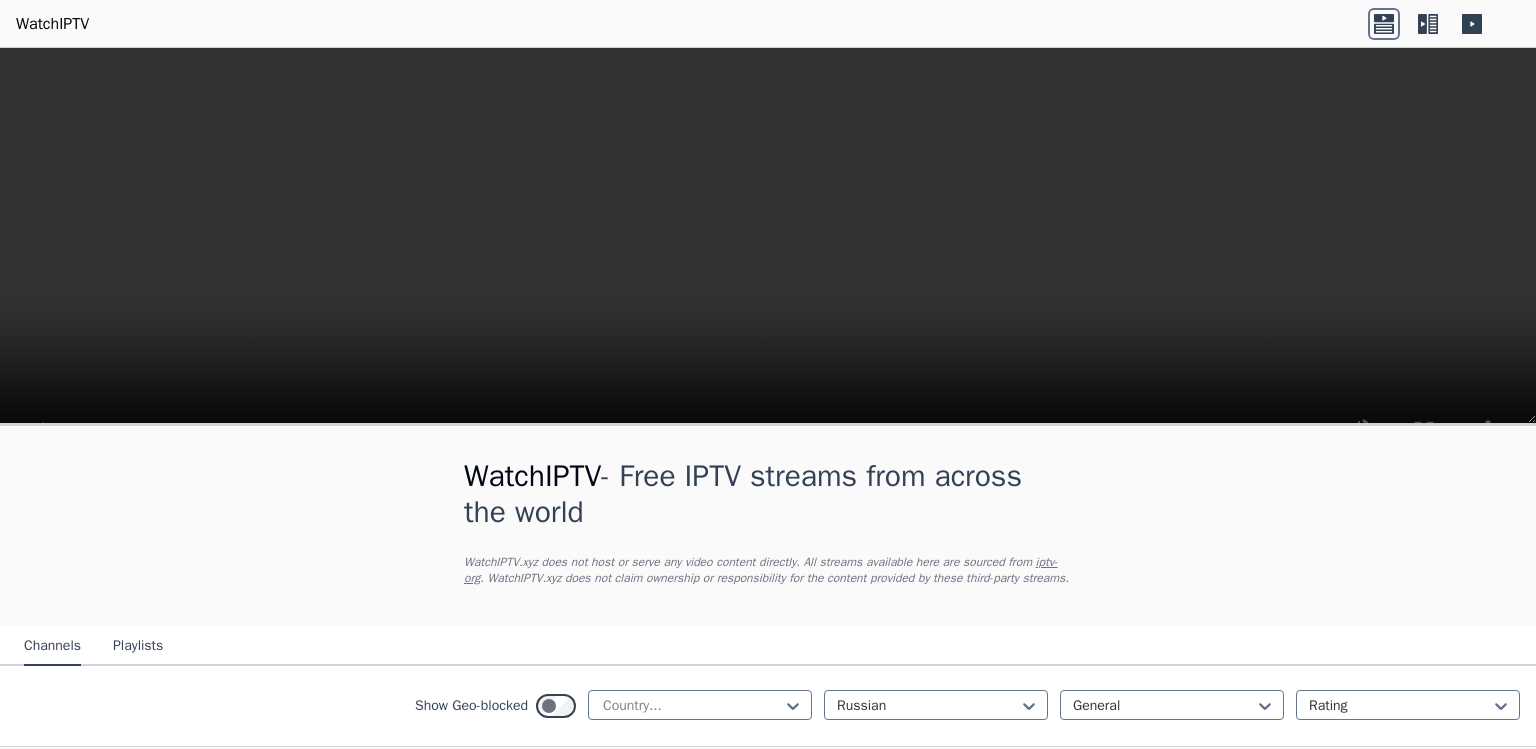 click on "RTR-Planeta Asia RU 🌎 Region-free general rus" at bounding box center (174, 1649) 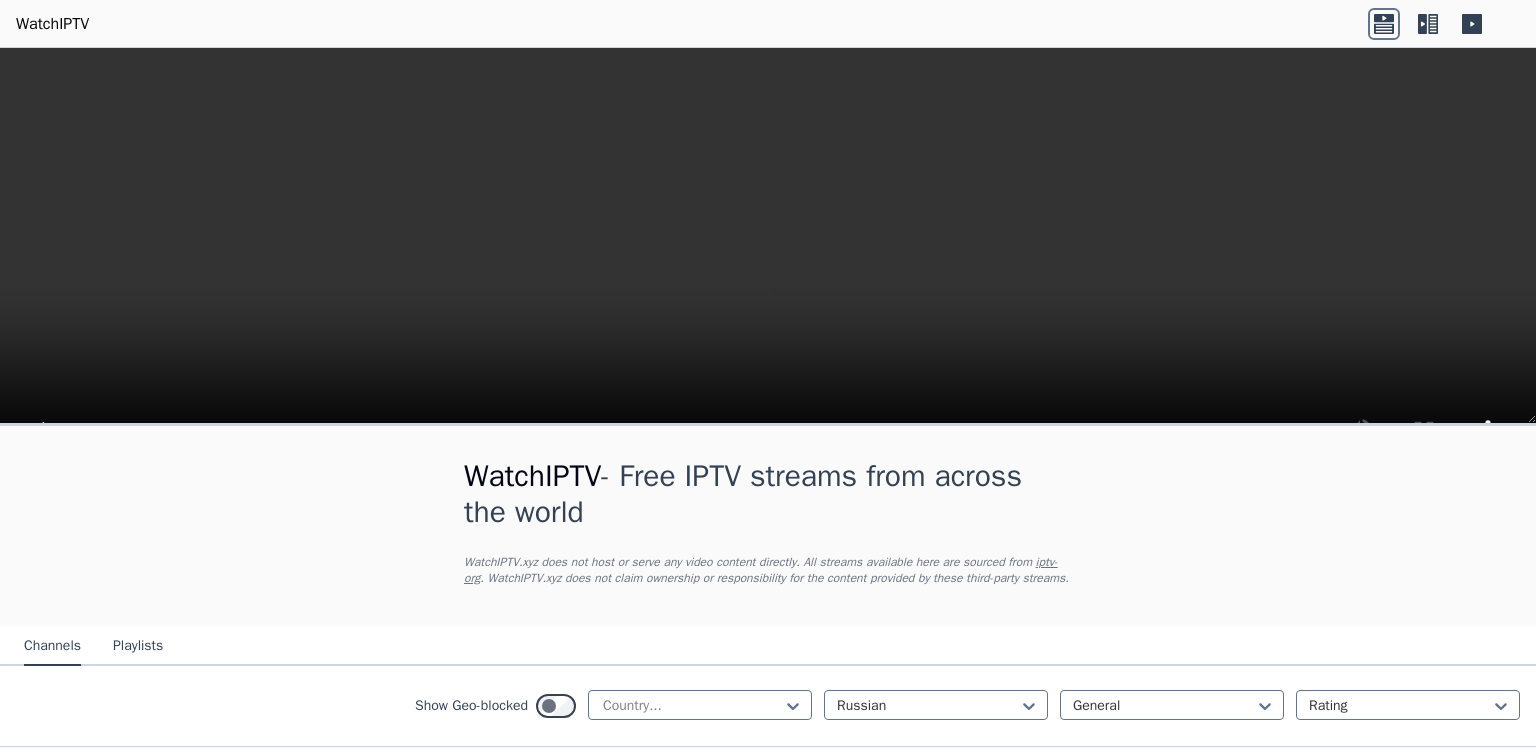 scroll, scrollTop: 0, scrollLeft: 0, axis: both 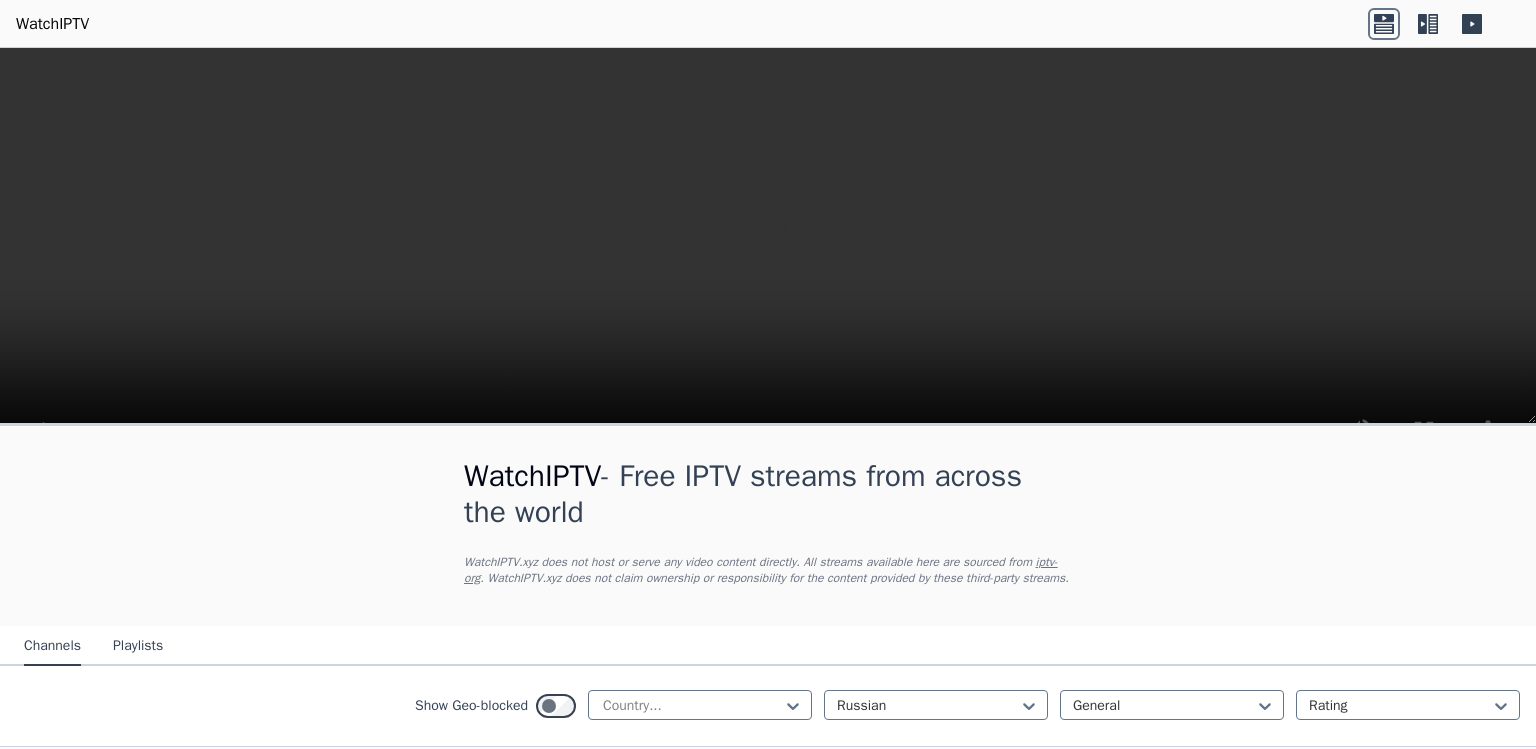 click on "general" at bounding box center [475, 3033] 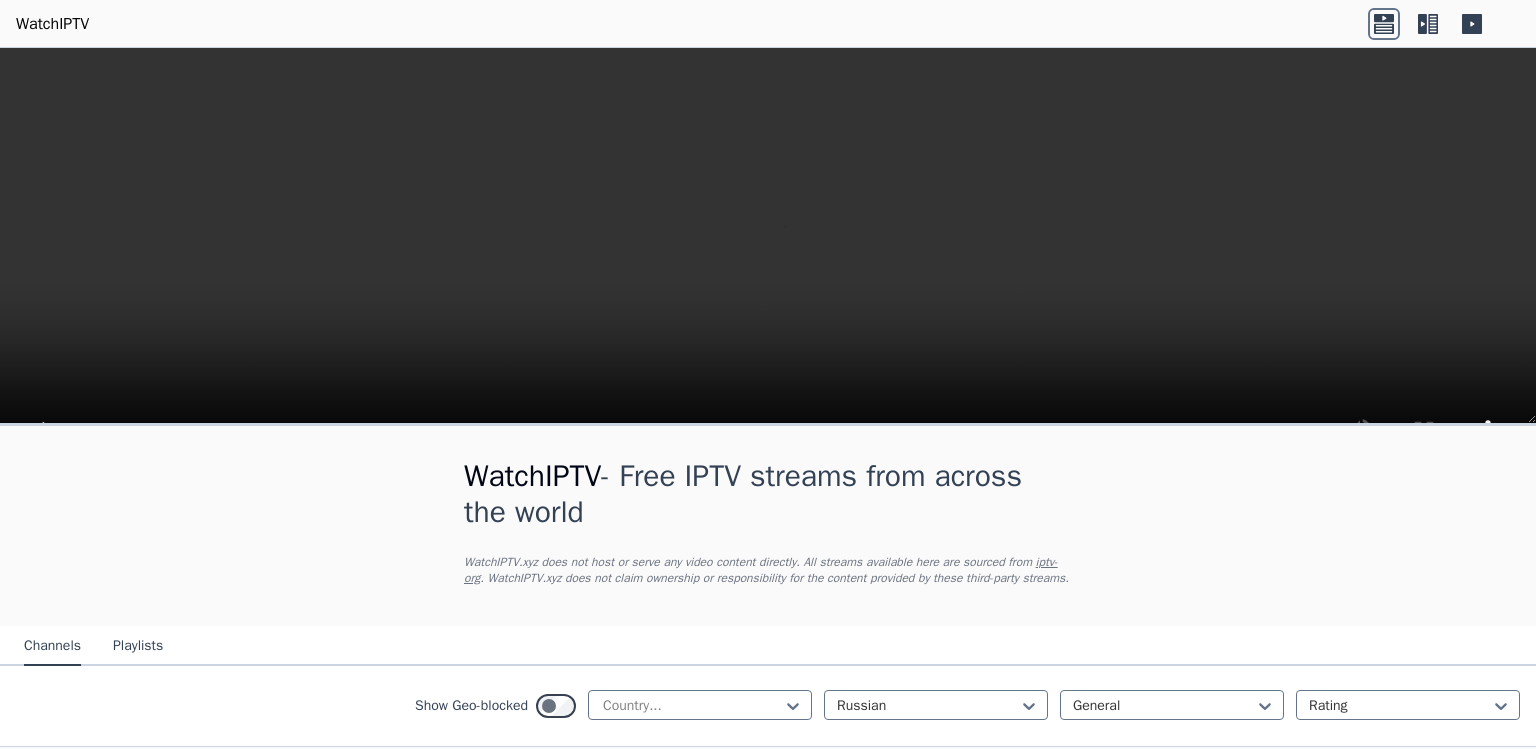 click on "Zvezda RU 🌎 Region-free general rus" at bounding box center [1376, 3011] 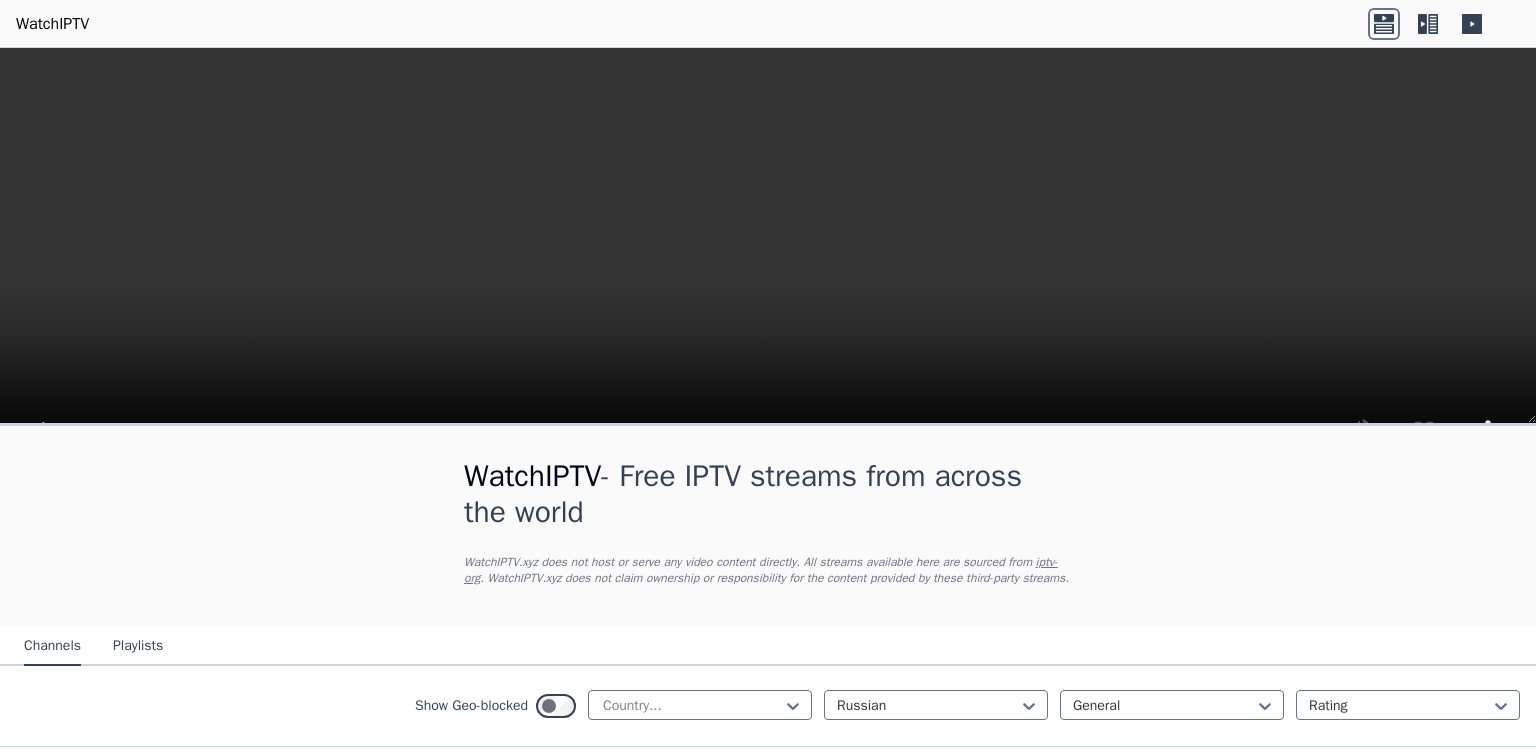 scroll, scrollTop: 2683, scrollLeft: 0, axis: vertical 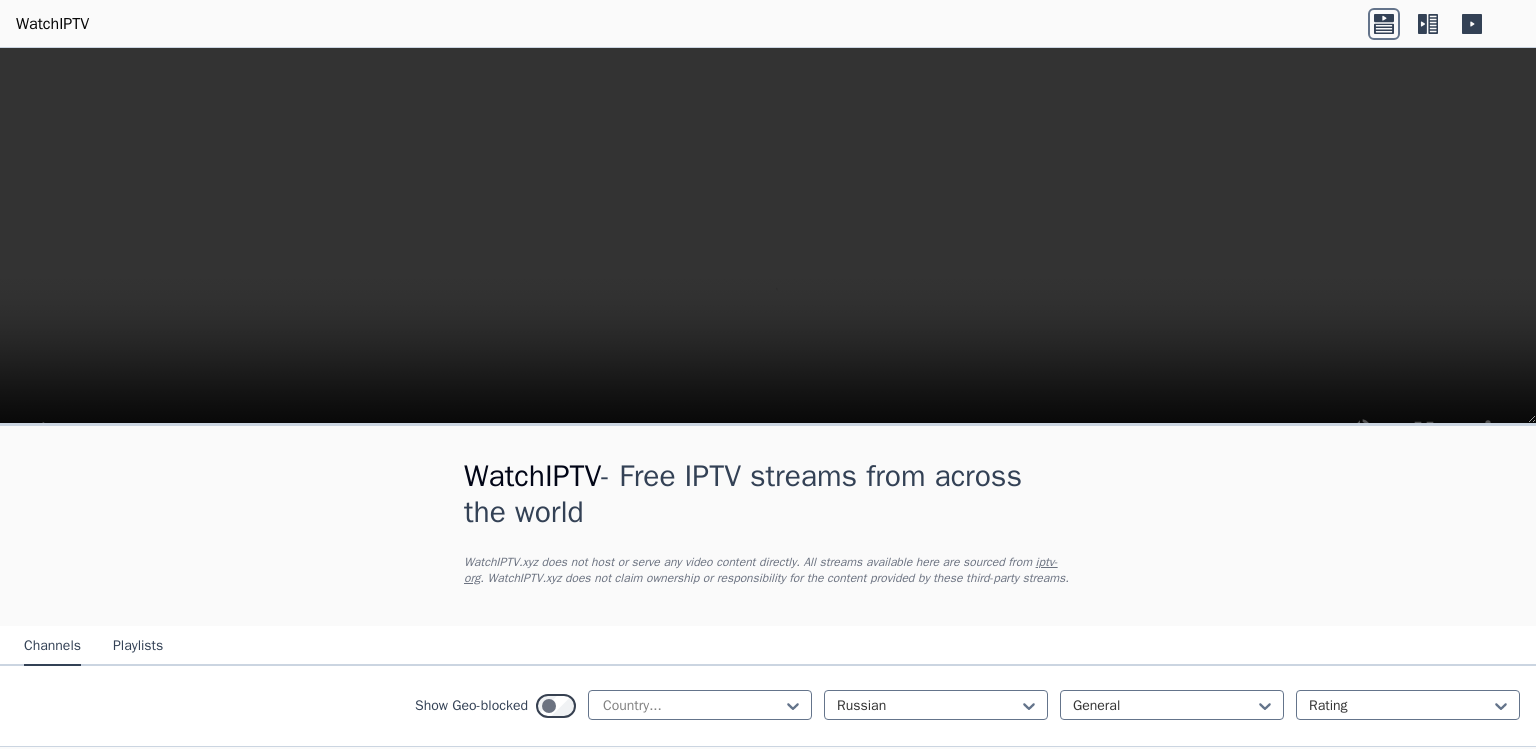 click on "rus" at bounding box center [153, 3237] 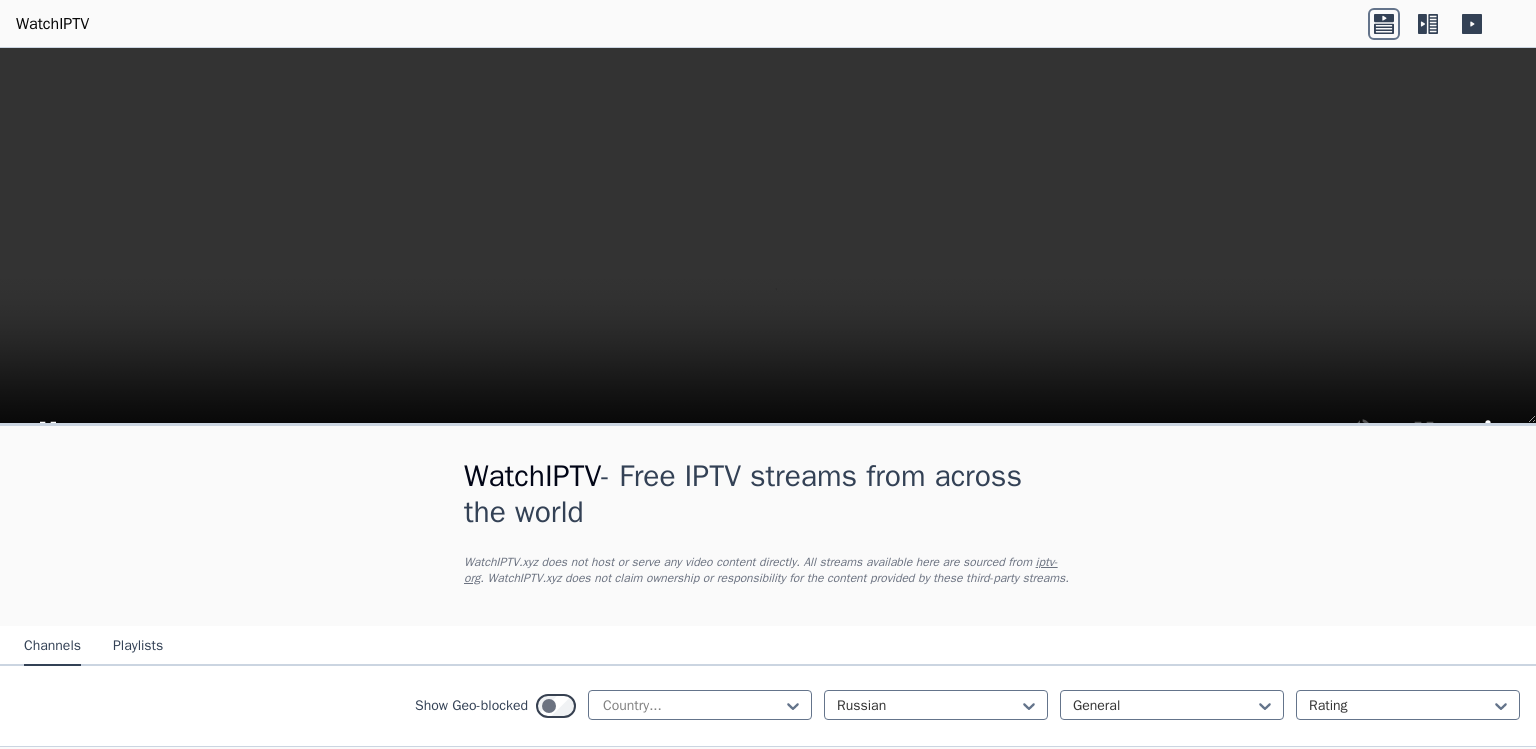 scroll, scrollTop: 2683, scrollLeft: 0, axis: vertical 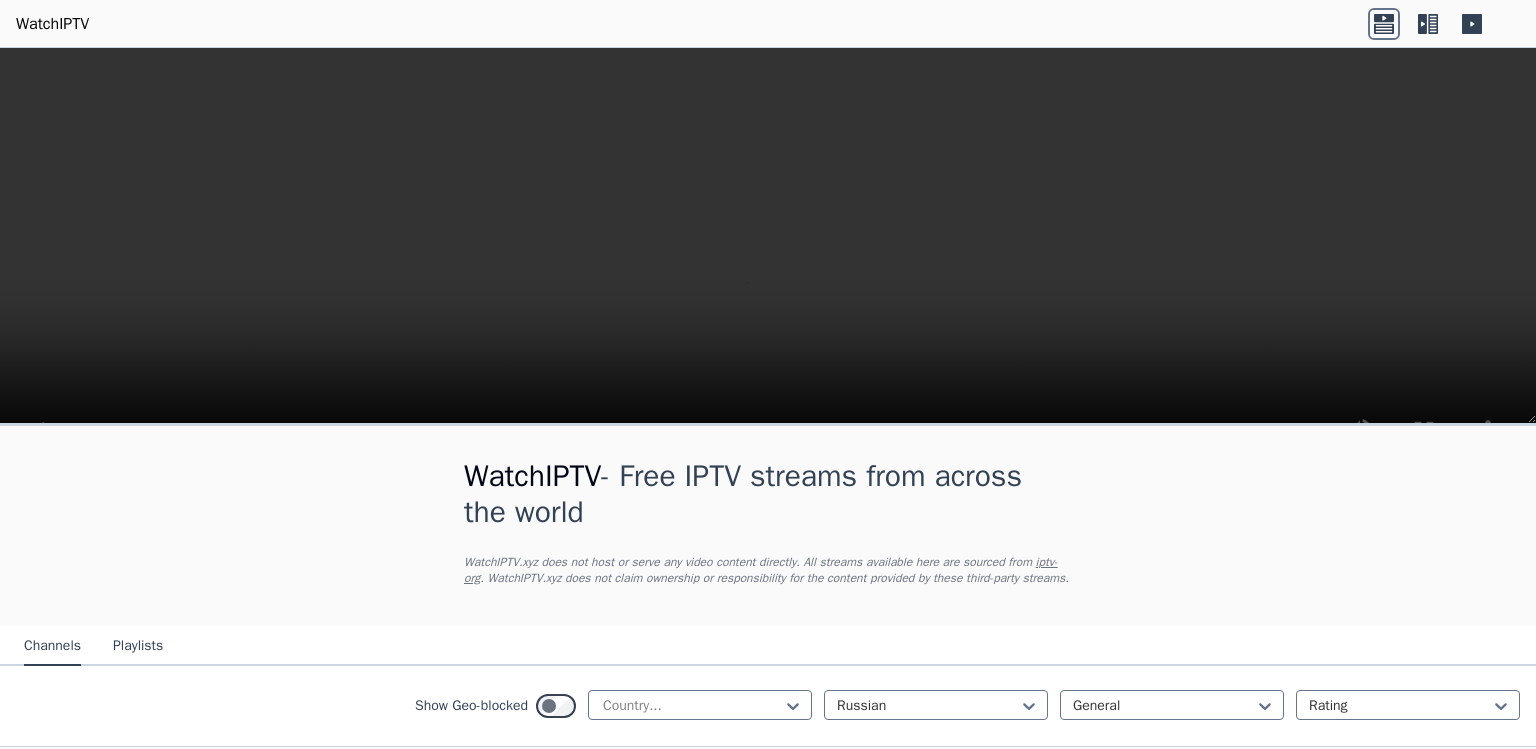 click on "Zvezda RU 🌎 Region-free general rus" at bounding box center [457, 3187] 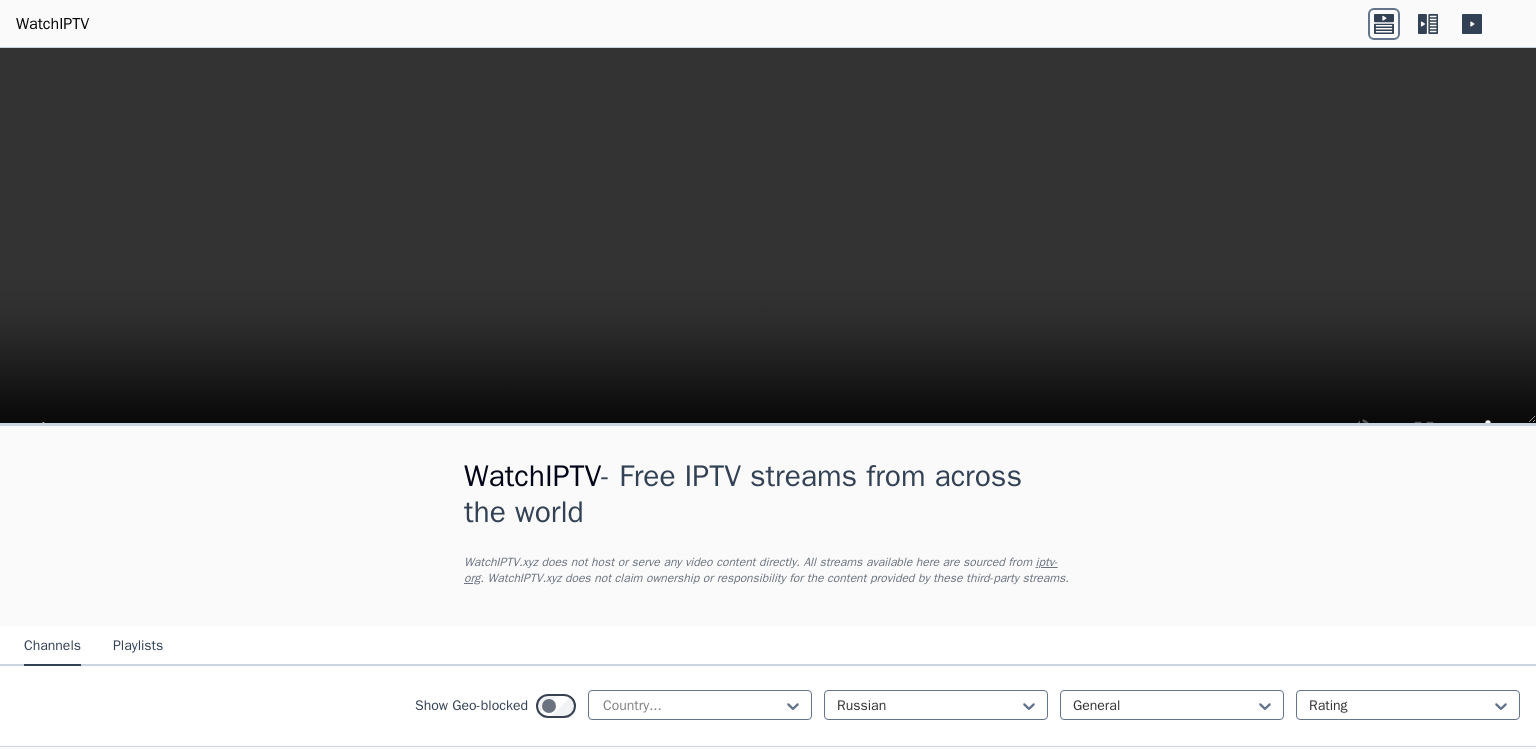 scroll, scrollTop: 966, scrollLeft: 0, axis: vertical 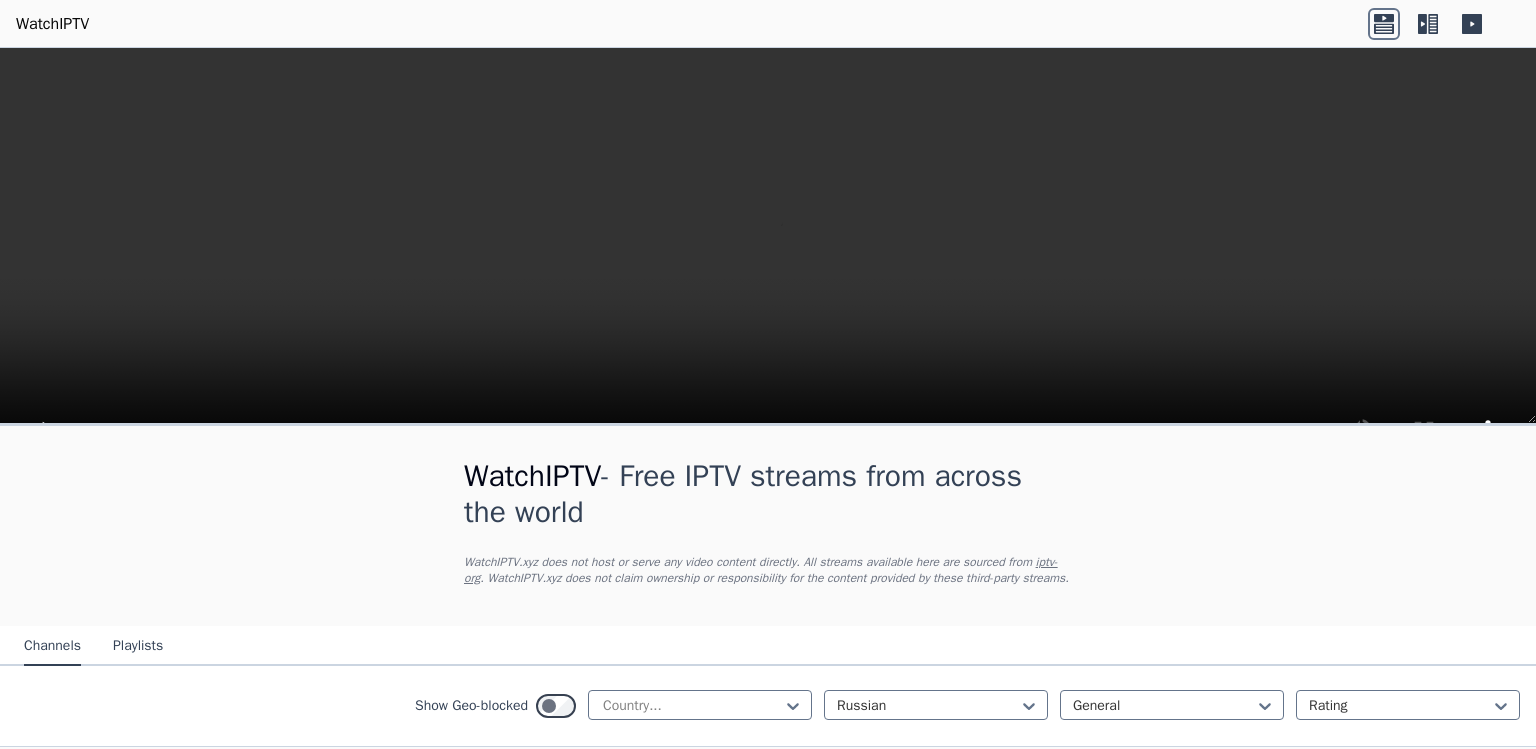 click on "Popularity 40" at bounding box center [674, 1293] 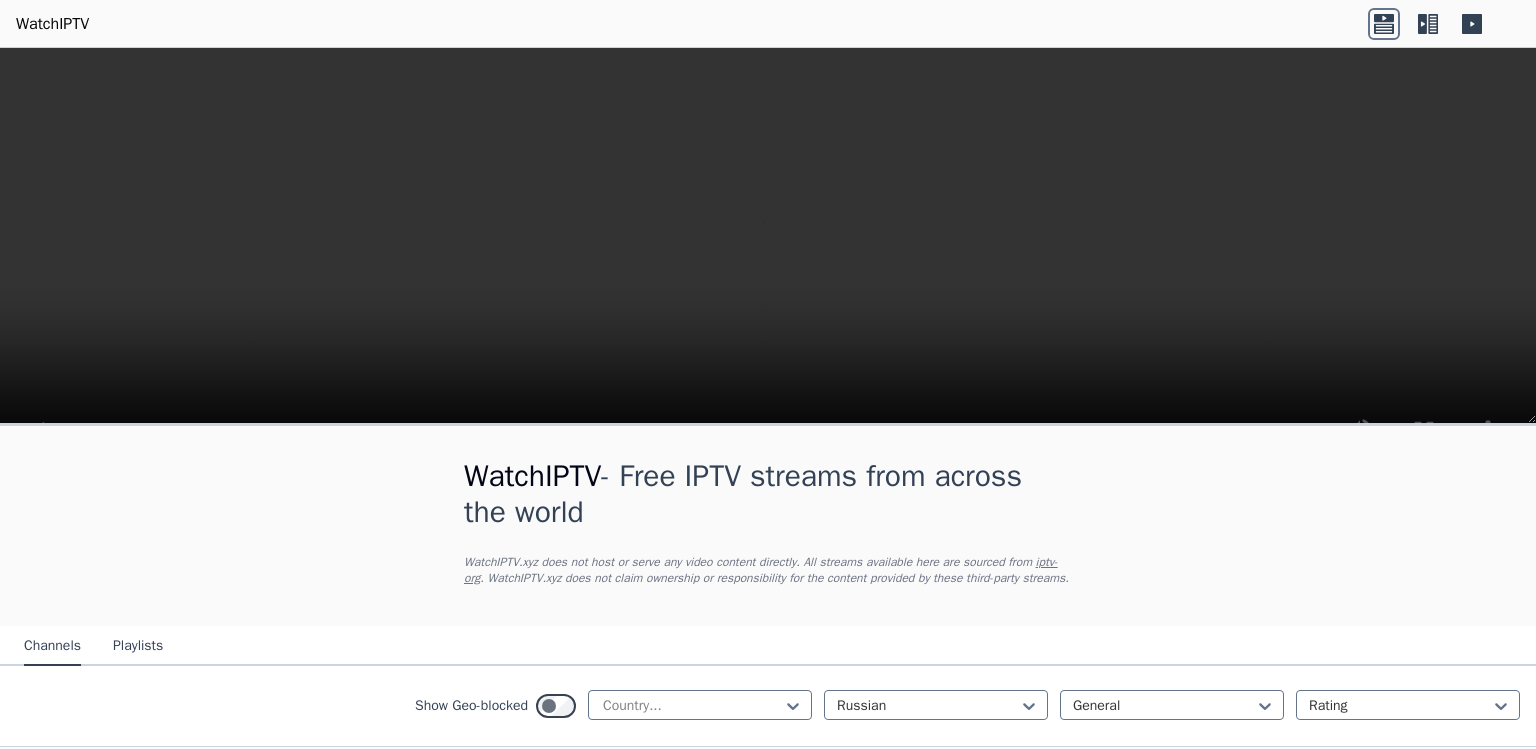 click on "🌎 Region-free" at bounding box center (1070, 1441) 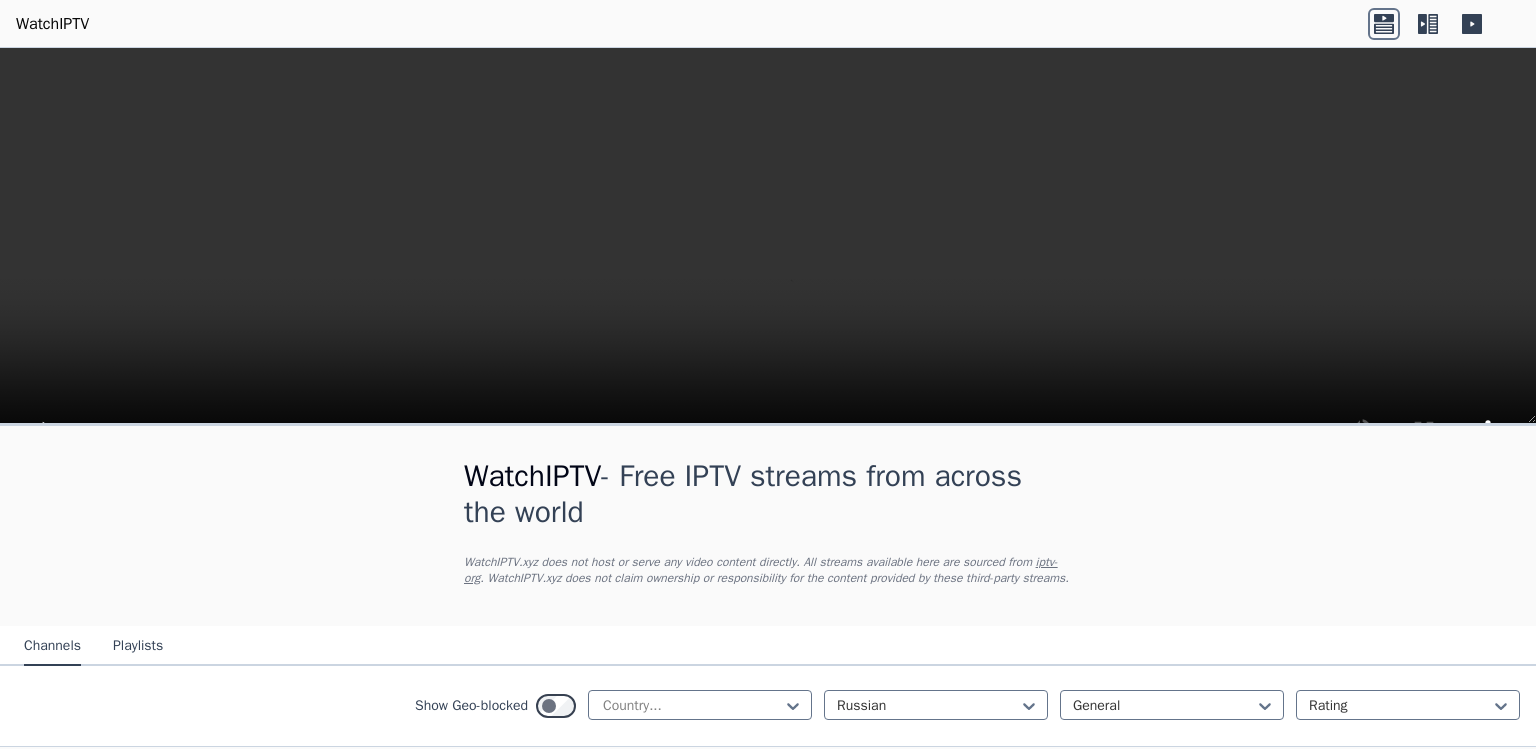 scroll, scrollTop: 340, scrollLeft: 0, axis: vertical 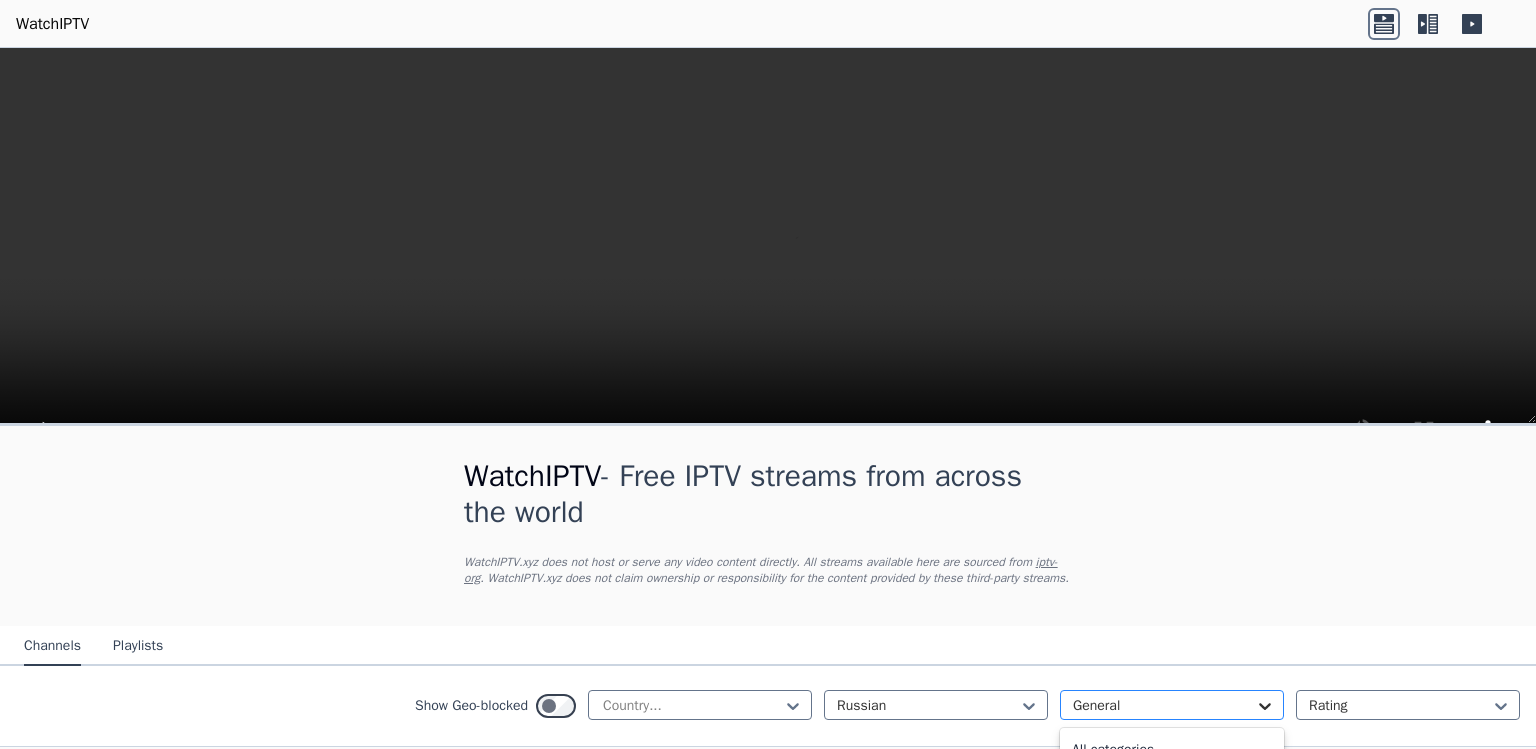 click at bounding box center [1265, 706] 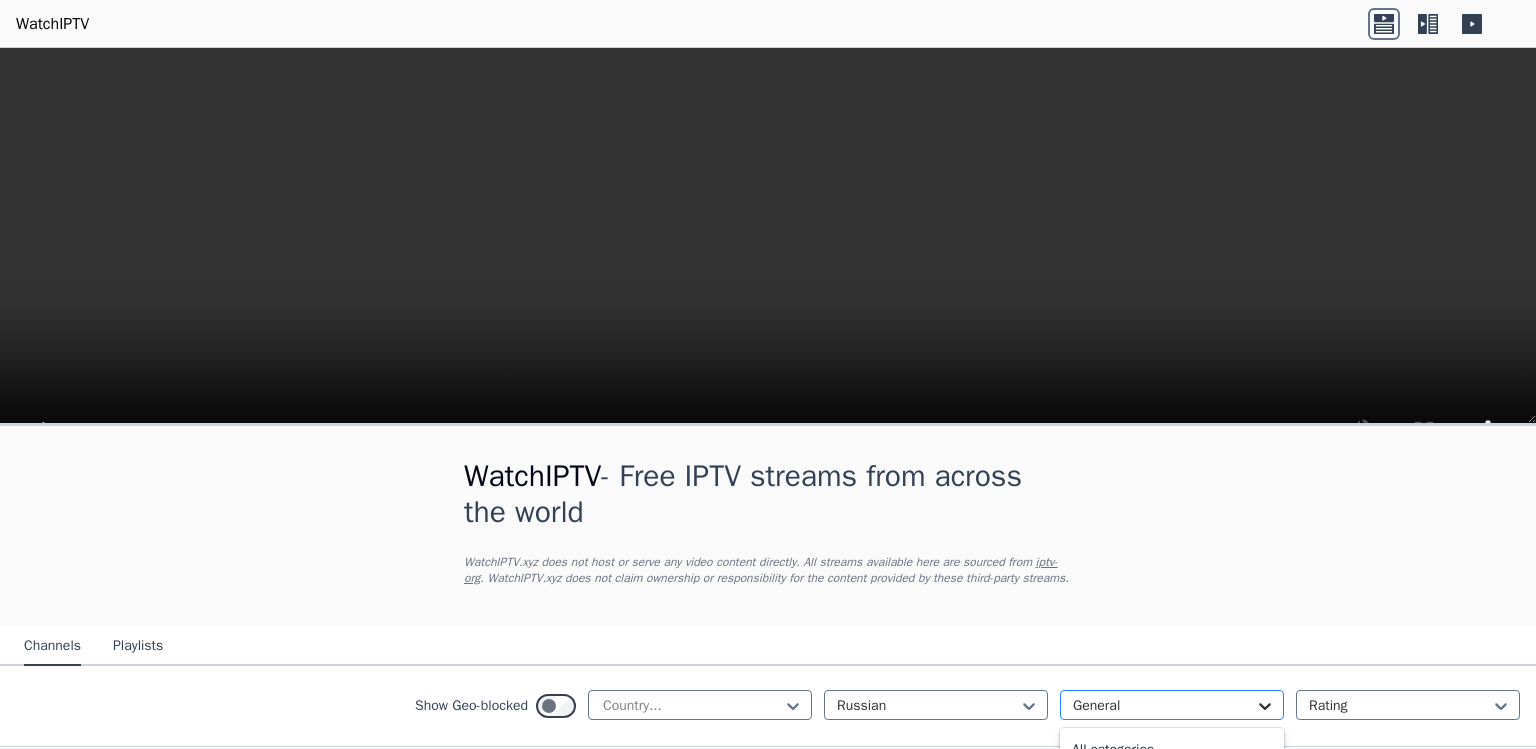 scroll, scrollTop: 358, scrollLeft: 0, axis: vertical 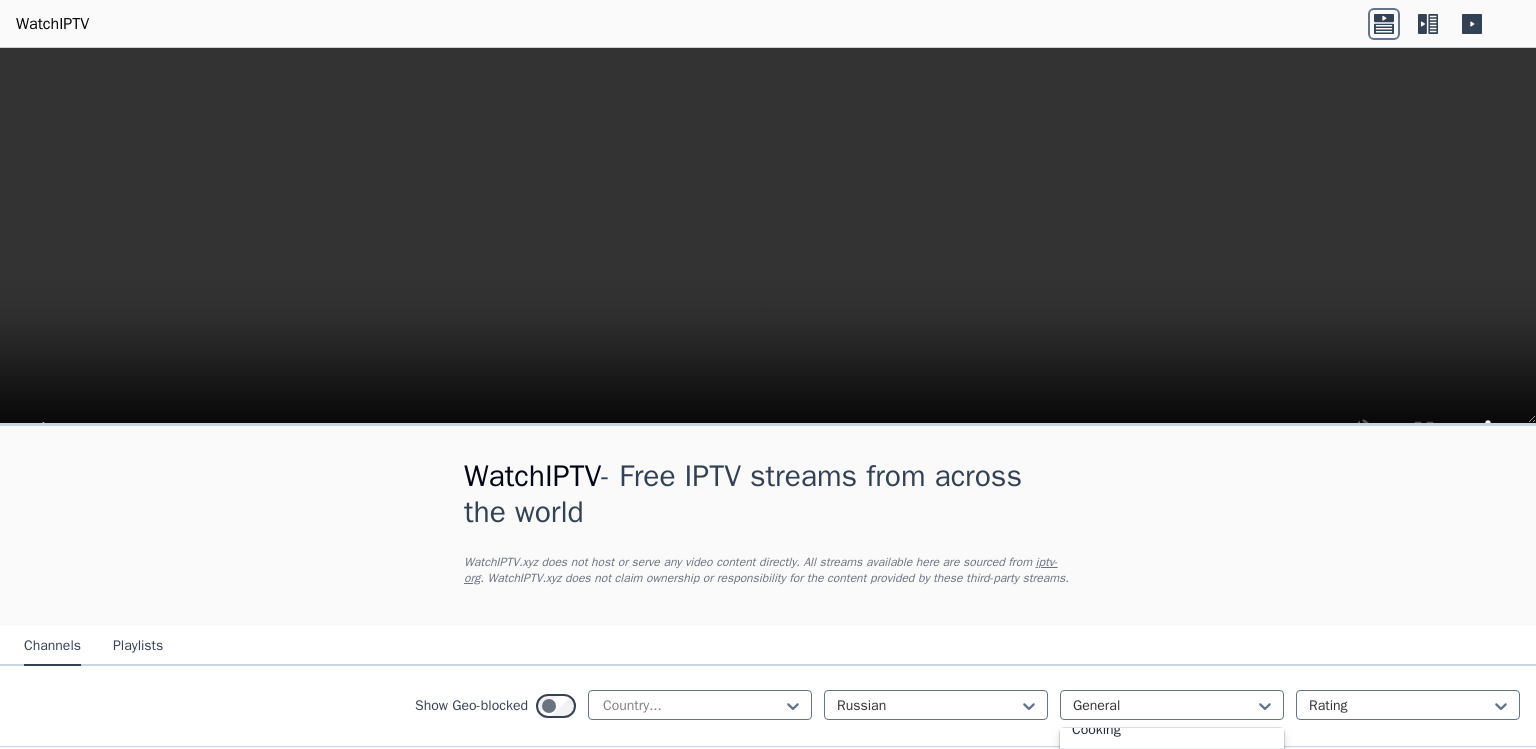 click on "Culture" at bounding box center (1172, 766) 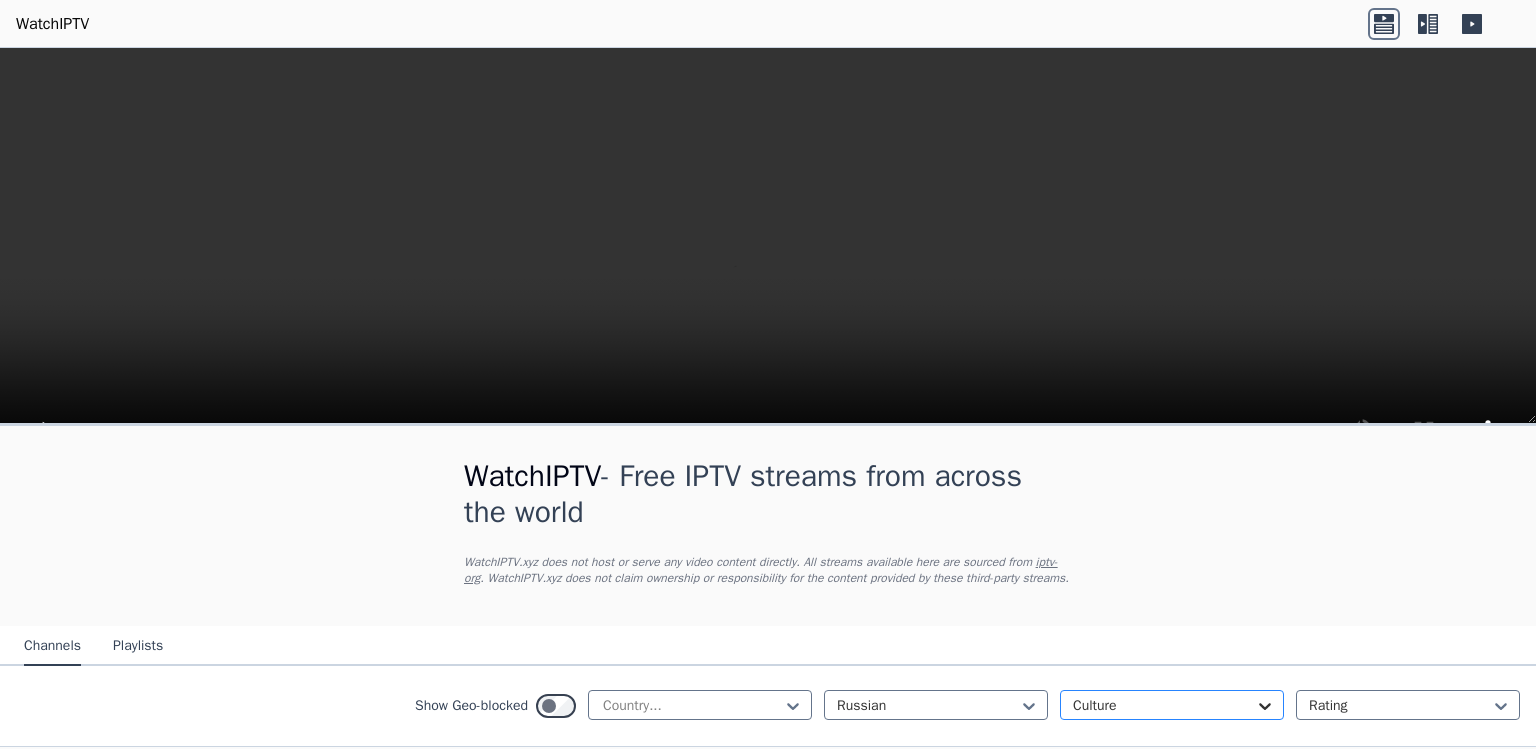 click 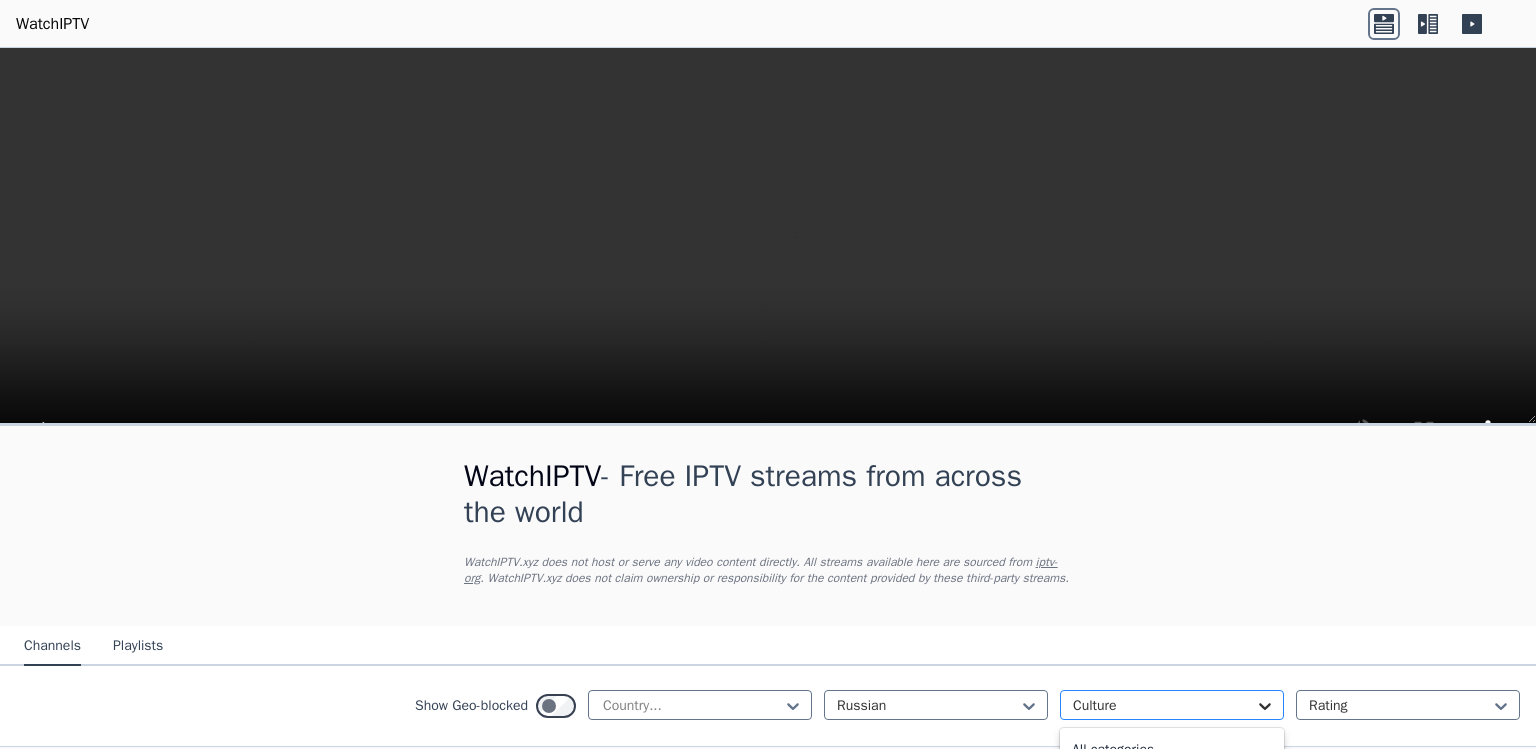 scroll, scrollTop: 36, scrollLeft: 0, axis: vertical 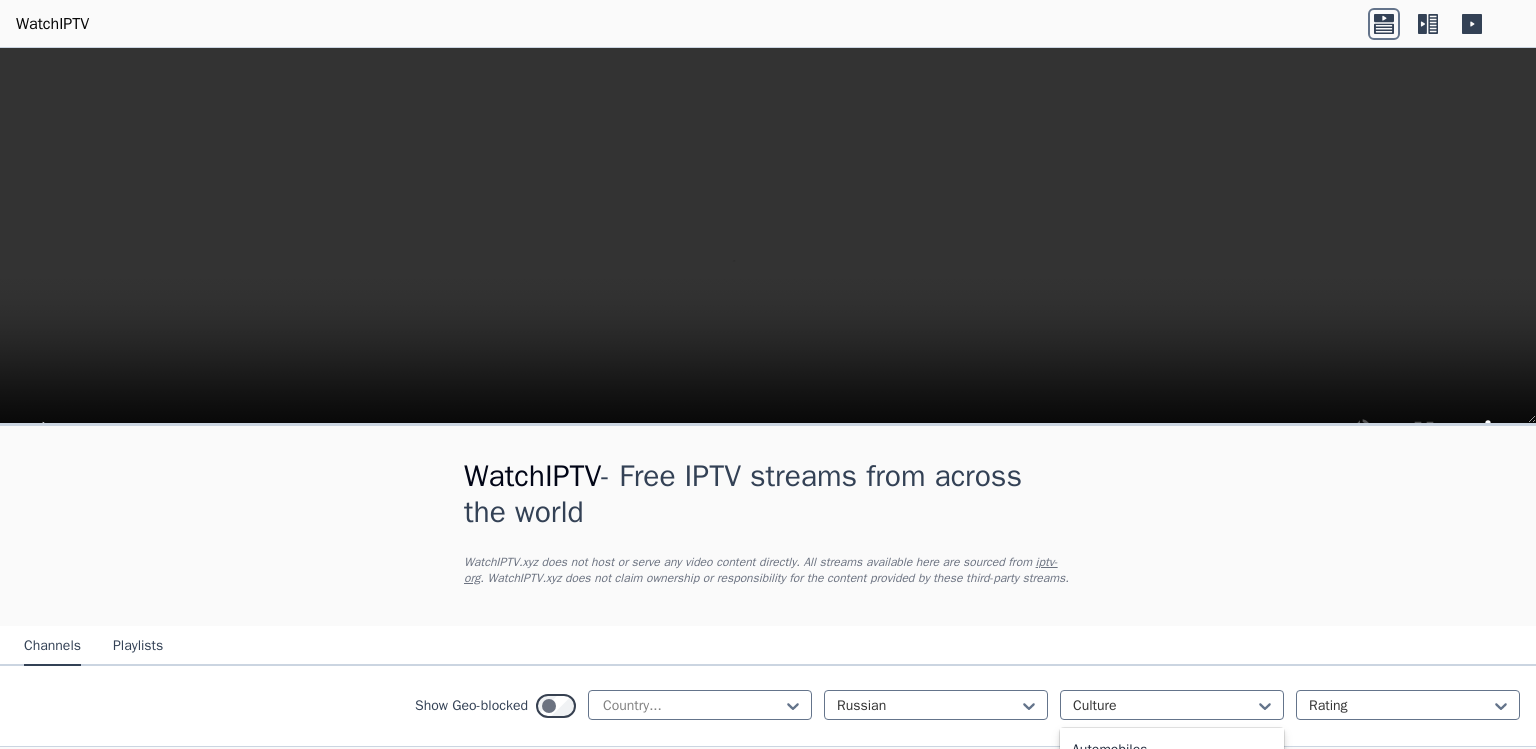 click on "Business" at bounding box center (1172, 822) 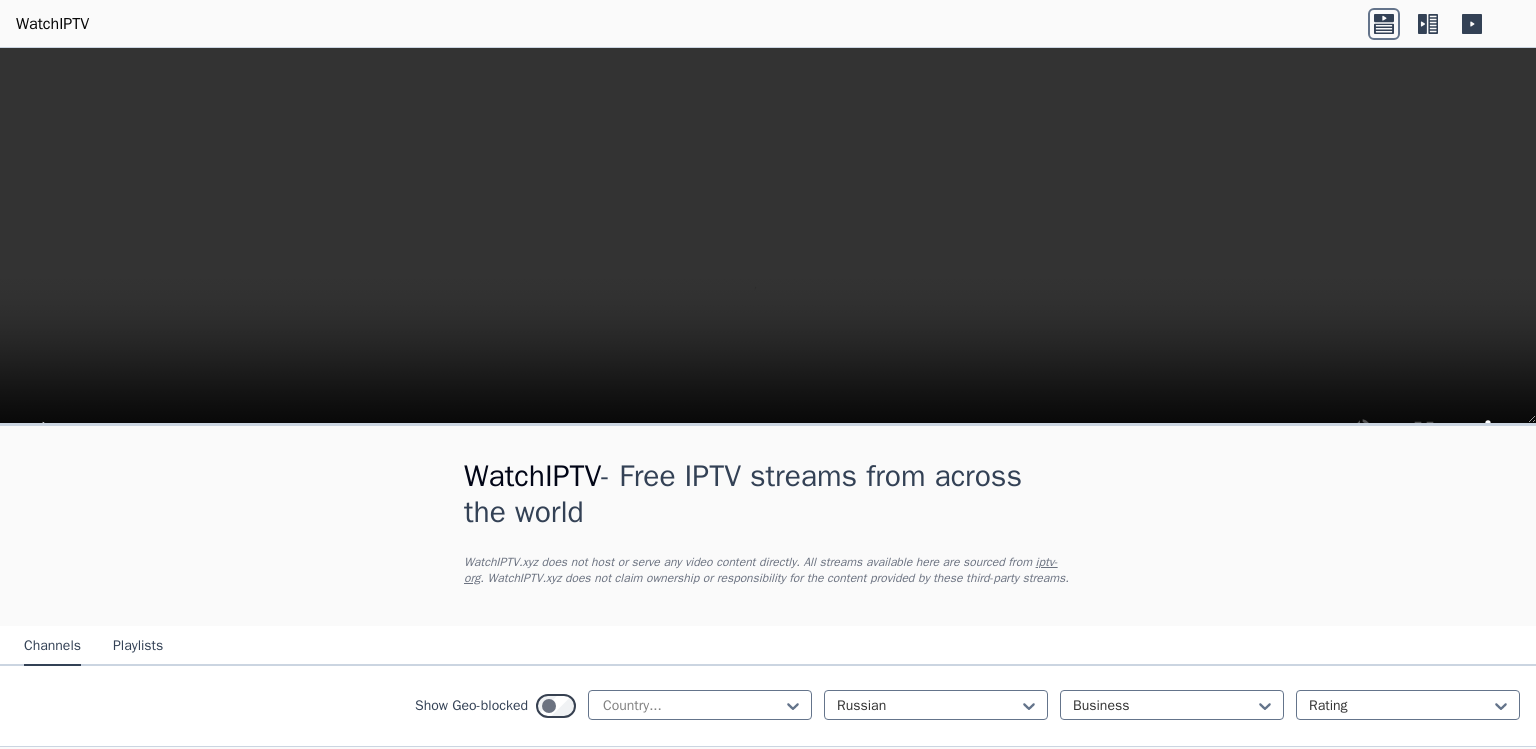 click on "Popularity 8 RBK-TV RU 🌎 Region-free business rus" at bounding box center (1072, 853) 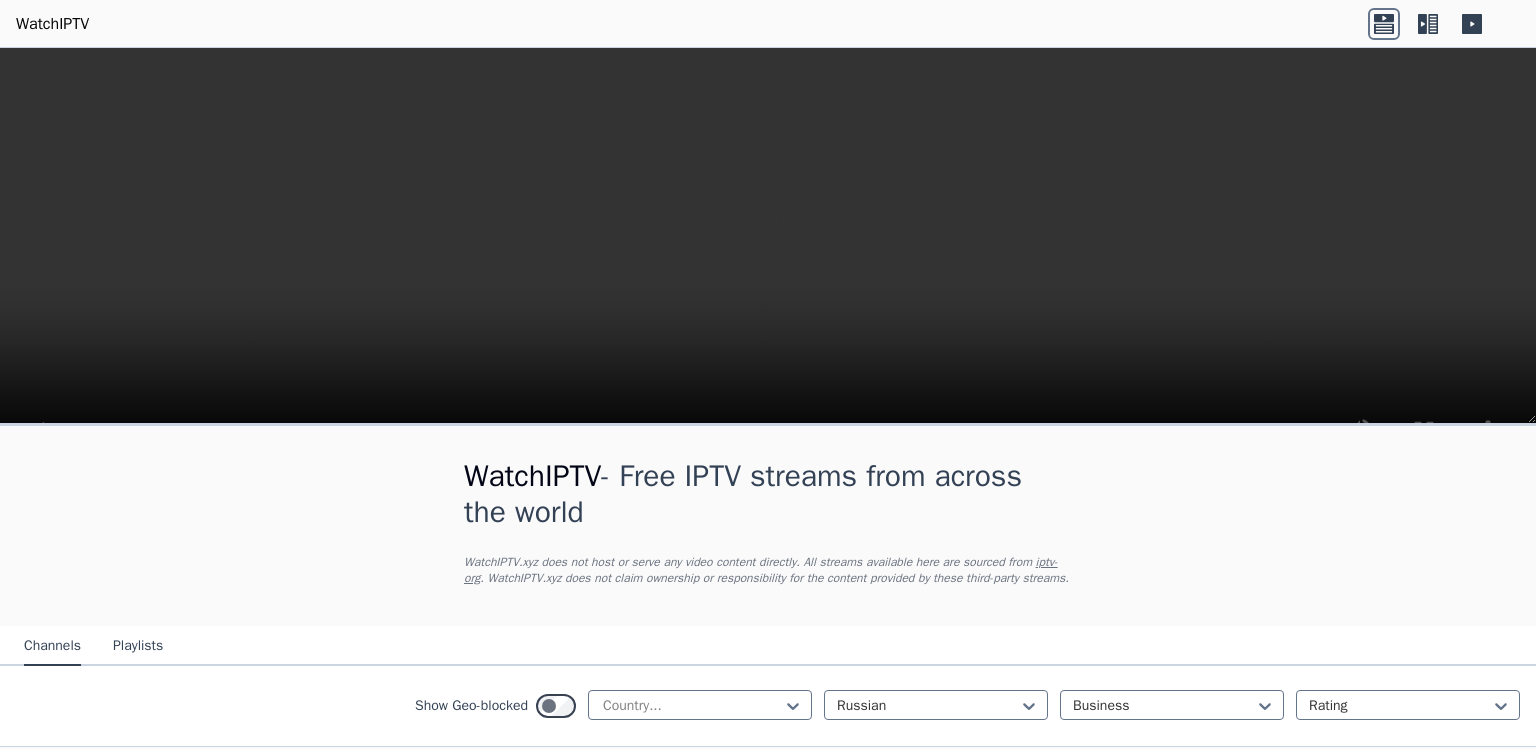 click on "Popularity 11 RBK-TV RU 🌎 Region-free business rus" at bounding box center (768, 853) 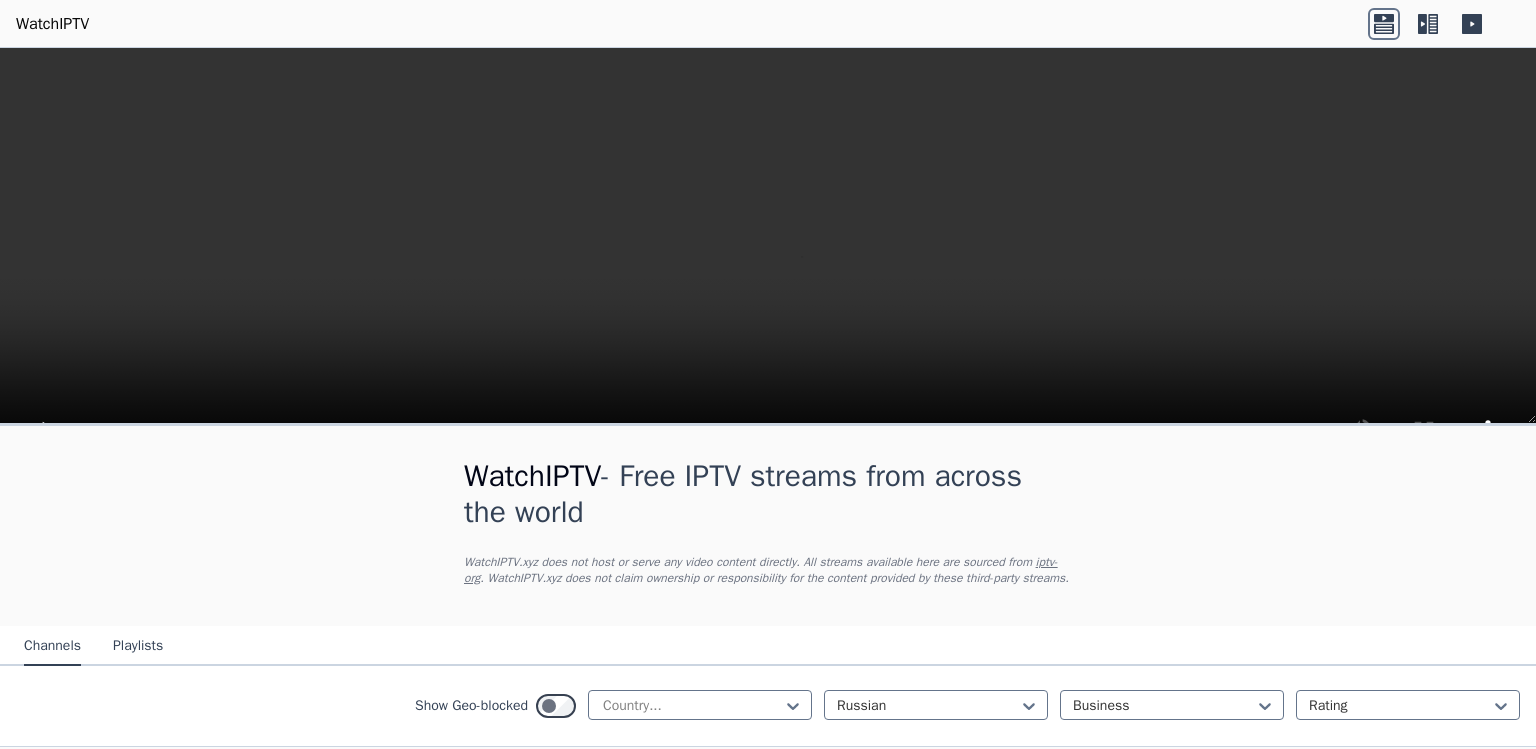 scroll, scrollTop: 555, scrollLeft: 0, axis: vertical 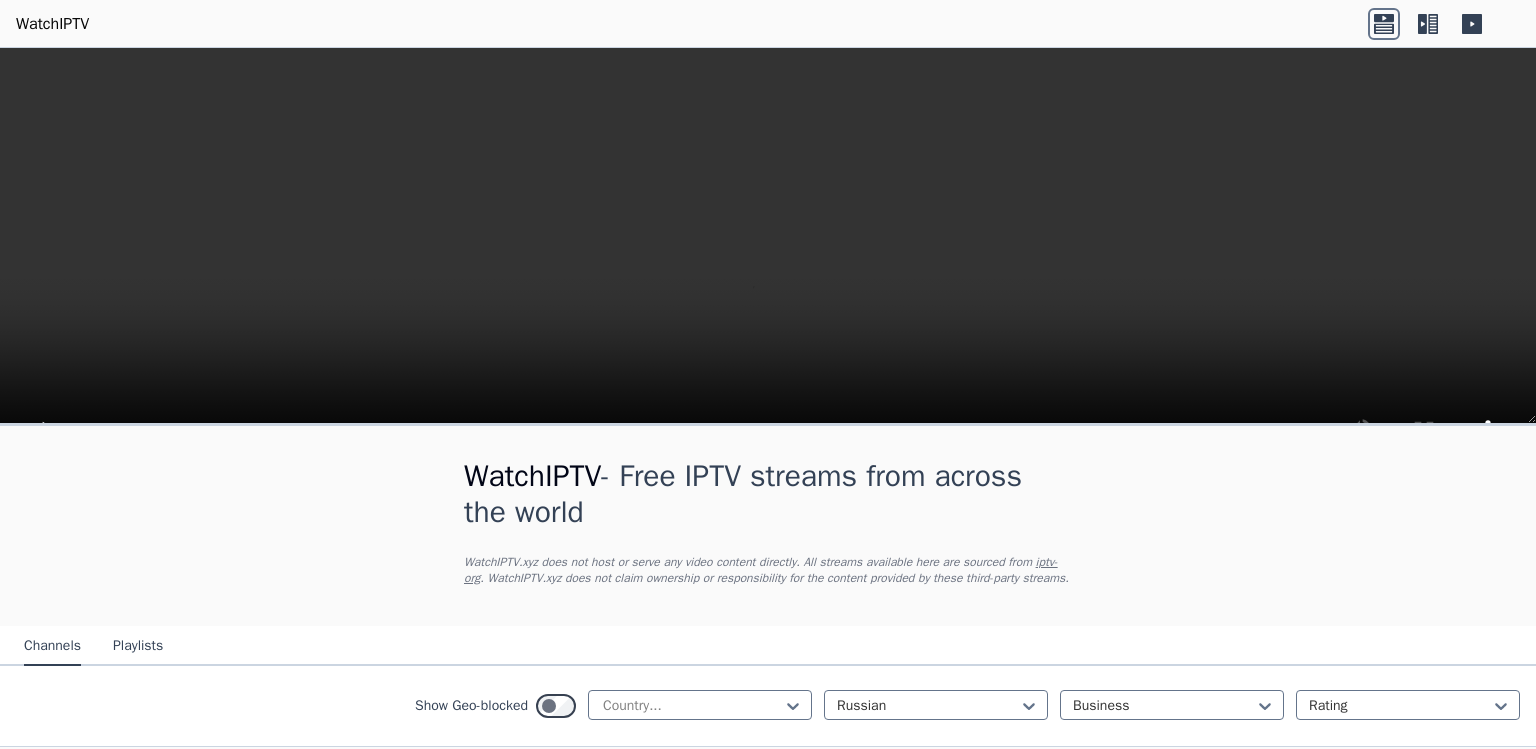 click on "RBK-TV RU 🌎 Region-free business rus" at bounding box center [768, 1049] 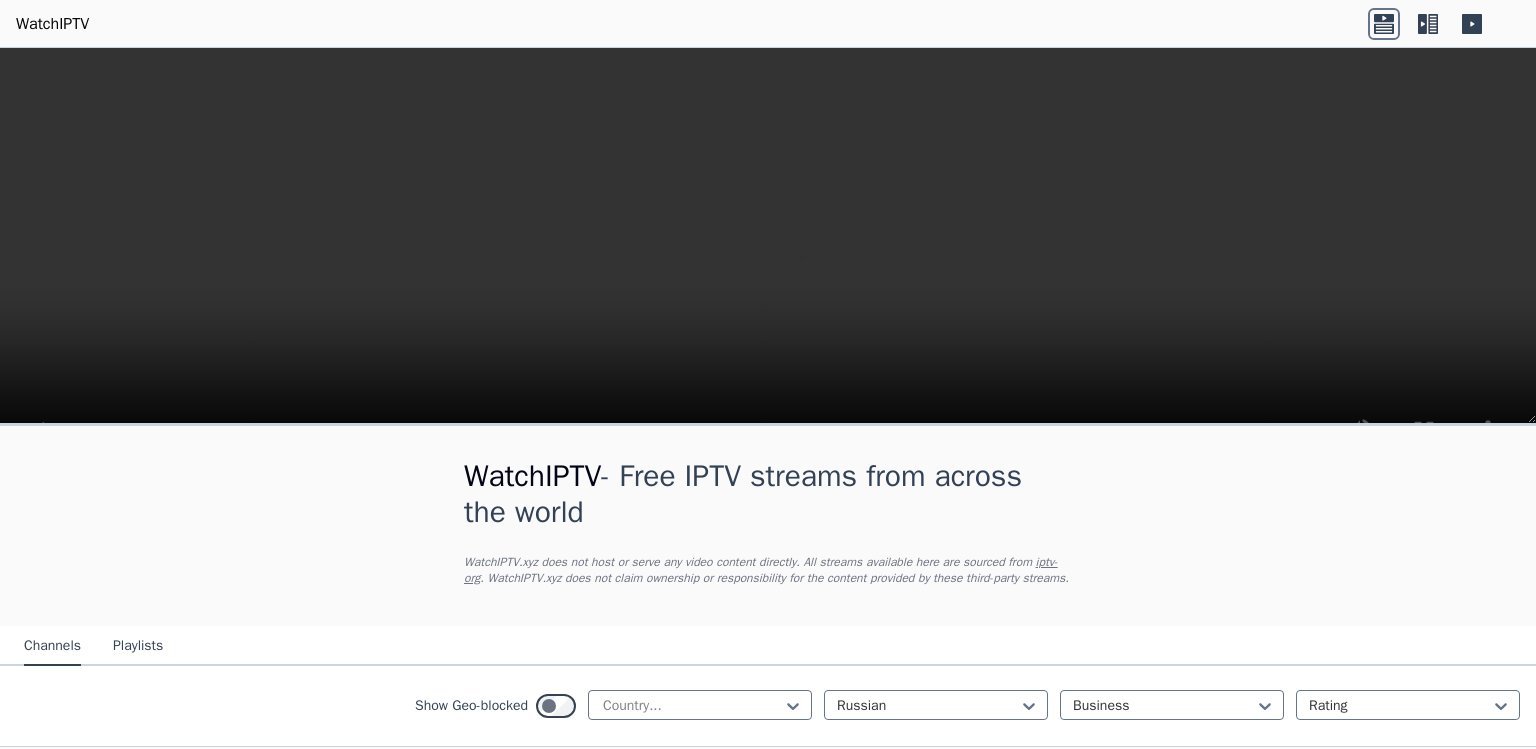 scroll, scrollTop: 555, scrollLeft: 0, axis: vertical 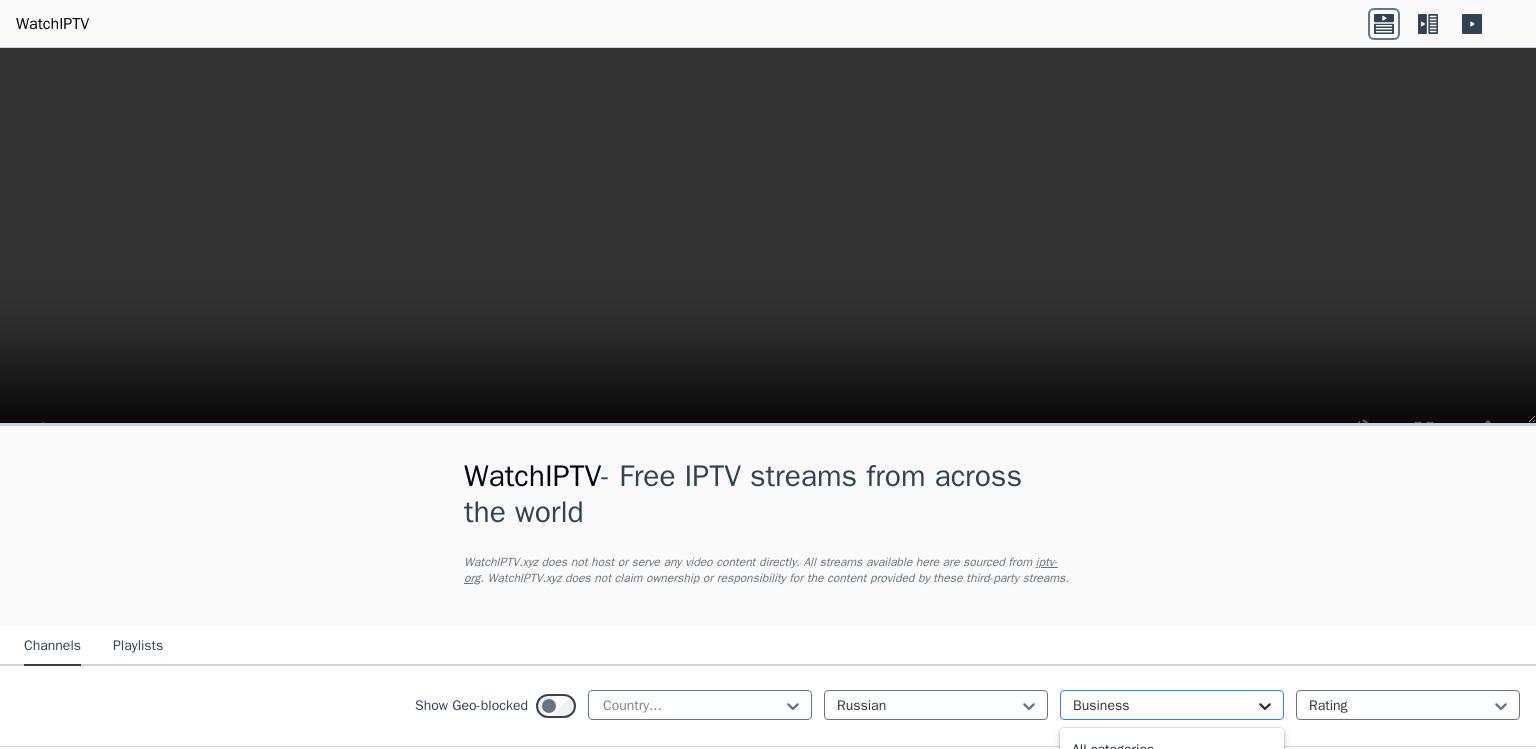 click 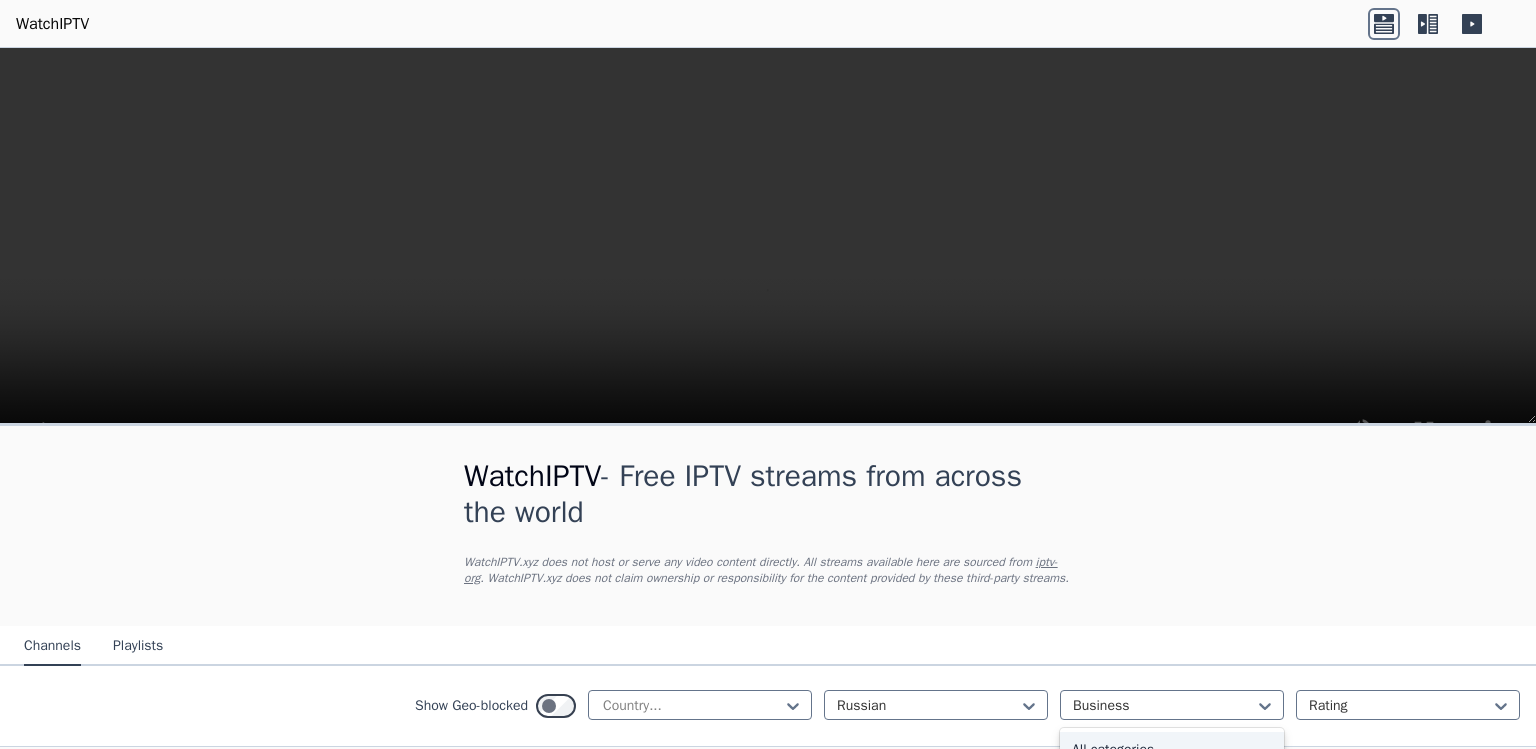 click on "All categories" at bounding box center [1172, 750] 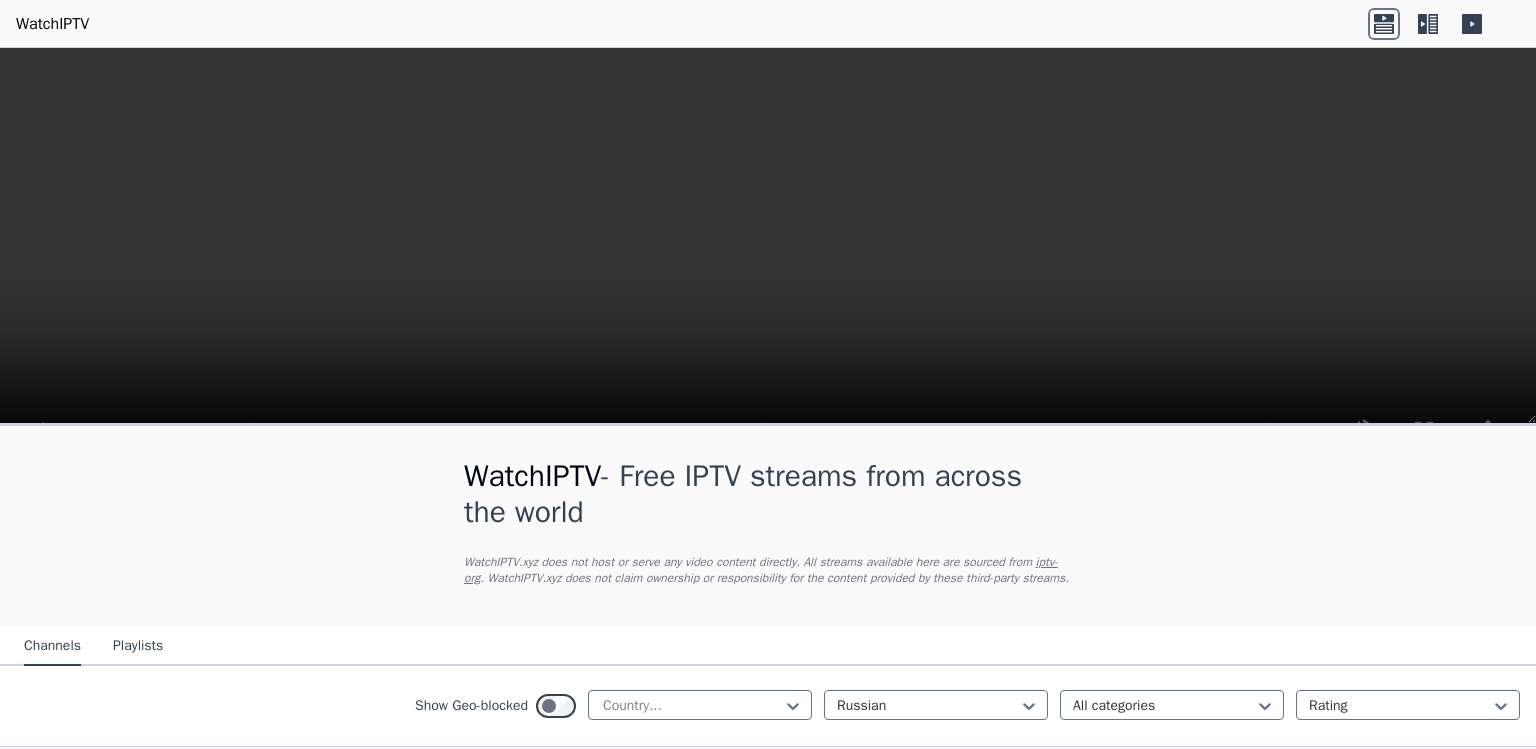 scroll, scrollTop: 492, scrollLeft: 0, axis: vertical 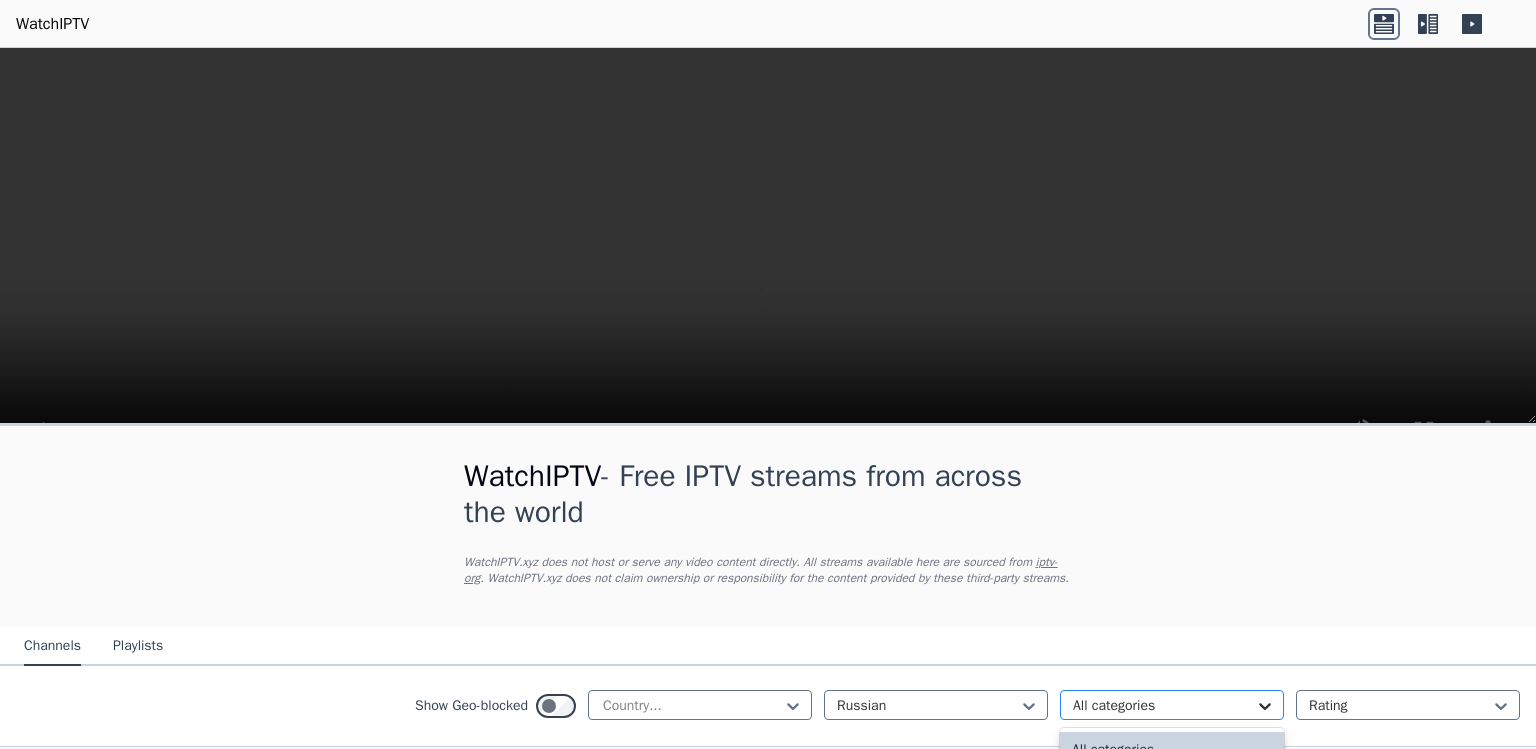 click 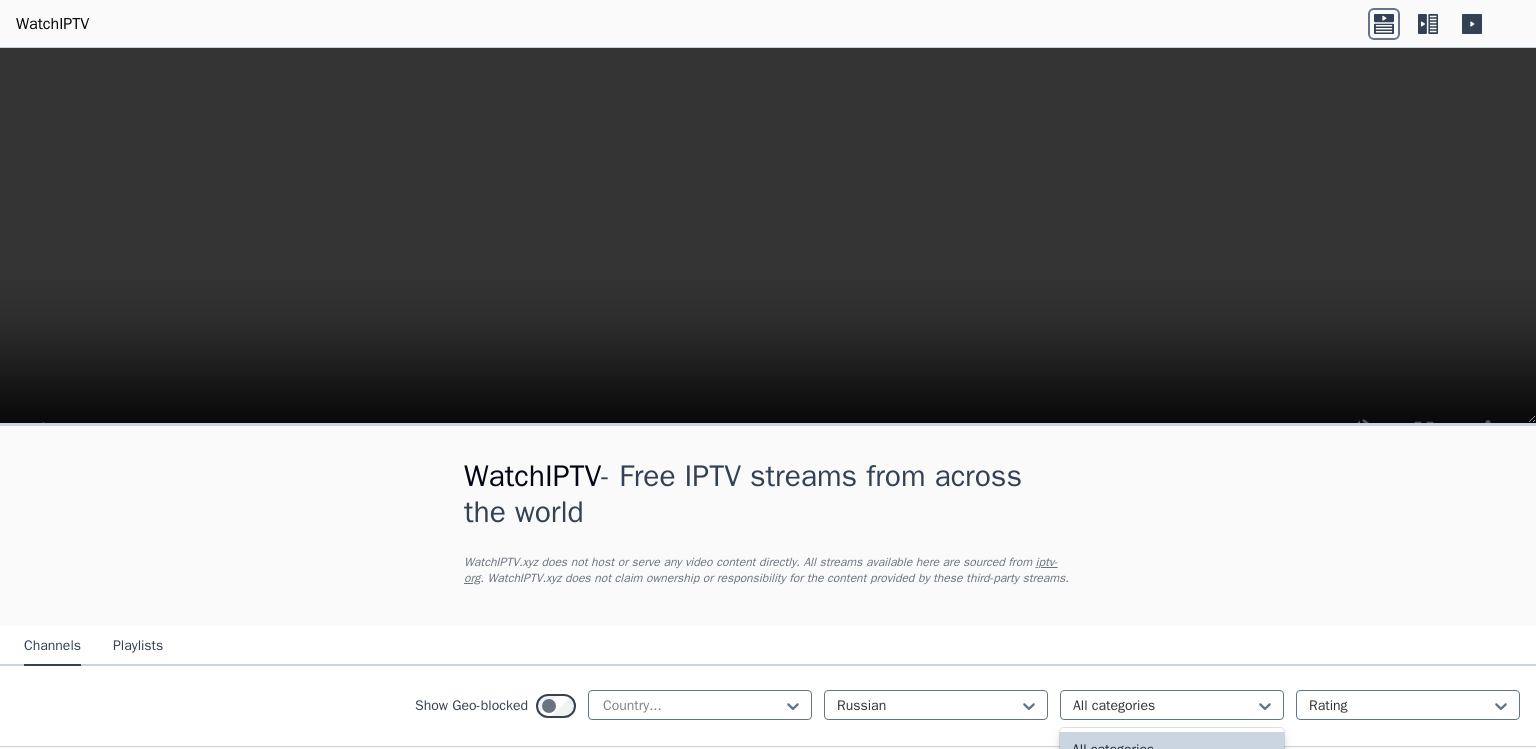 click on "Animation" at bounding box center (1172, 822) 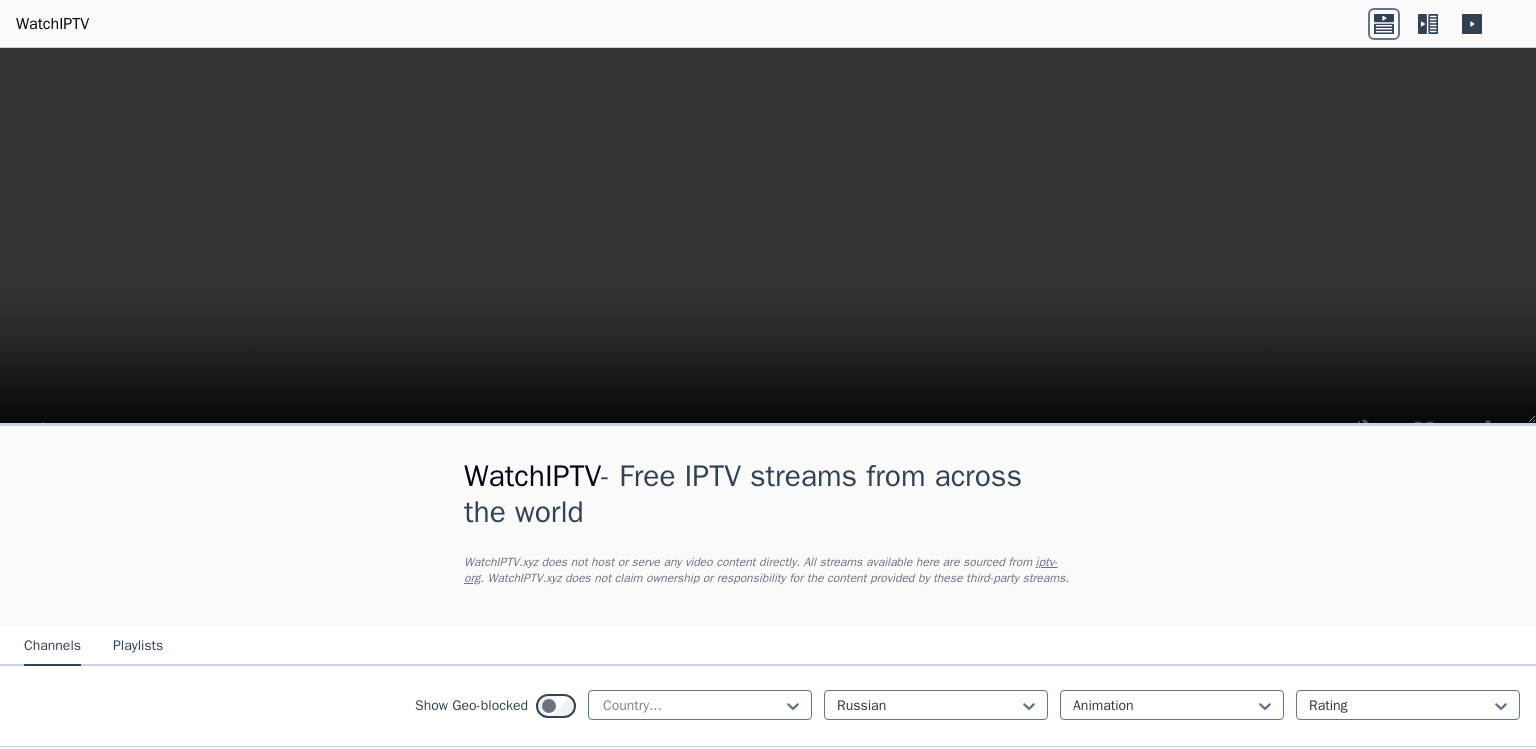 scroll, scrollTop: 359, scrollLeft: 0, axis: vertical 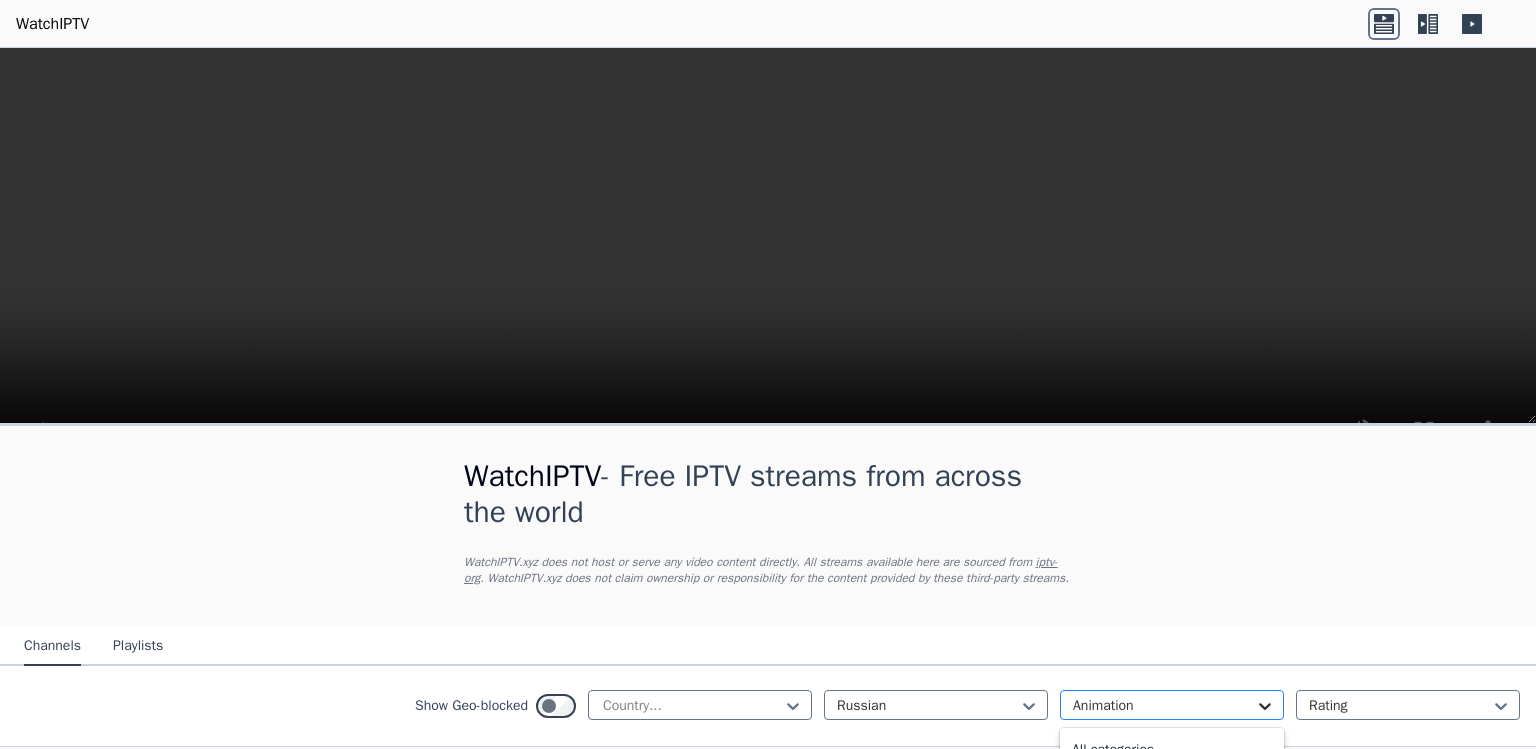 click 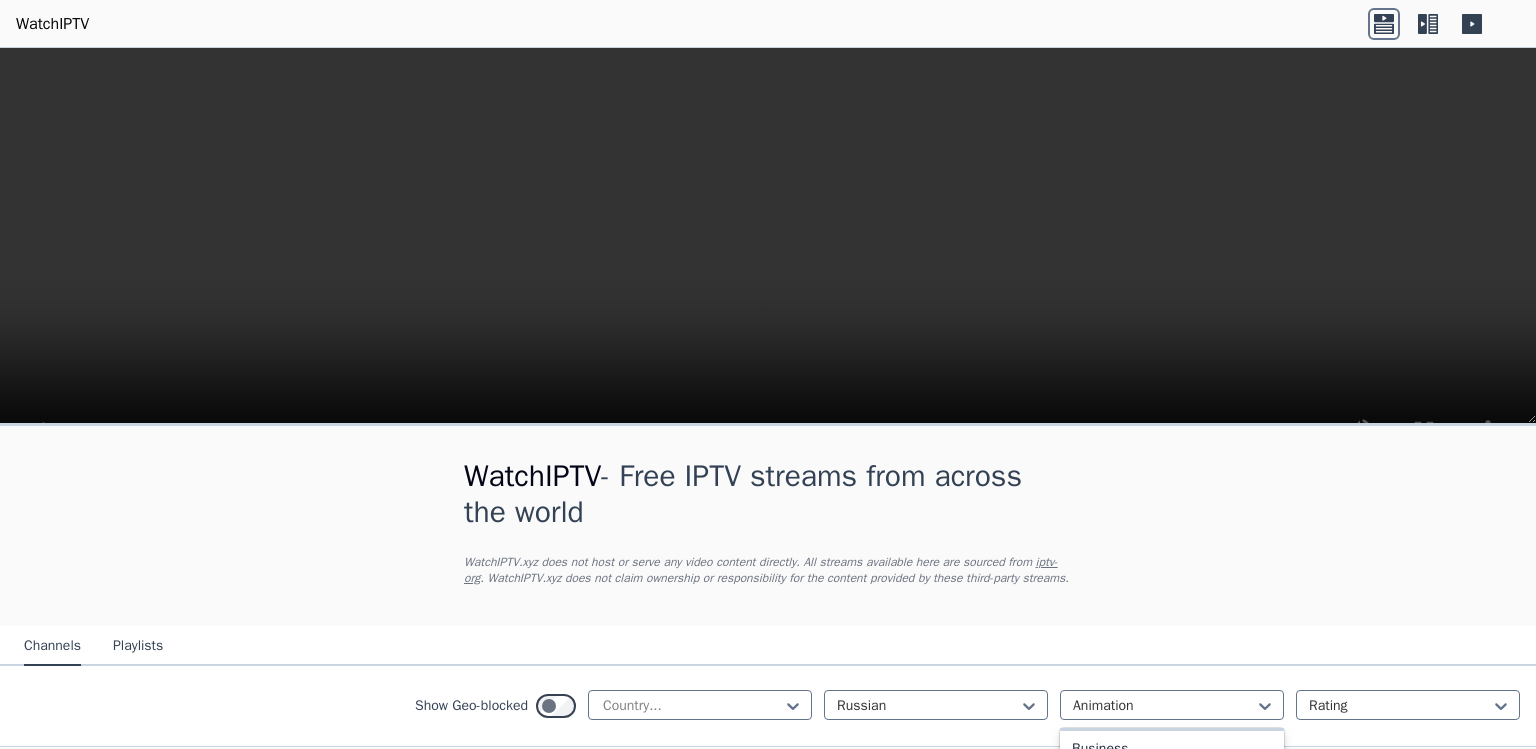 scroll, scrollTop: 114, scrollLeft: 0, axis: vertical 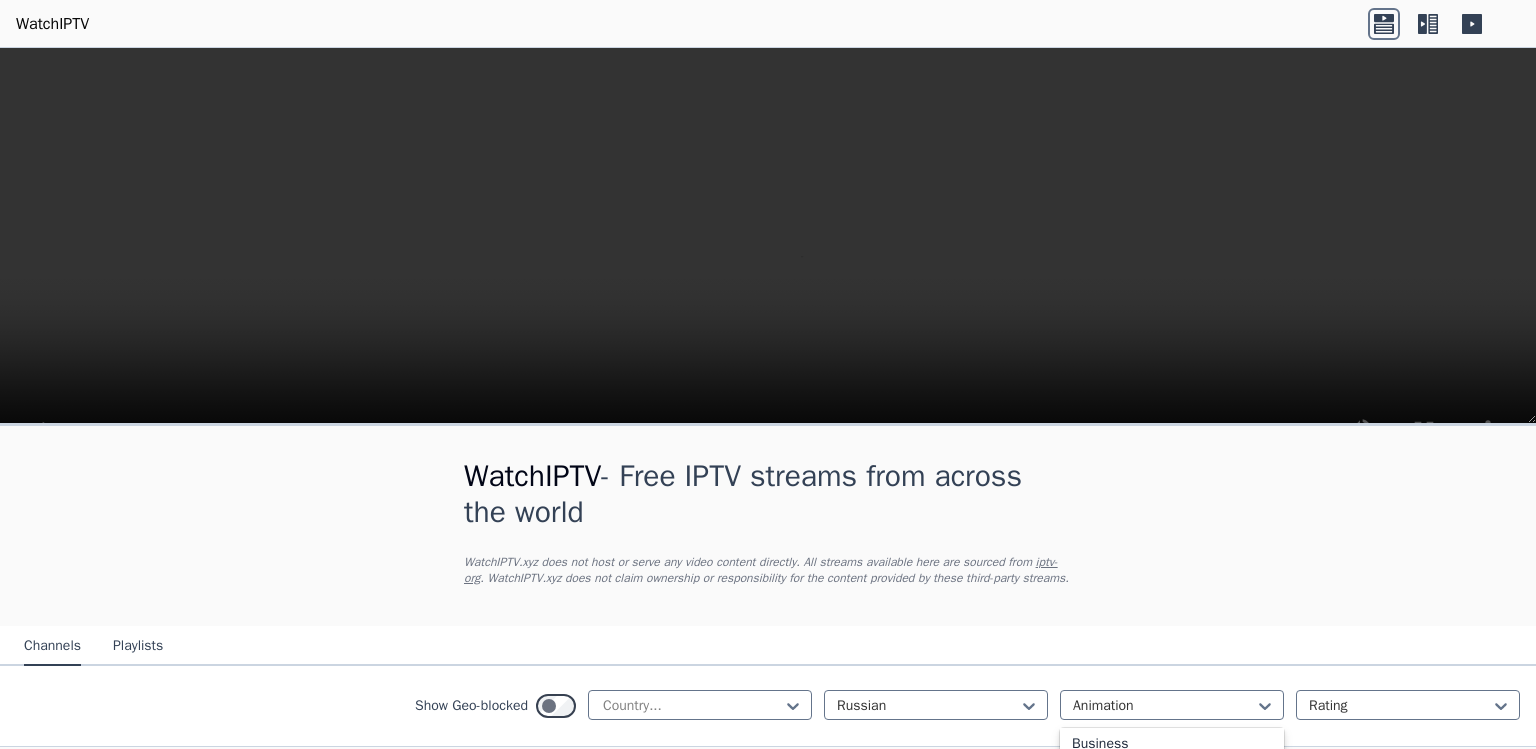 click on "Documentary" at bounding box center [1172, 924] 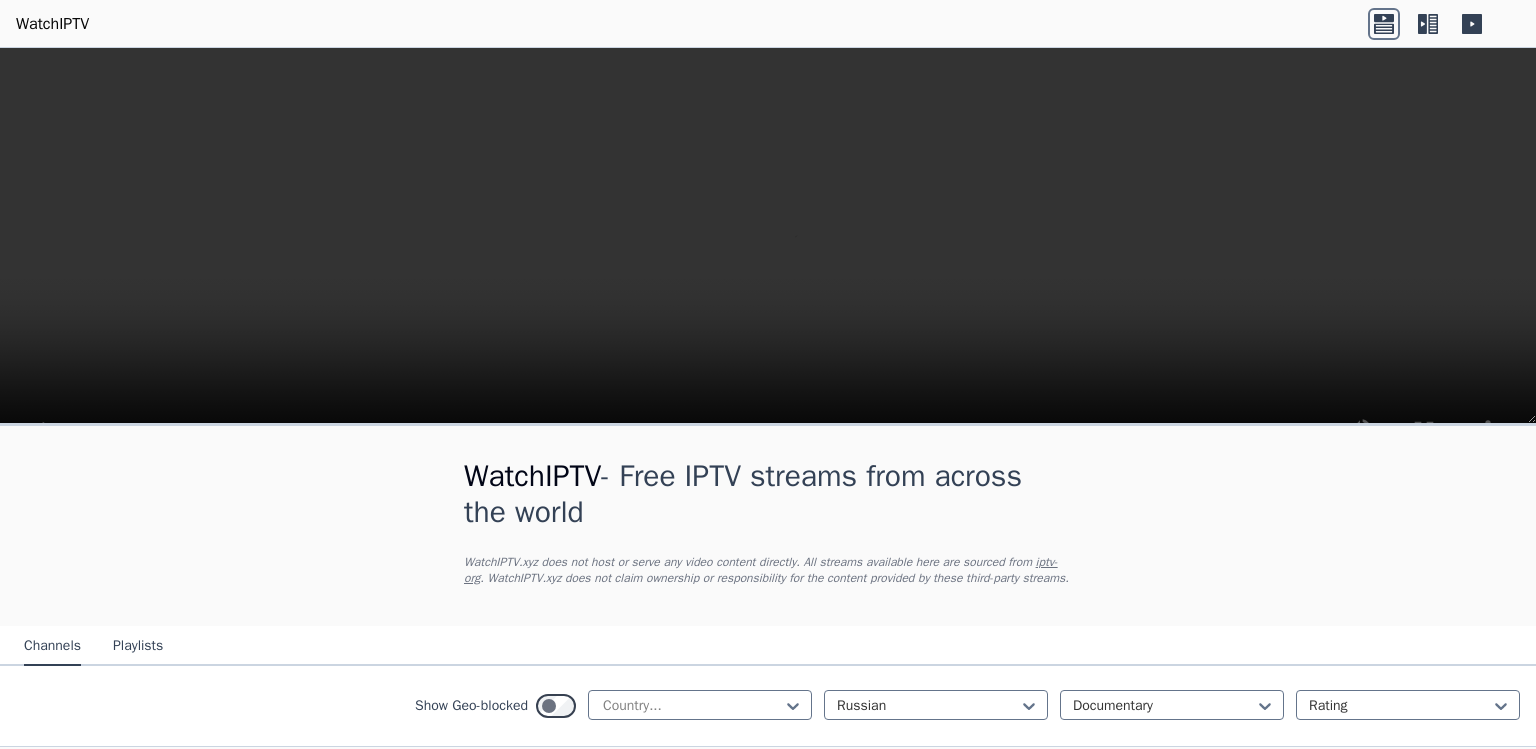 scroll, scrollTop: 908, scrollLeft: 0, axis: vertical 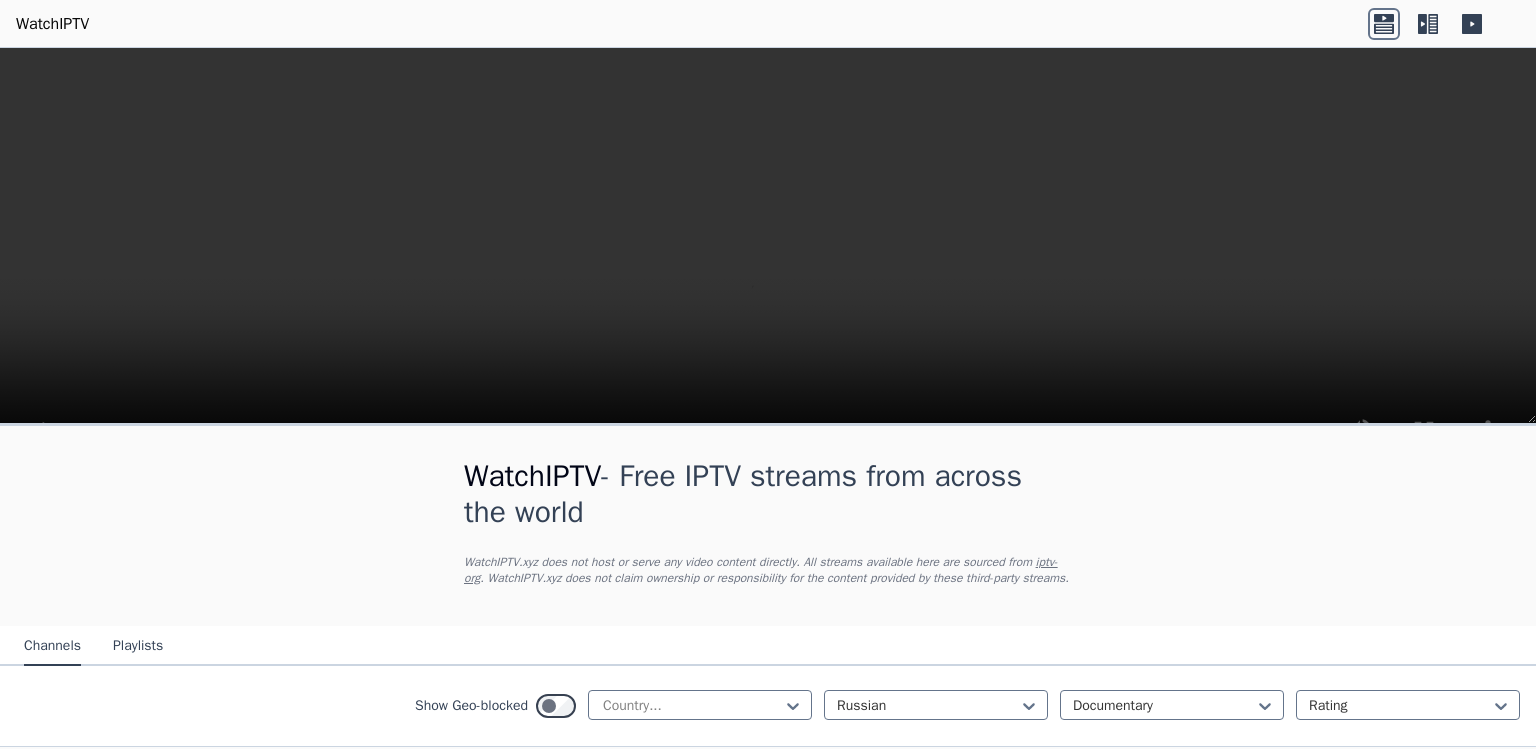 click on "documentary" at bounding box center (148, 1061) 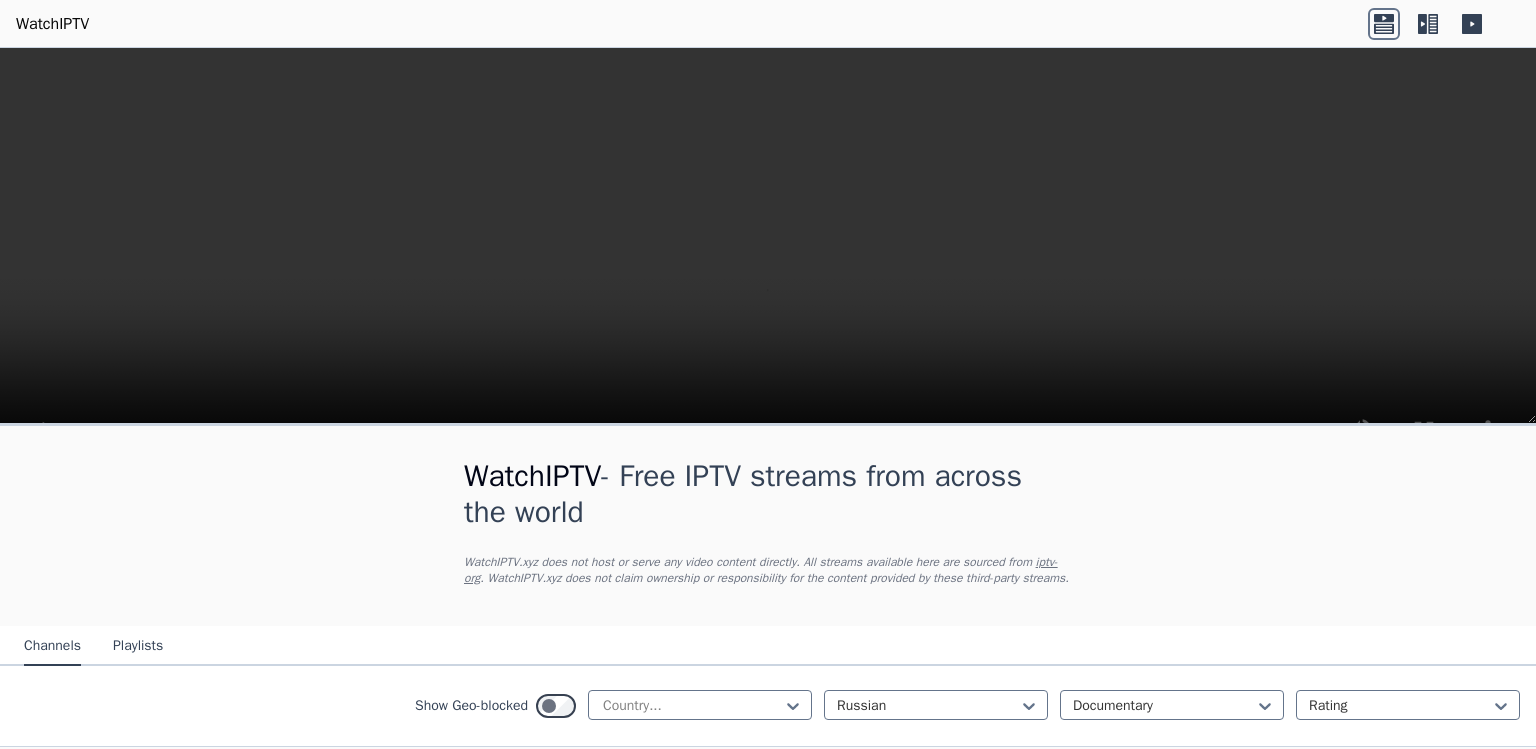 click on "RU" at bounding box center [761, 1209] 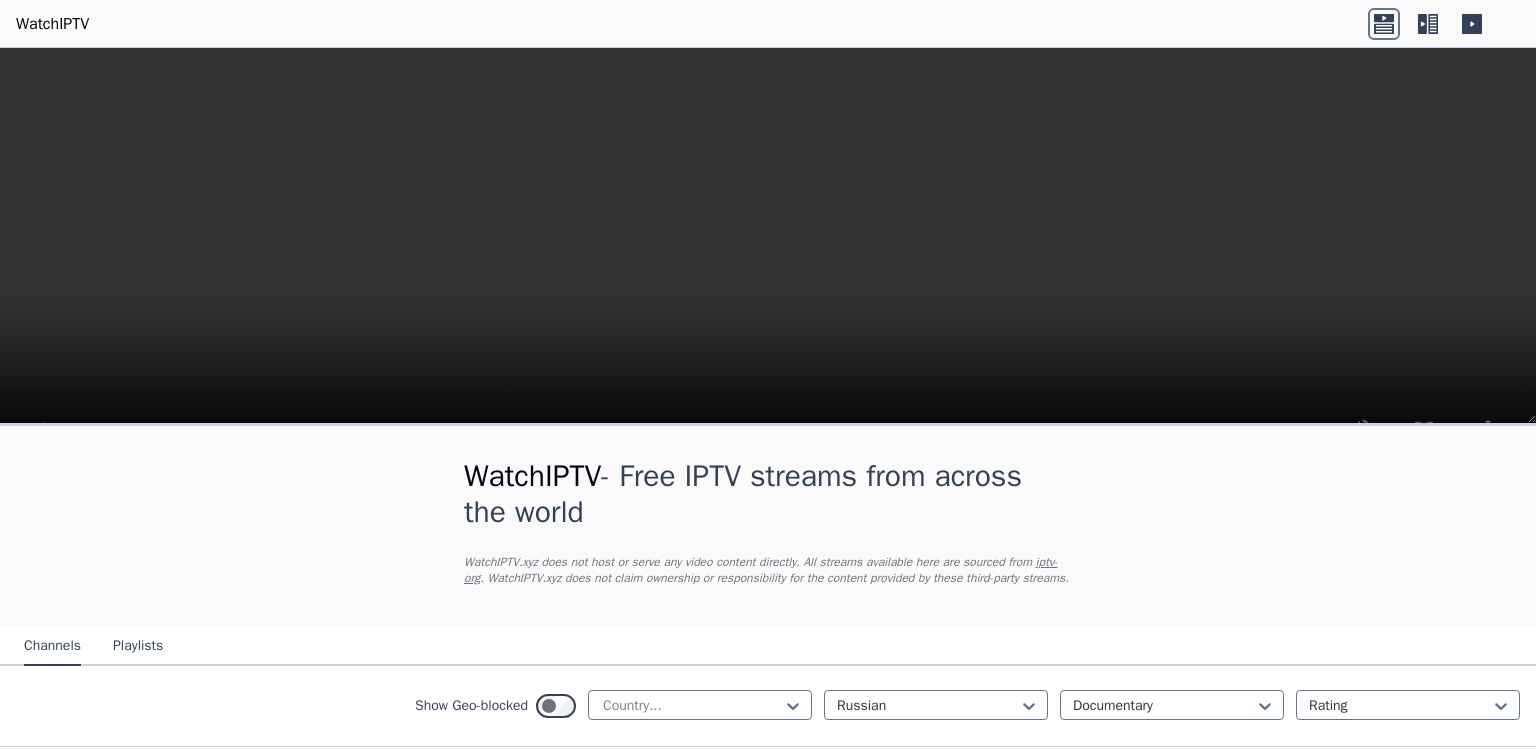 click on "RU" at bounding box center (1065, 1209) 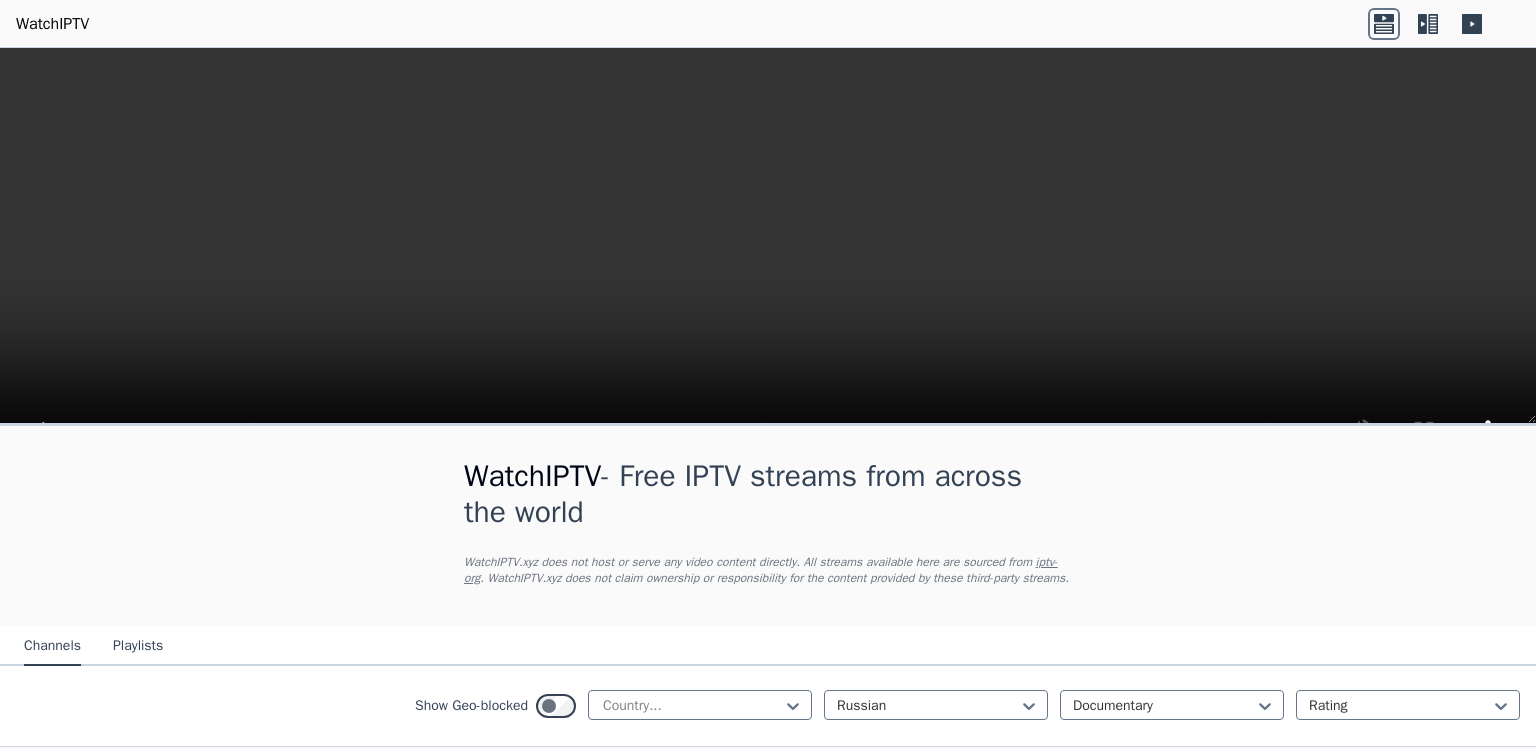 scroll, scrollTop: 947, scrollLeft: 0, axis: vertical 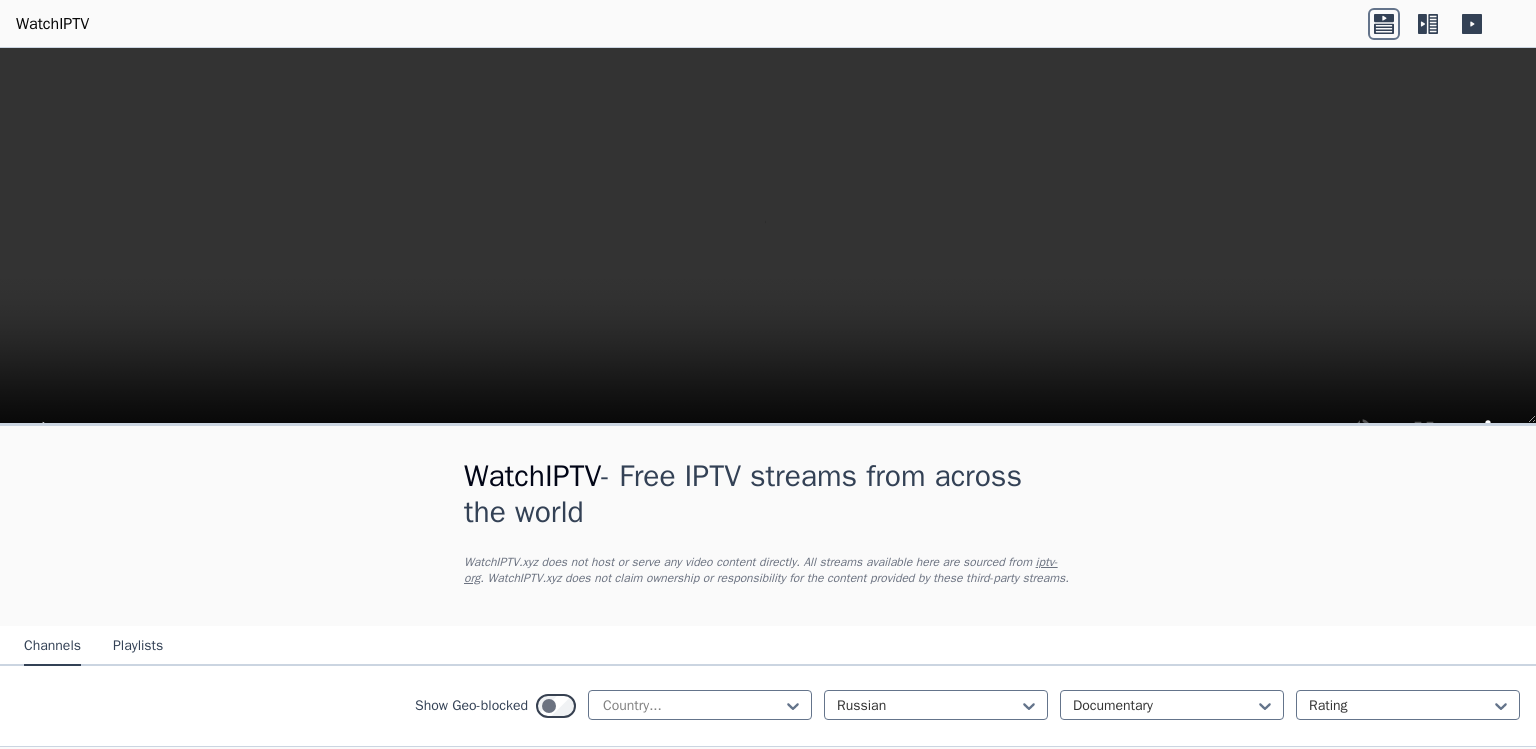 click on "viju History" at bounding box center [1065, 1379] 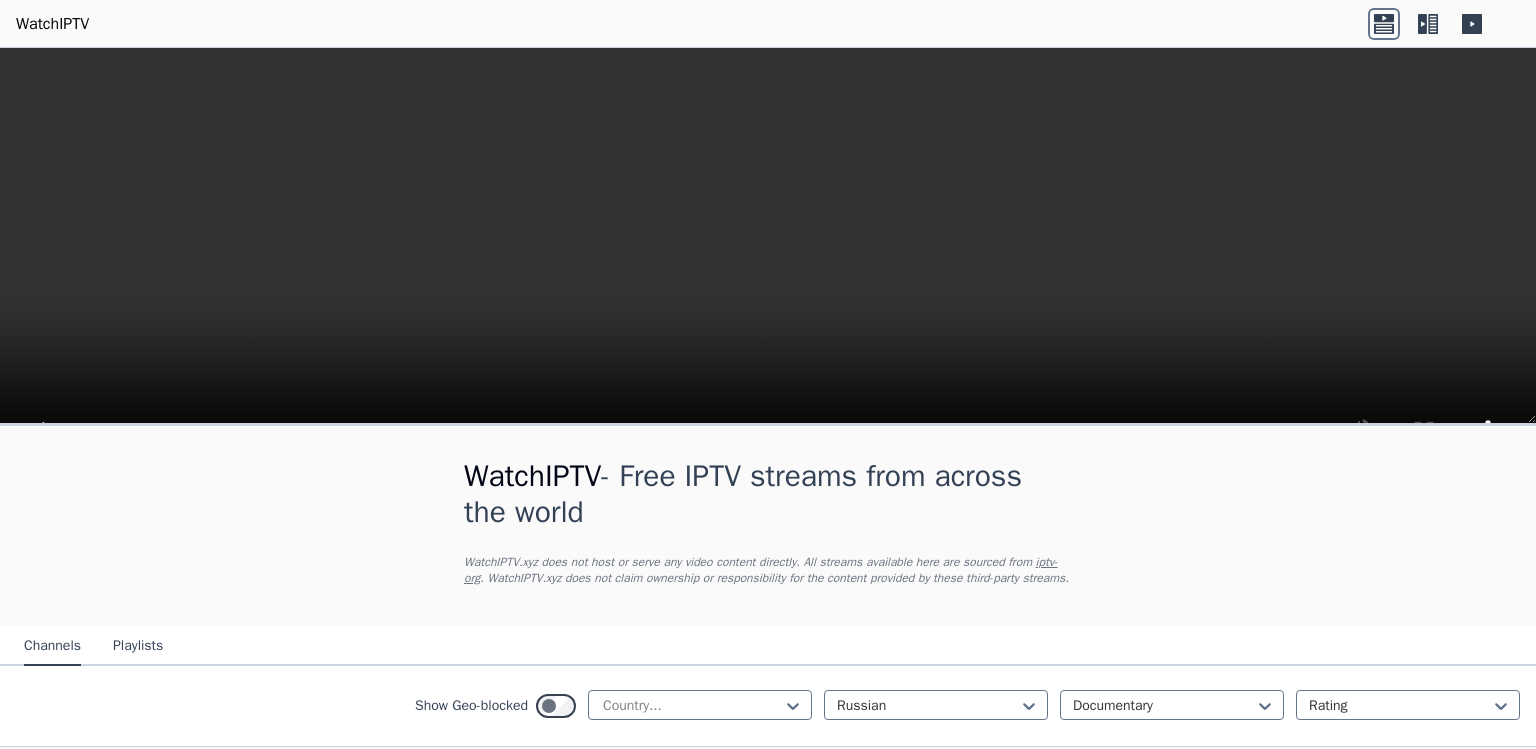 click on "Popularity 13 Istoriya RU 🌎 Region-free documentary rus" at bounding box center [464, 1245] 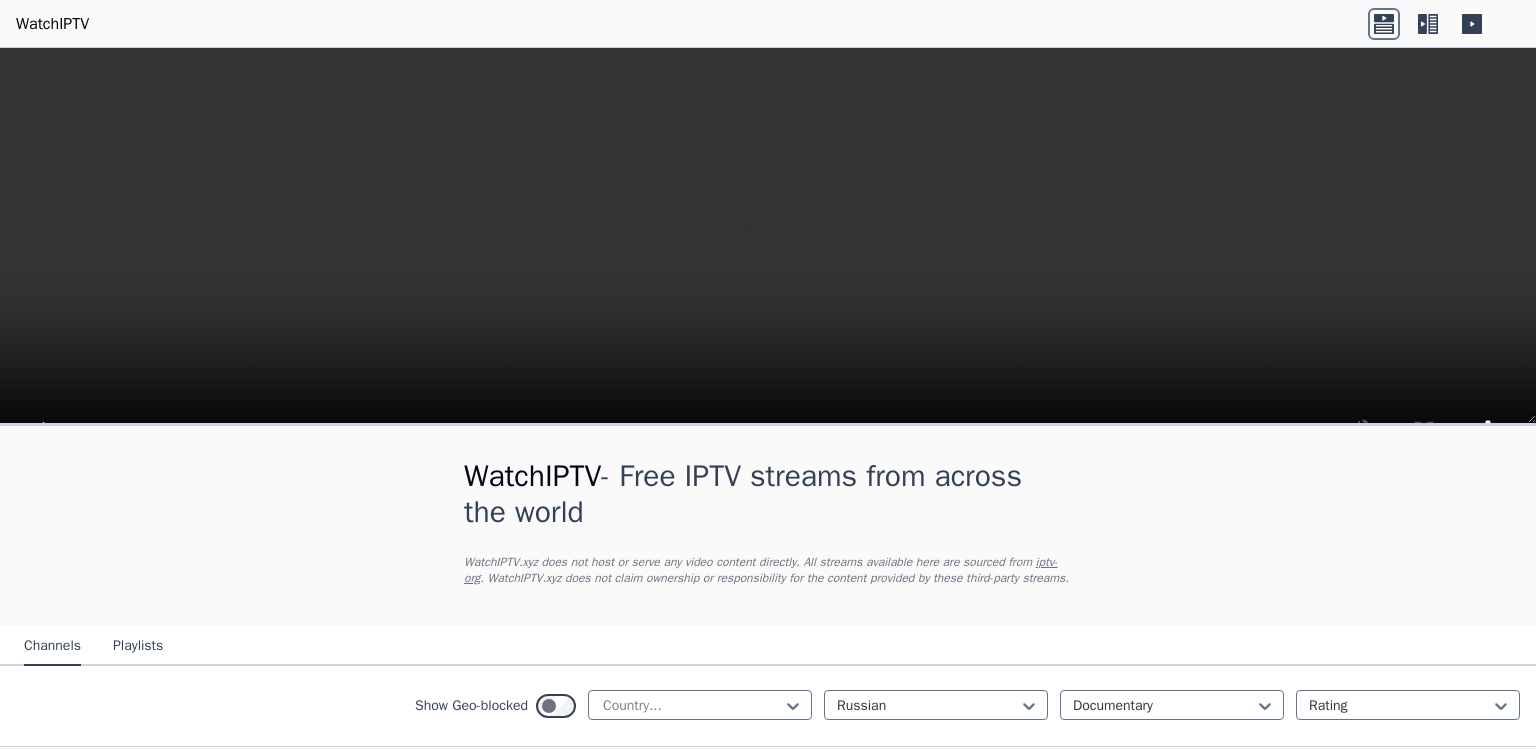 click at bounding box center (1282, 1009) 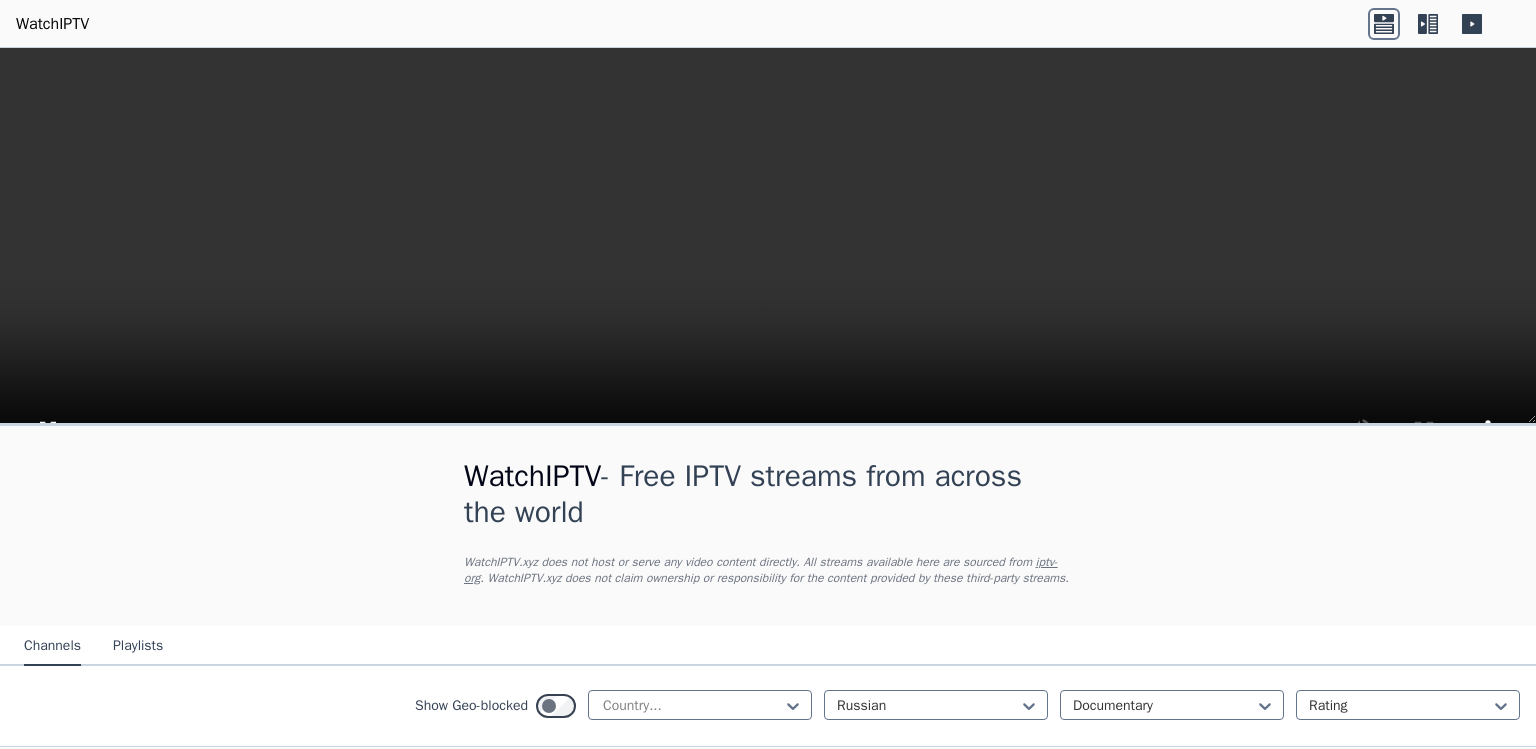 scroll, scrollTop: 638, scrollLeft: 0, axis: vertical 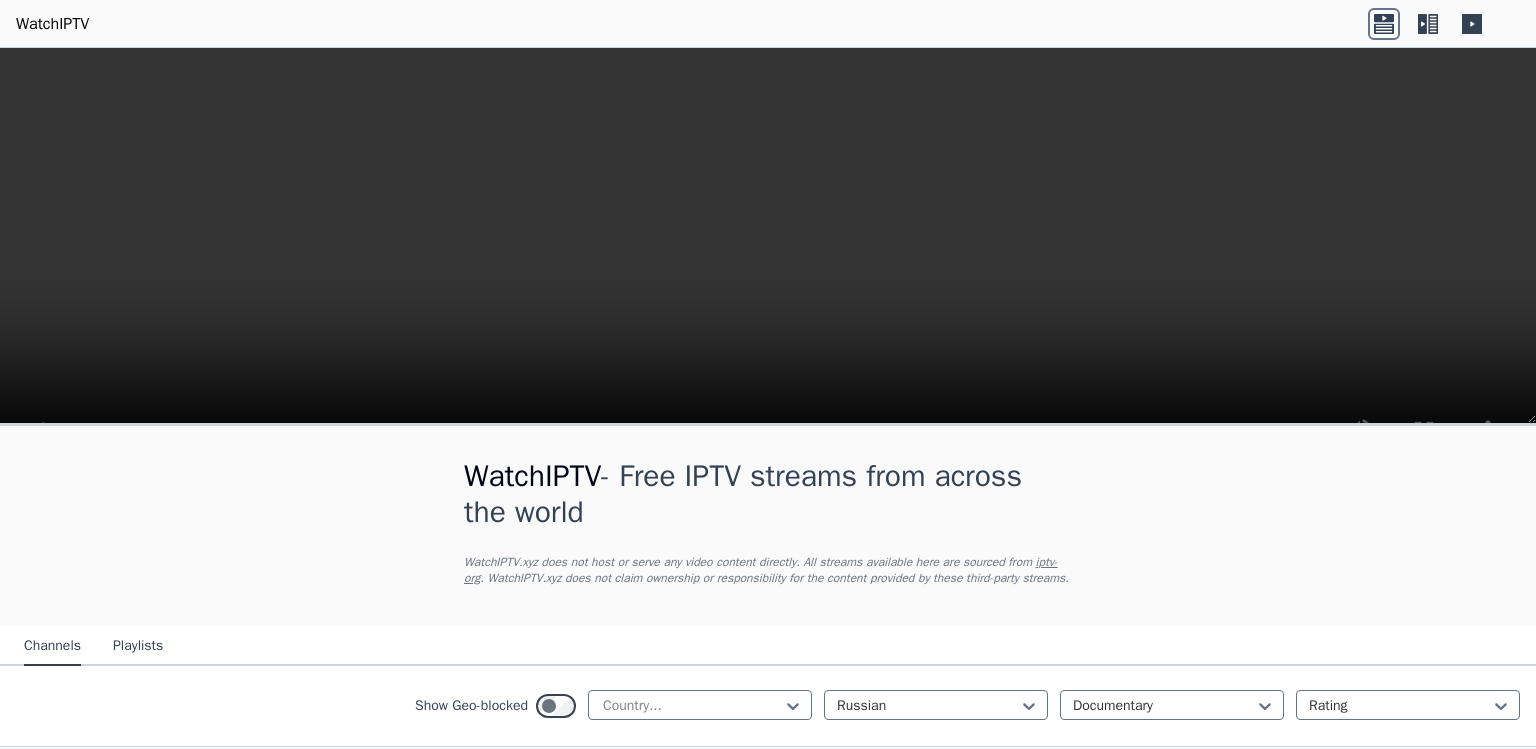 click on "rus" at bounding box center [457, 1089] 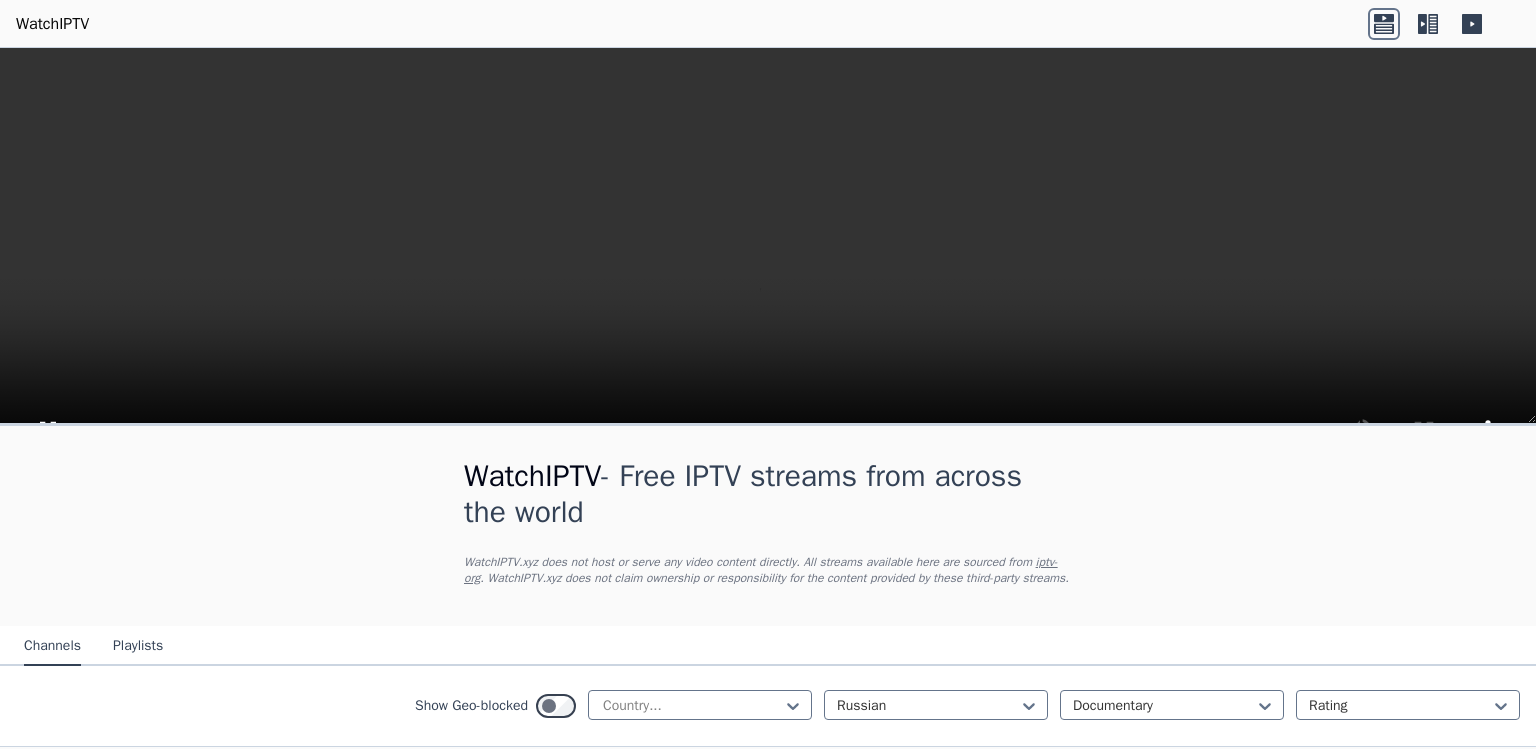 scroll, scrollTop: 947, scrollLeft: 0, axis: vertical 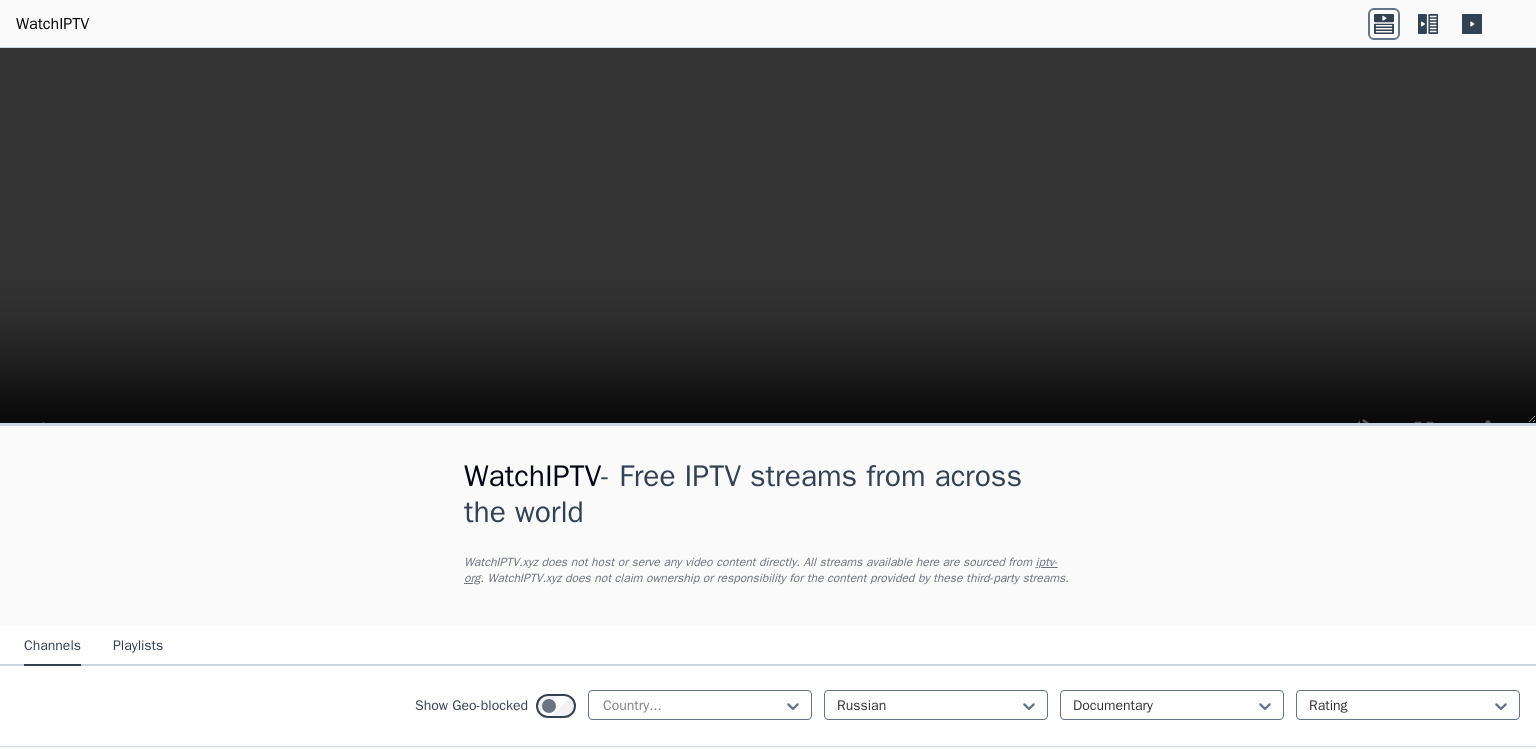 click on "Popularity 25 viju Nature RU 🌎 Region-free documentary rus" at bounding box center (160, 1049) 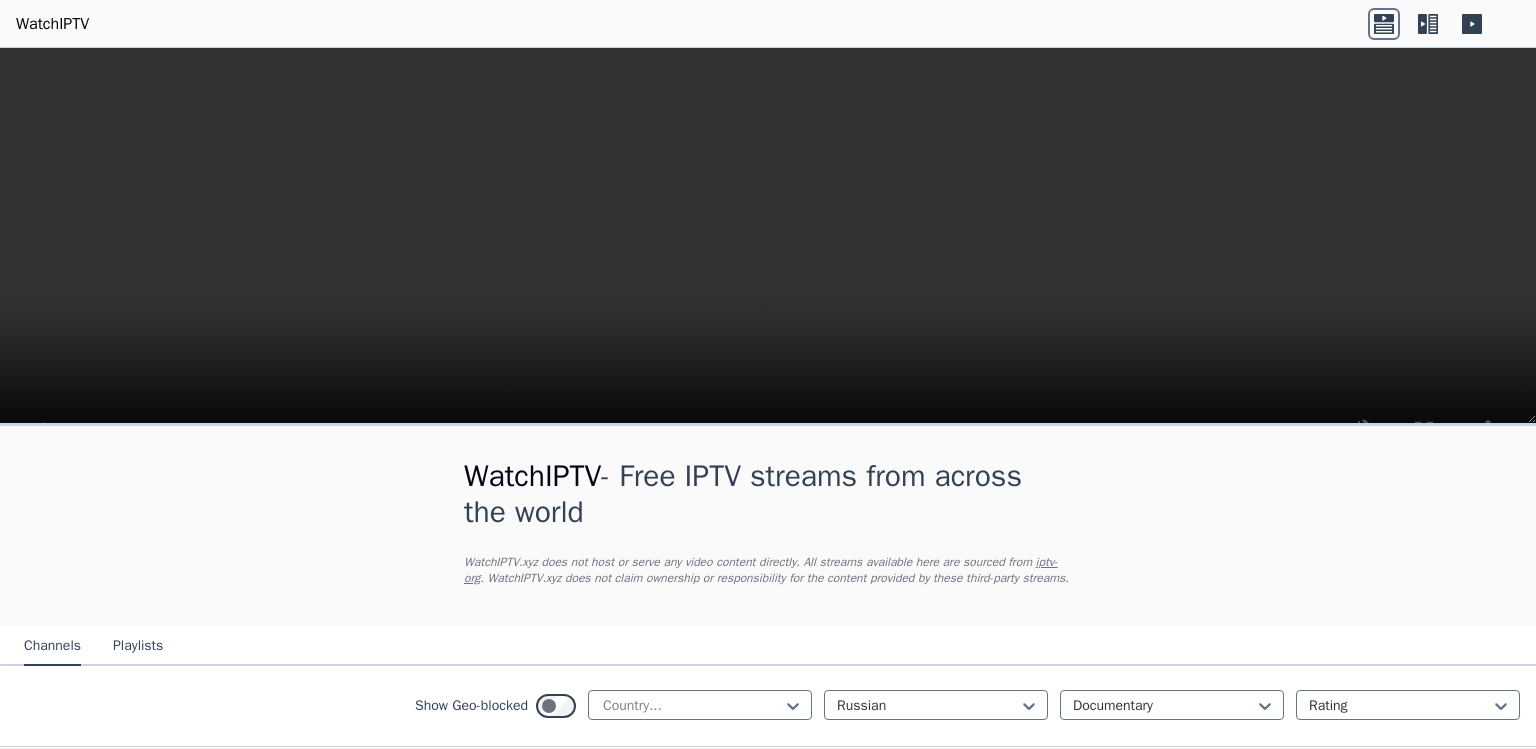 click on "Popularity 8 viju Explore RU 🌎 Region-free documentary rus" at bounding box center (1376, 1441) 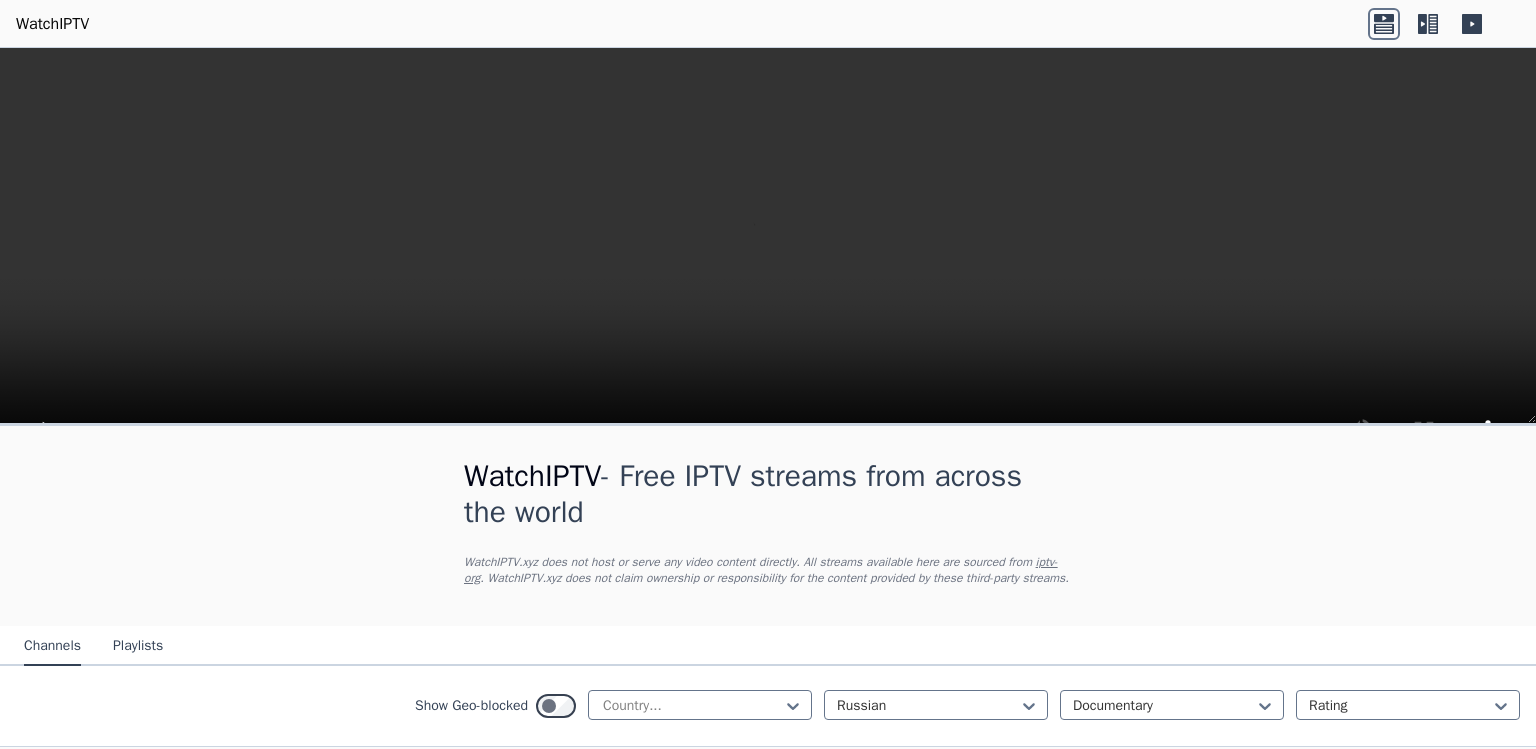 scroll, scrollTop: 180, scrollLeft: 0, axis: vertical 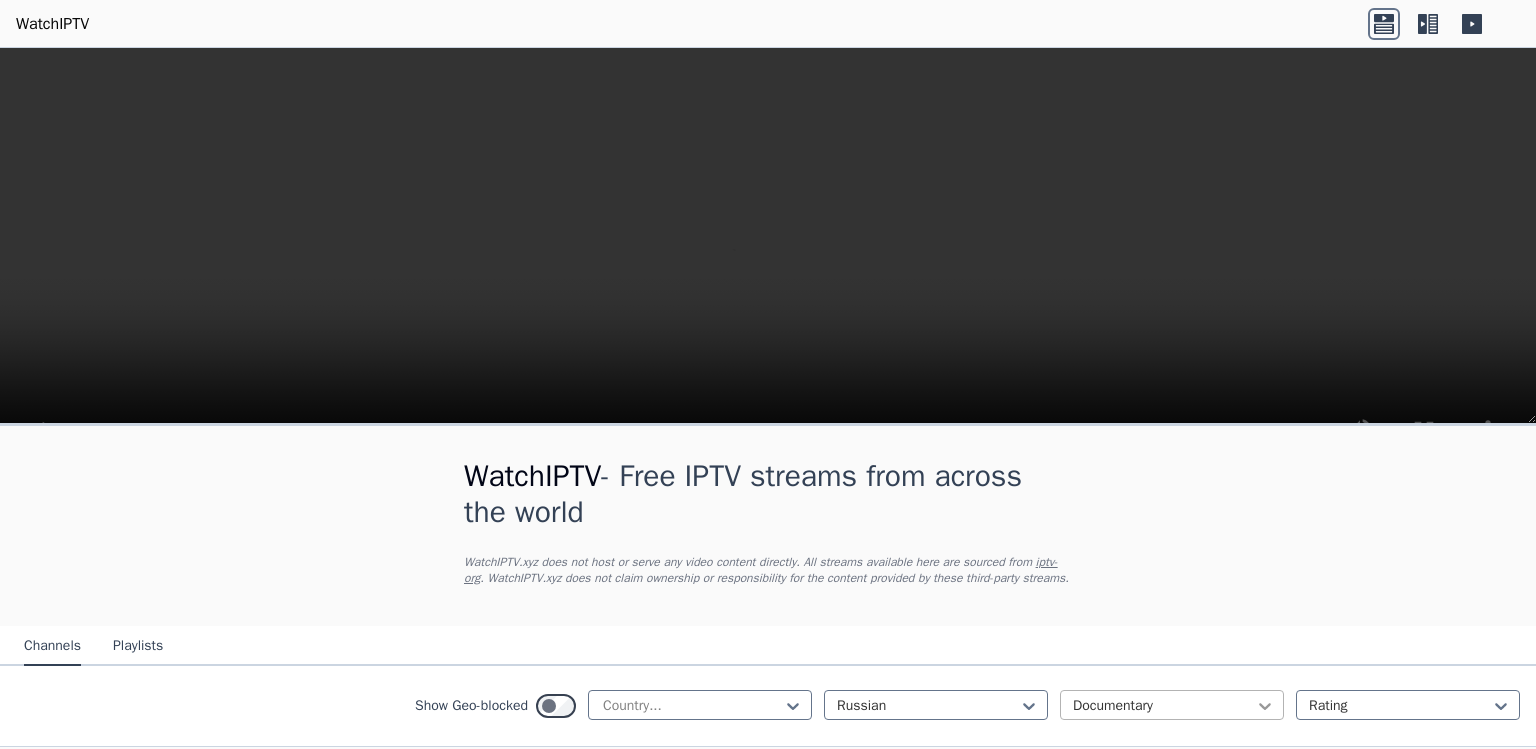 click on "Documentary" at bounding box center [1172, 705] 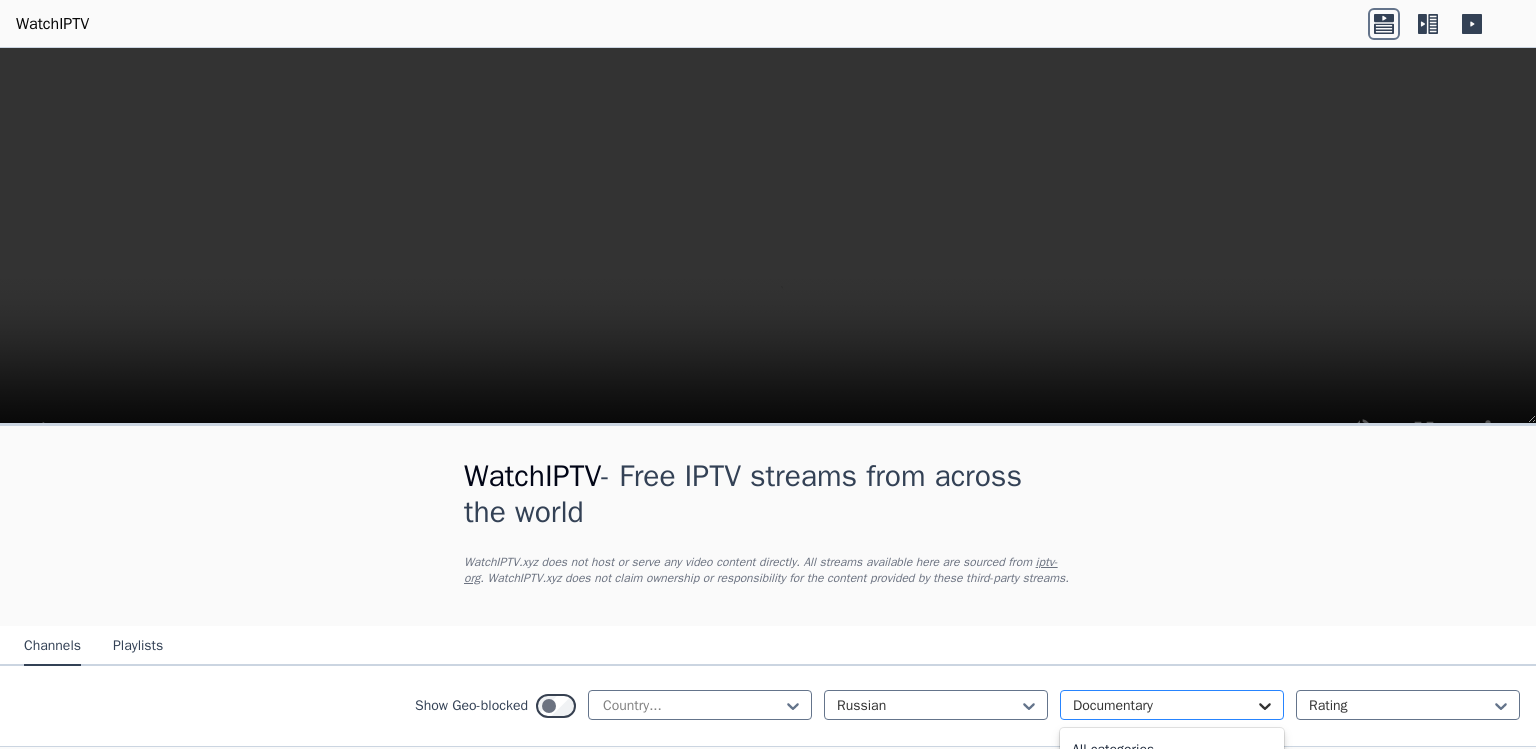 scroll, scrollTop: 368, scrollLeft: 0, axis: vertical 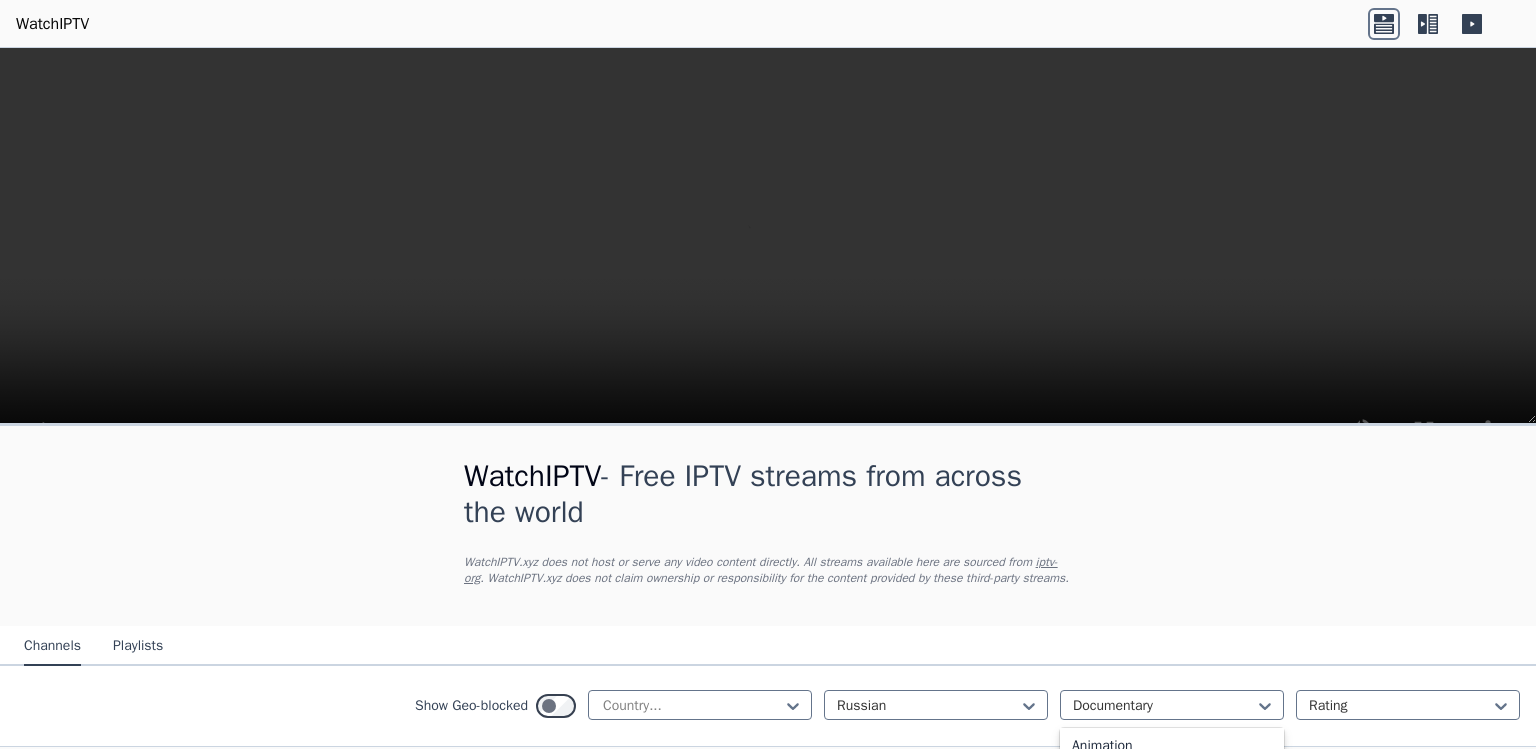 click on "Classic" at bounding box center (1172, 818) 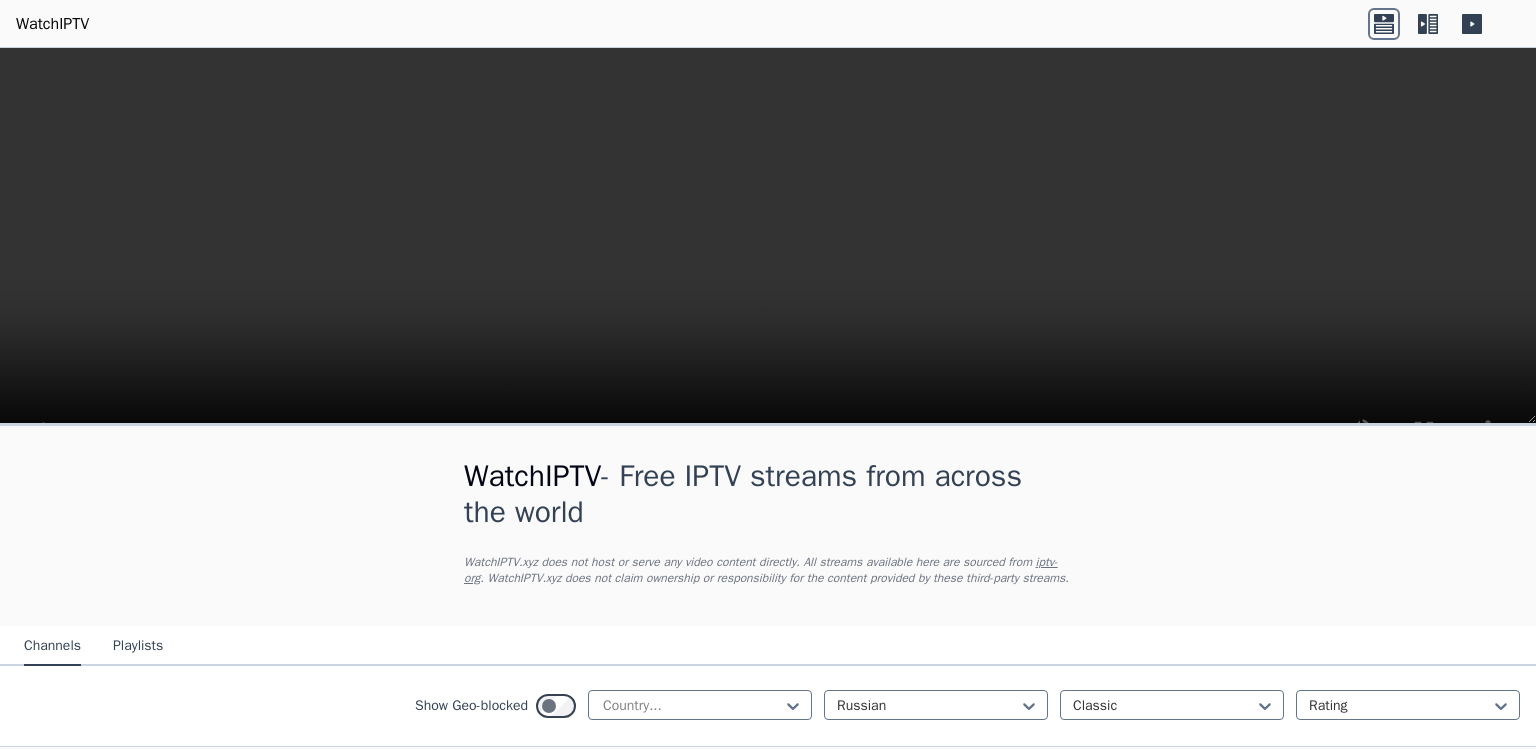 scroll, scrollTop: 359, scrollLeft: 0, axis: vertical 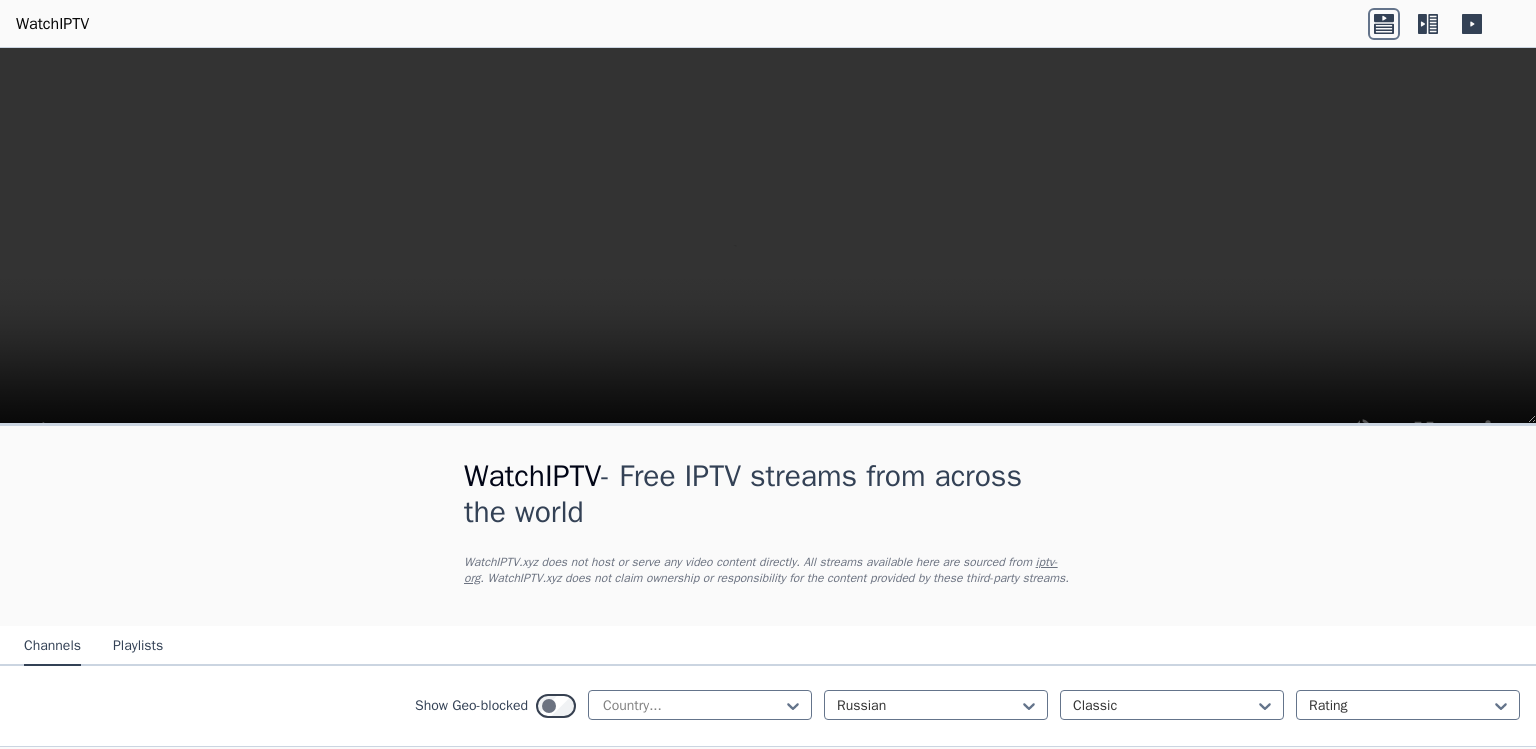 click on "Nostalgia RU 🌎 Region-free classic rus" at bounding box center (1065, 853) 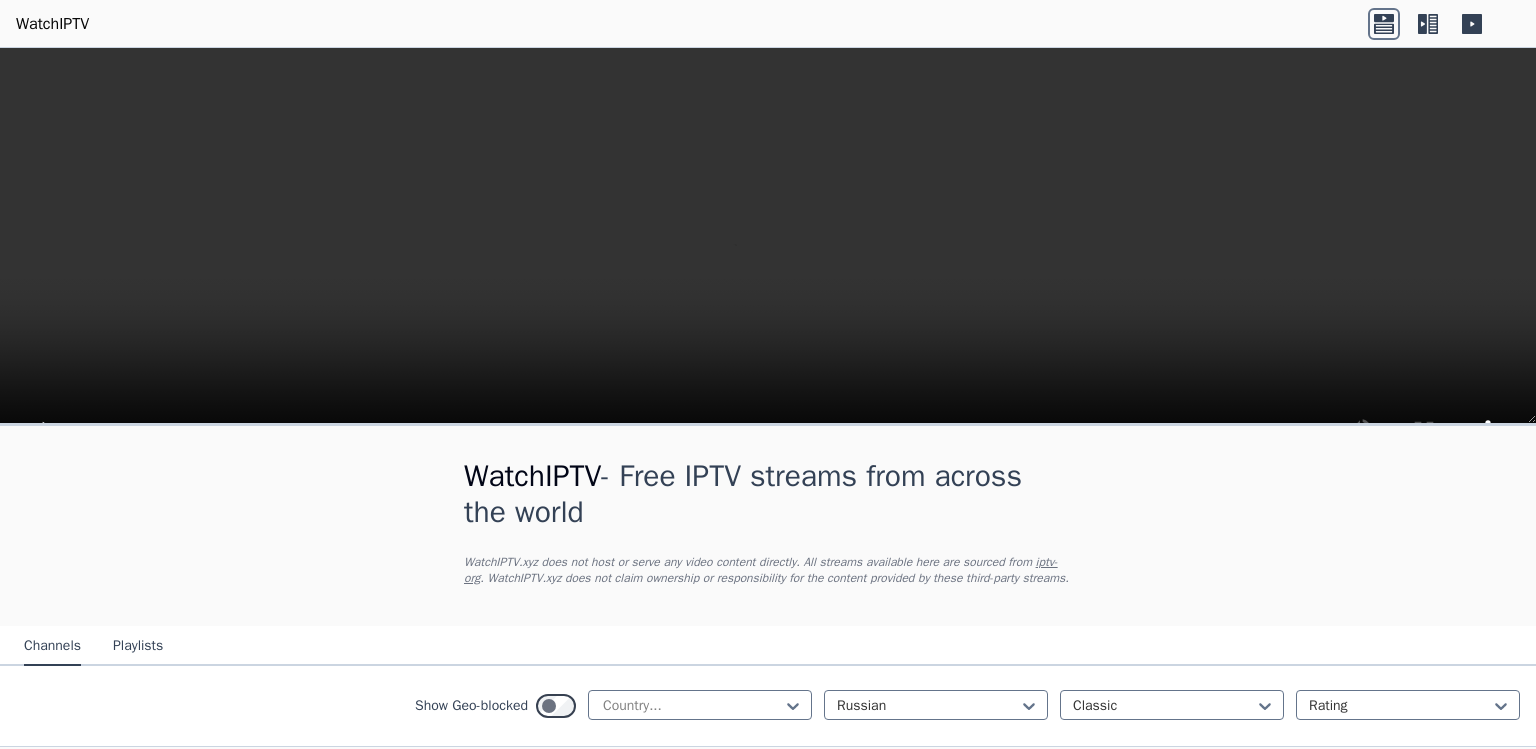 click on "Nostalgia RU 🌎 Region-free classic rus" at bounding box center (761, 853) 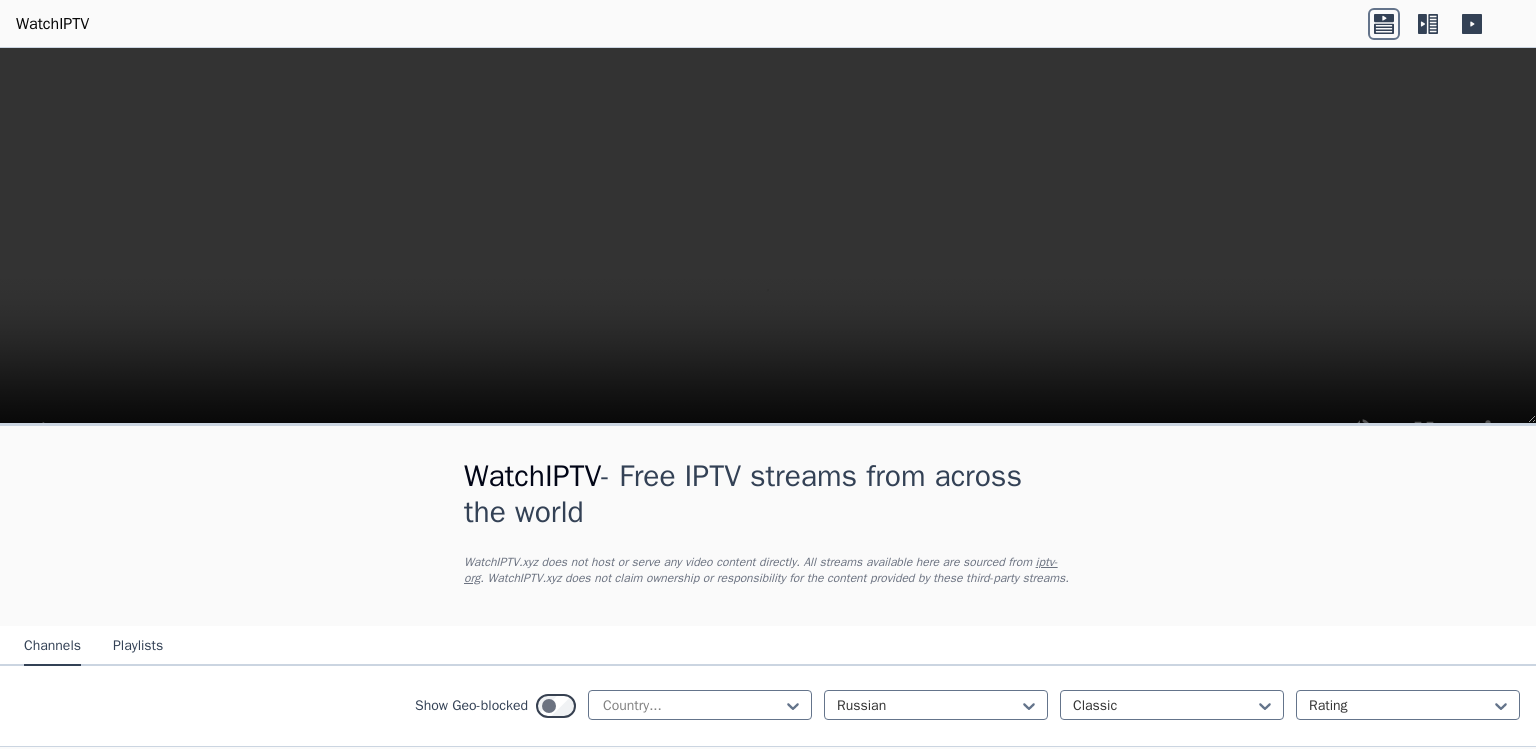 click on "Nostalgia RU 🌎 Region-free classic rus" at bounding box center [457, 853] 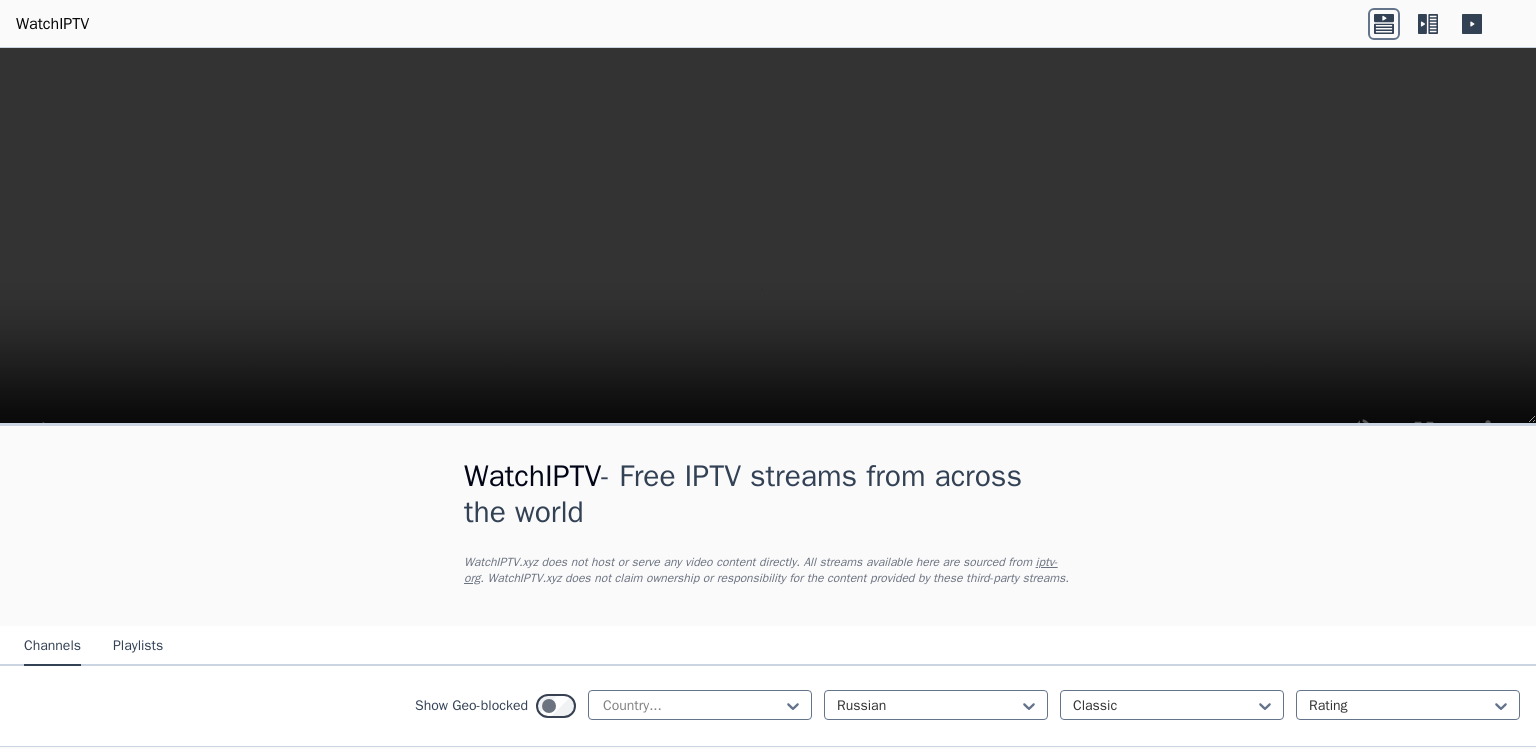 click on "Popularity 98 Movify Kino LV 🌎 Region-free movies classic rus lav" at bounding box center (160, 853) 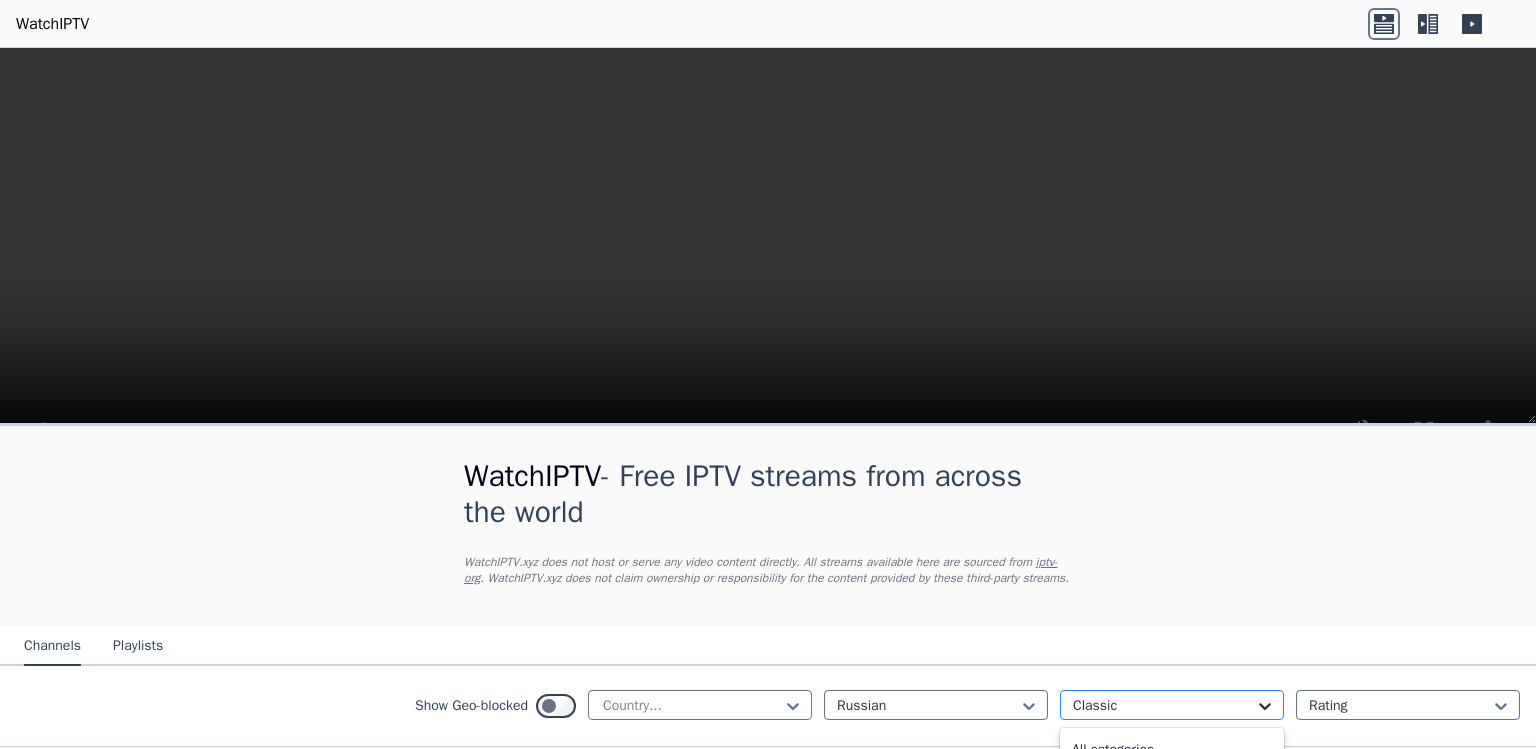click at bounding box center [1265, 706] 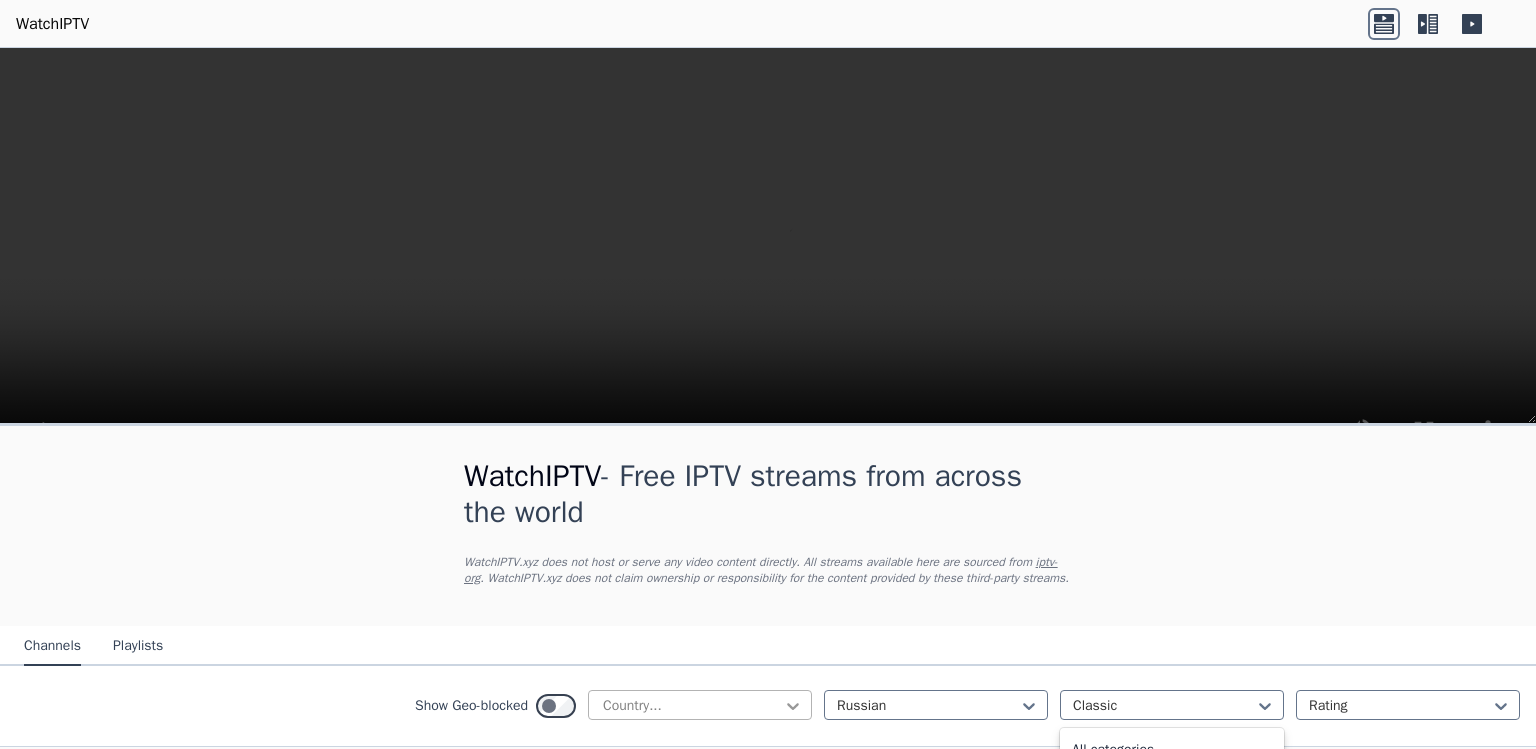 click 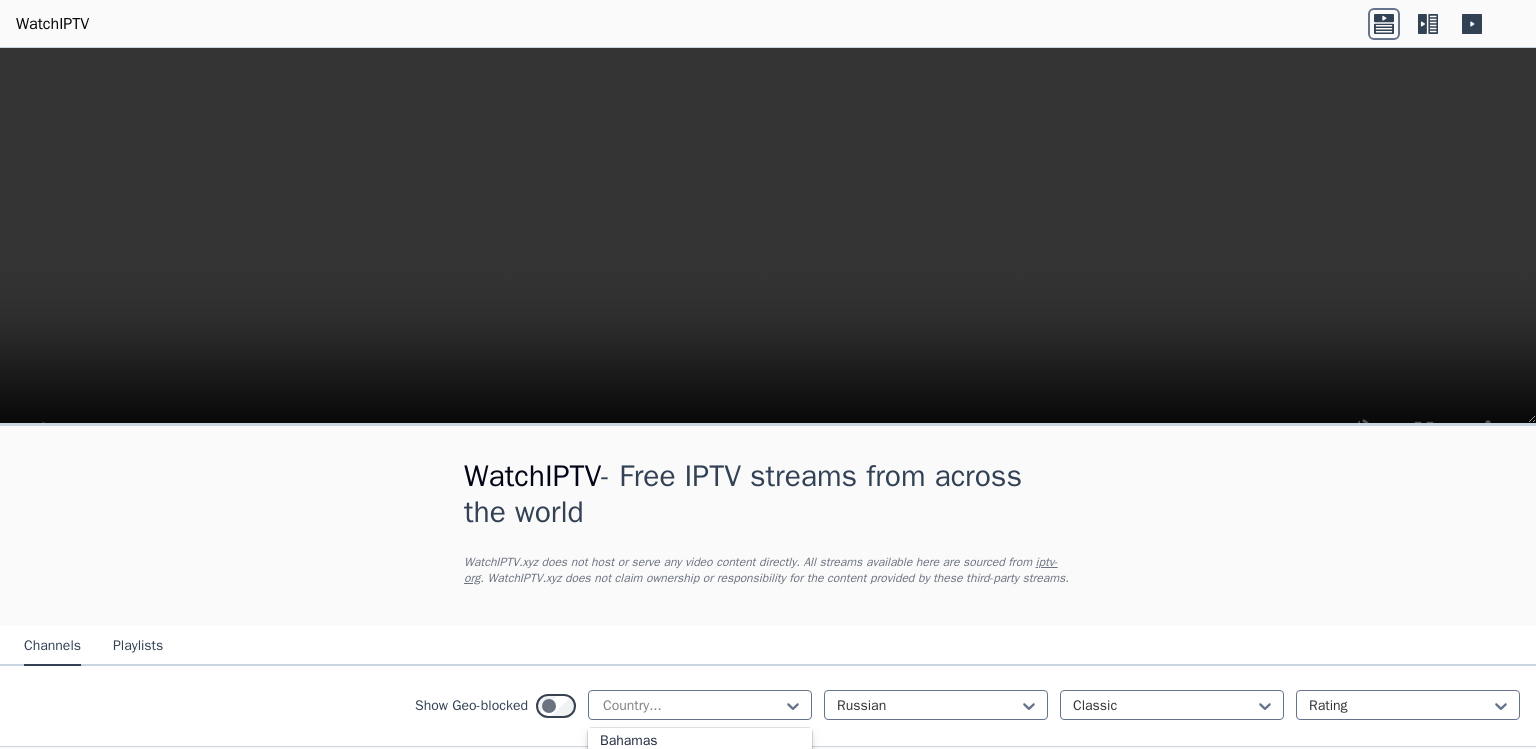 scroll, scrollTop: 508, scrollLeft: 0, axis: vertical 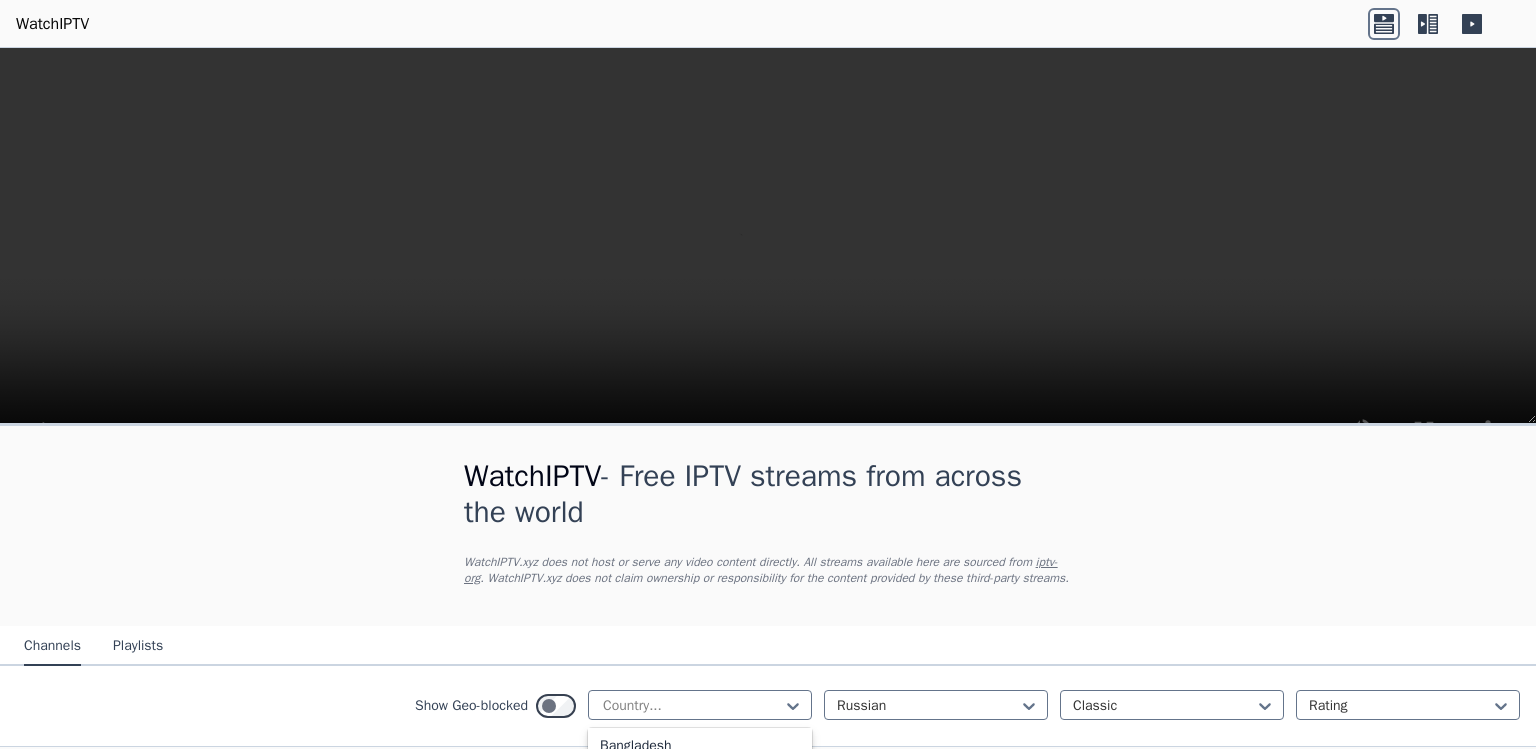 click on "Belarus" at bounding box center [700, 818] 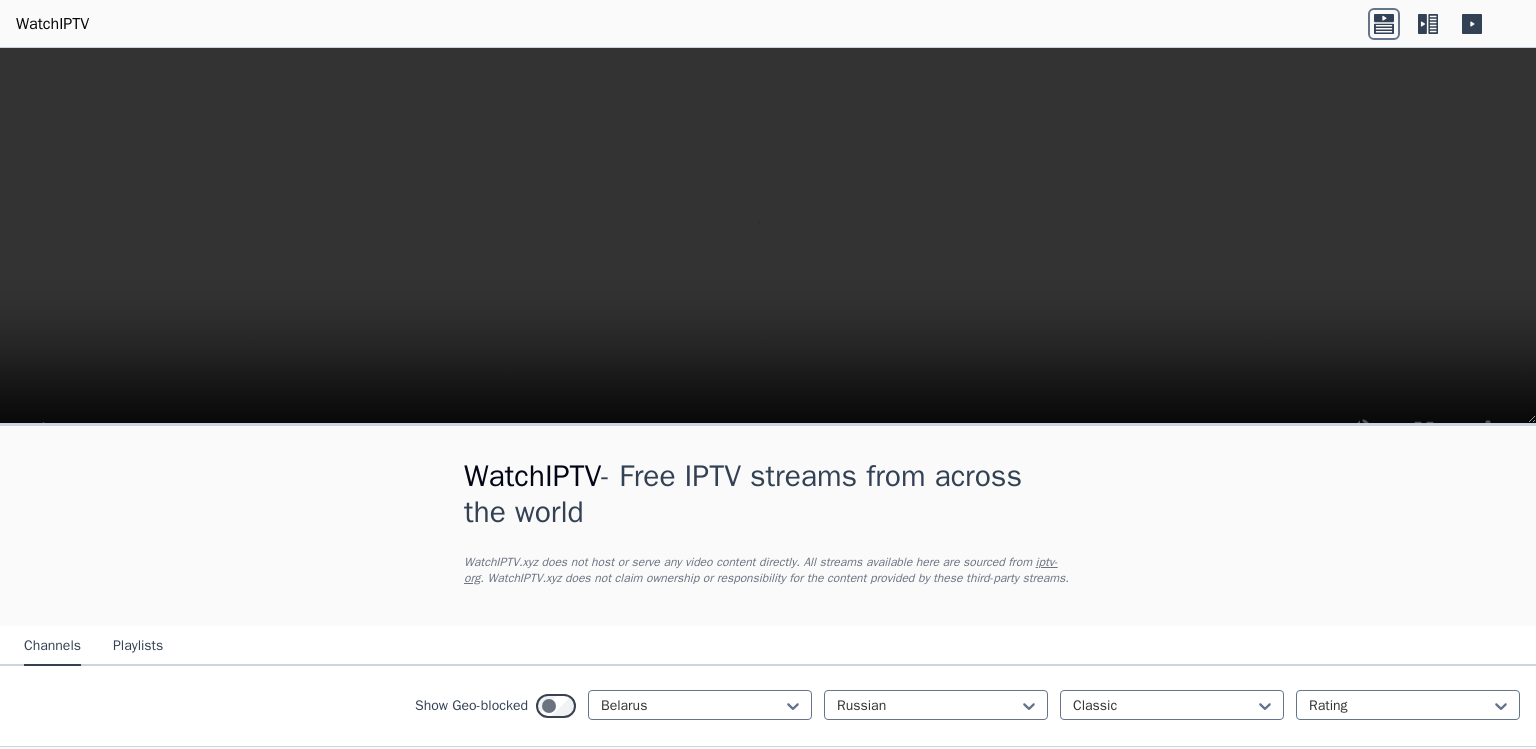 scroll, scrollTop: 179, scrollLeft: 0, axis: vertical 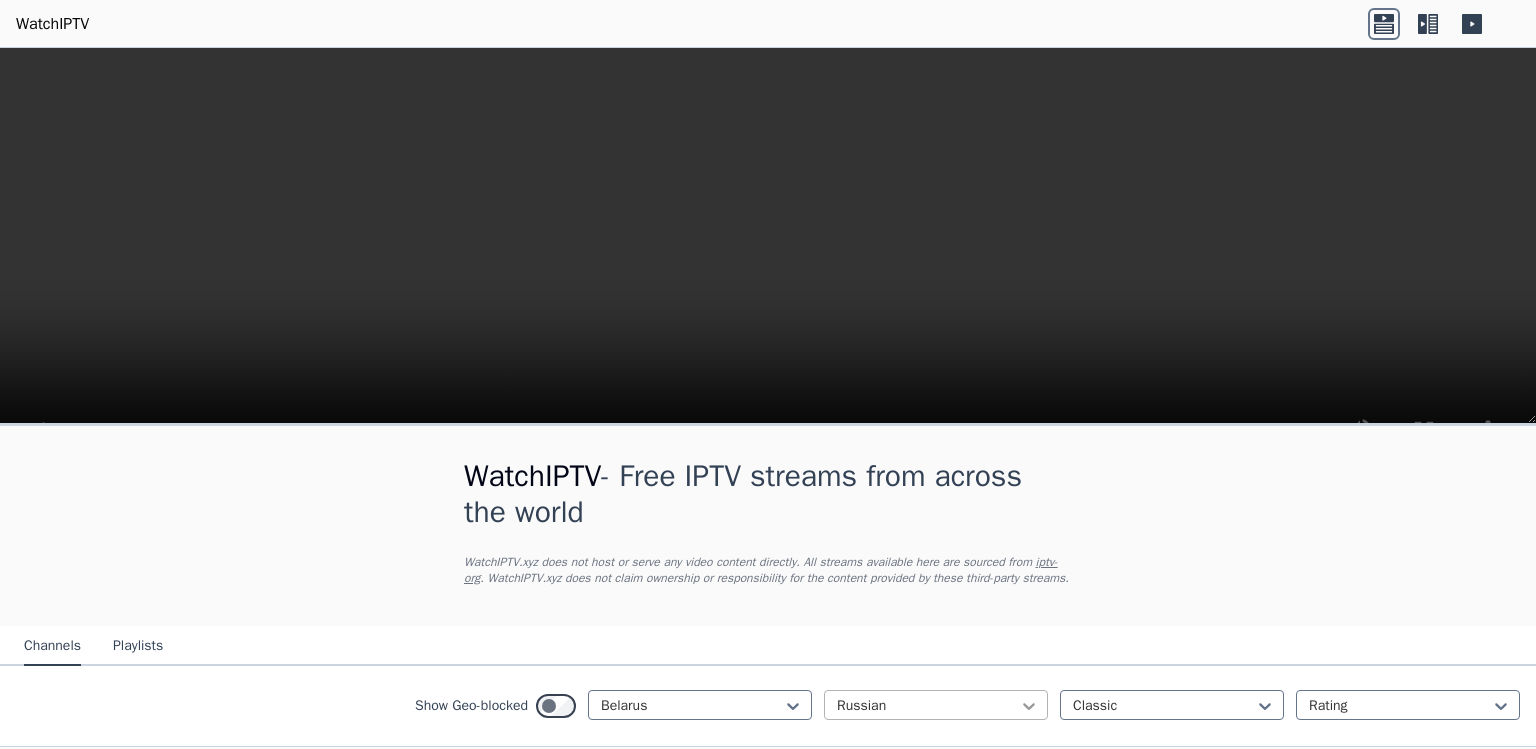 click on "Russian Classic Rating" at bounding box center [1172, 706] 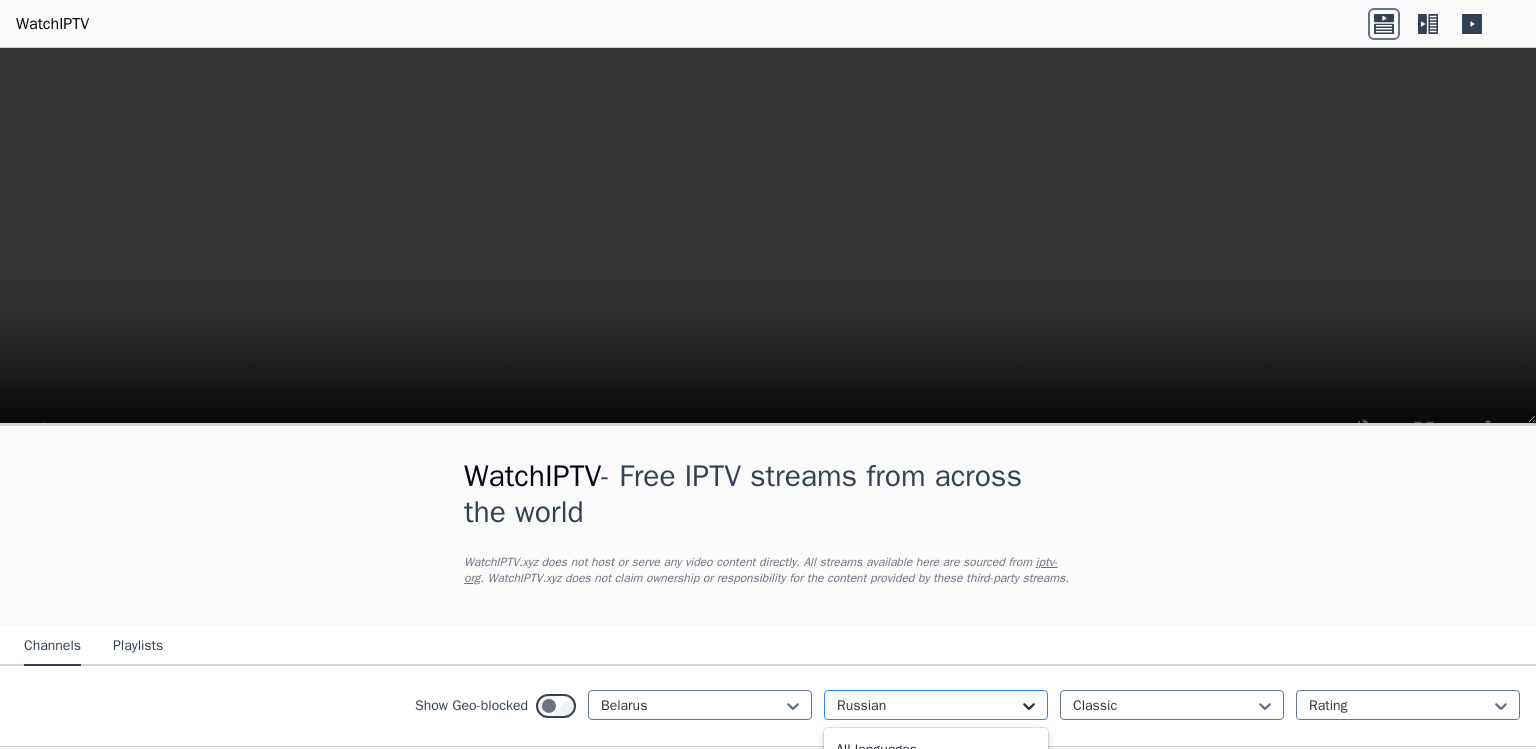 scroll, scrollTop: 36, scrollLeft: 0, axis: vertical 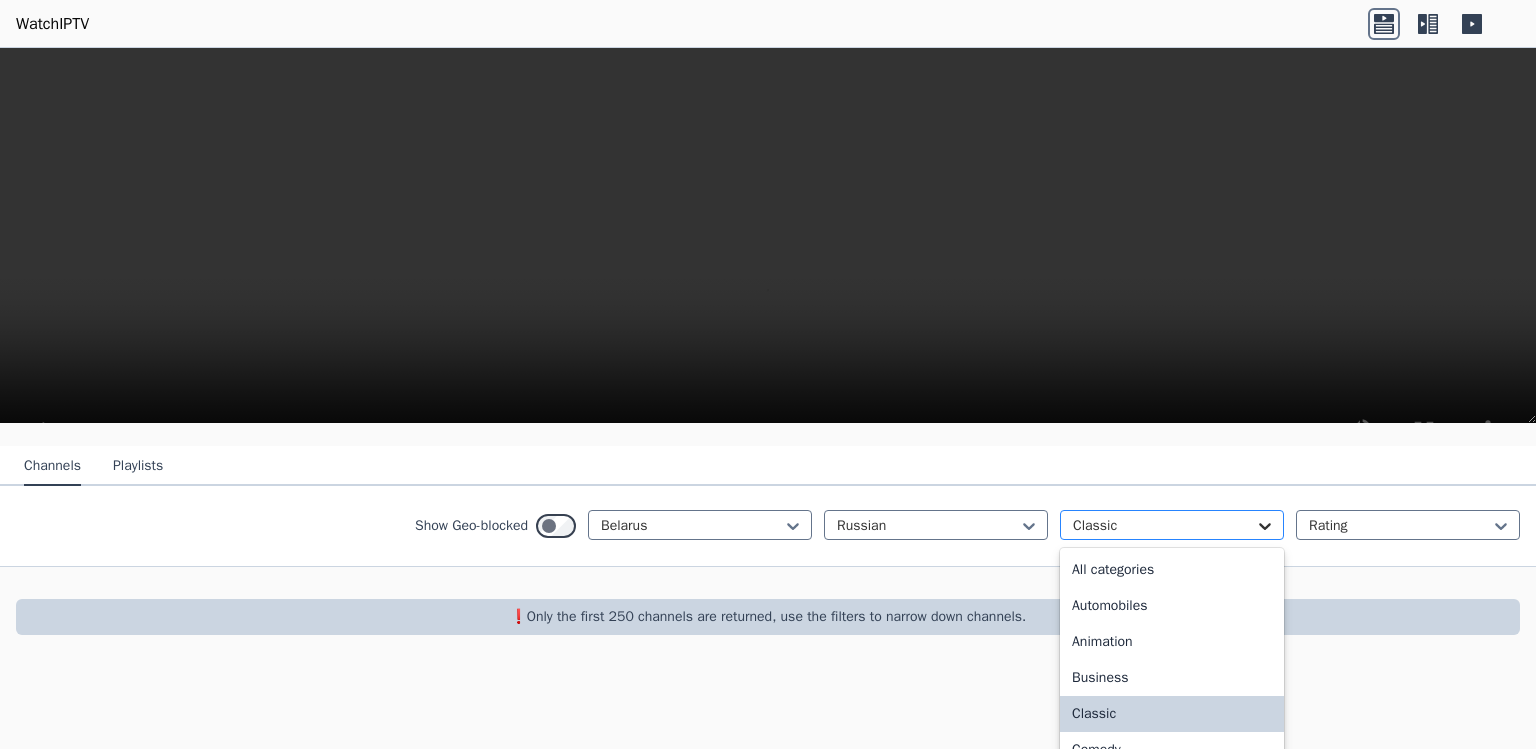 click 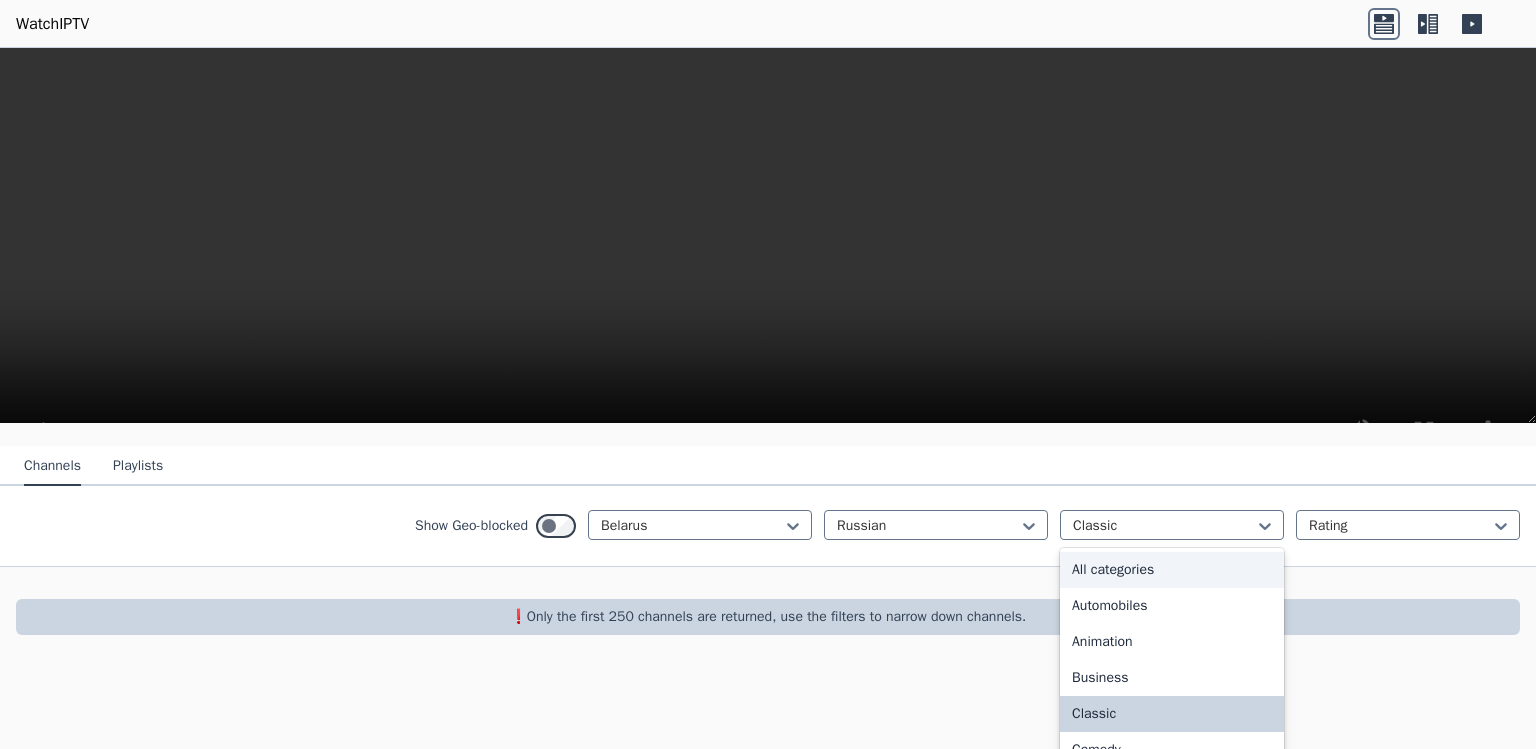 click on "All categories" at bounding box center [1172, 570] 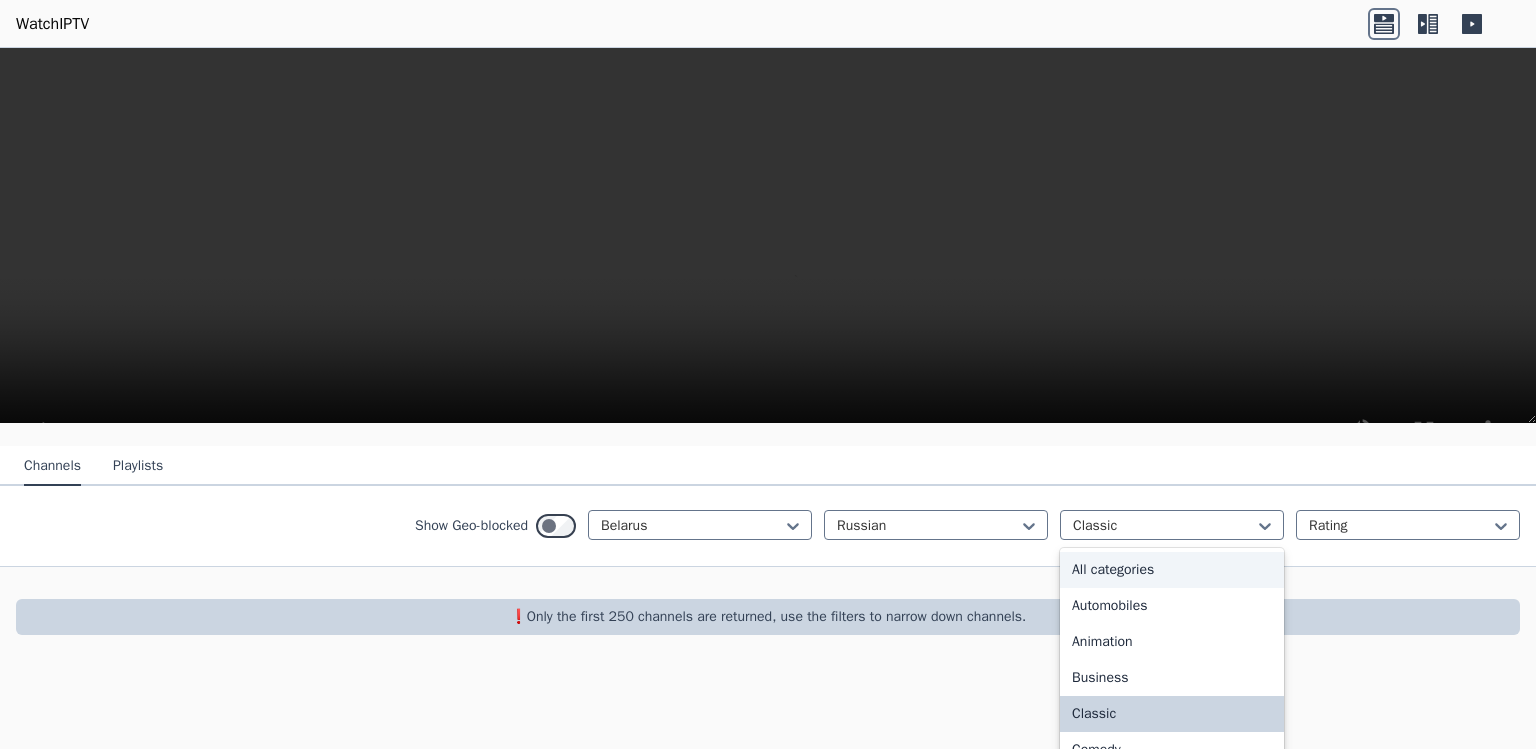 scroll, scrollTop: 0, scrollLeft: 0, axis: both 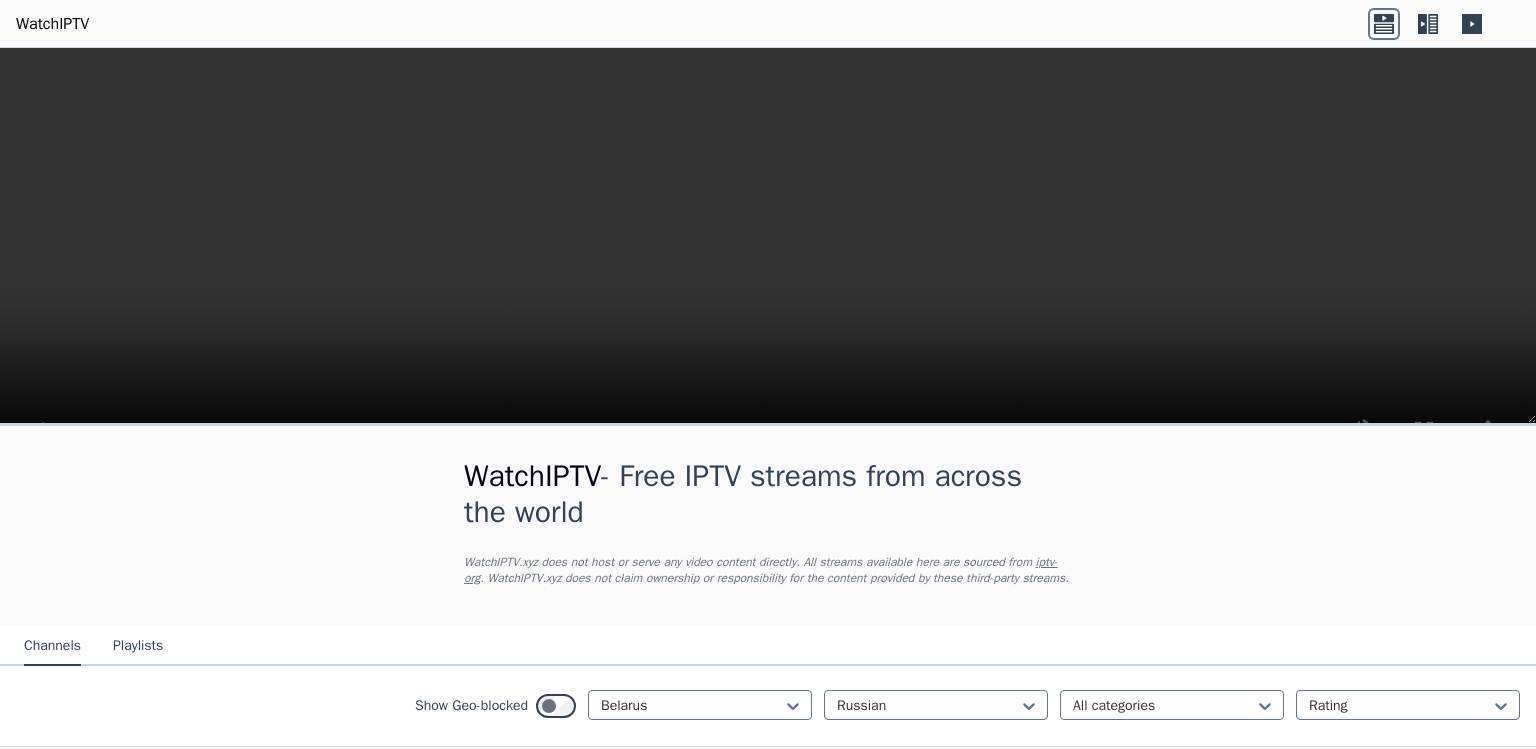 click on "🌎 Region-free" at bounding box center [761, 841] 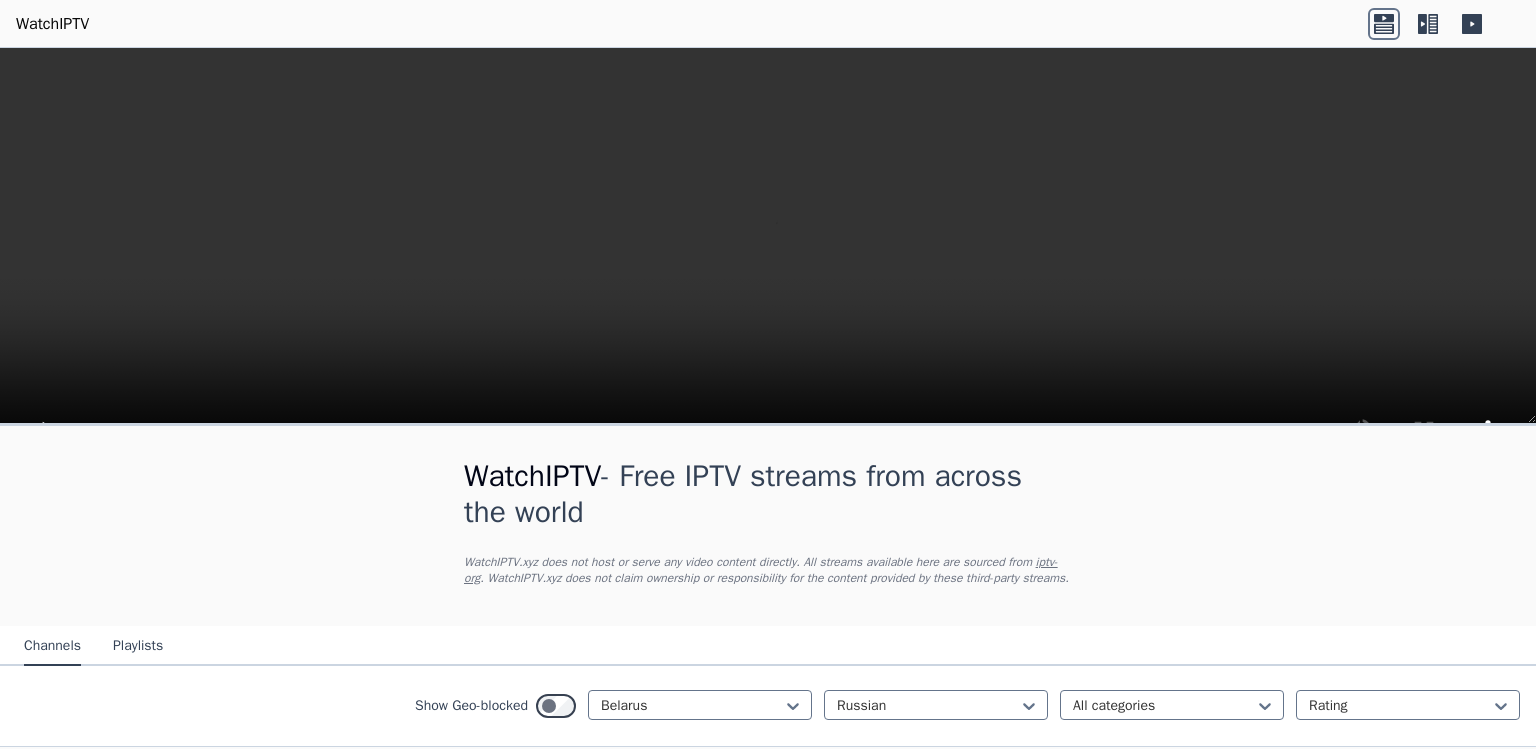 scroll, scrollTop: 593, scrollLeft: 0, axis: vertical 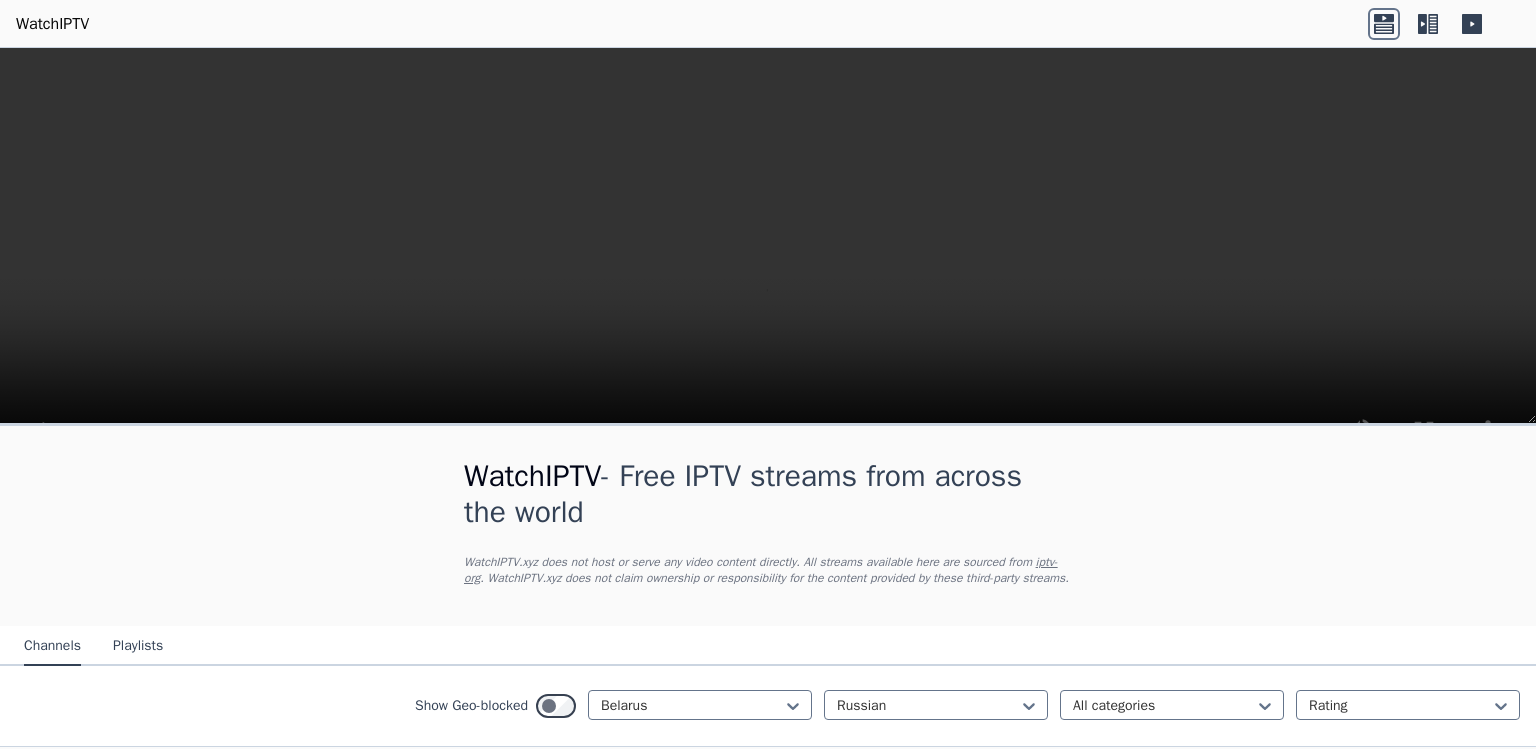 click on "Popularity 15 ONT BY 🌎 Region-free general rus" at bounding box center (160, 1245) 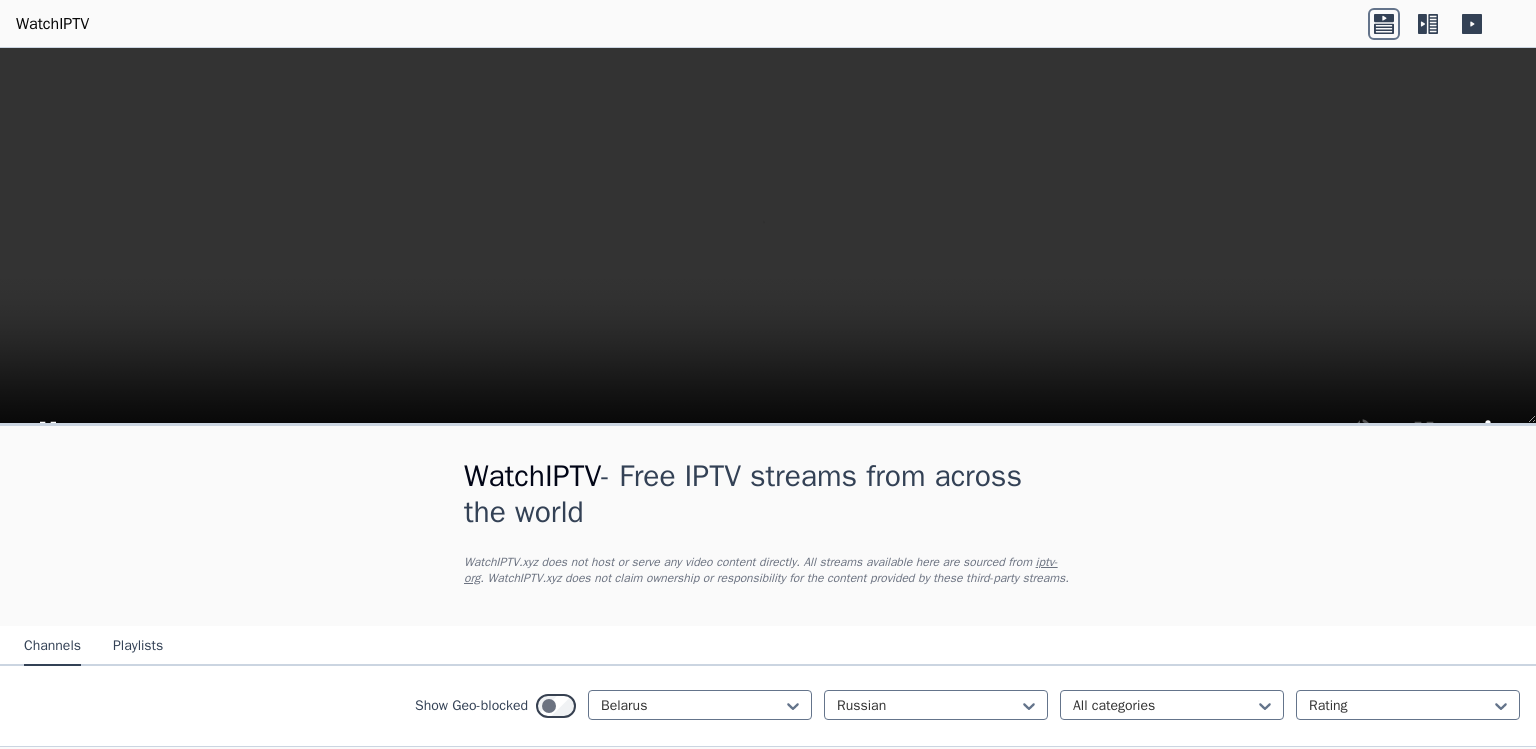 click on "Popularity 21 STV BY 🌎 Region-free general rus" at bounding box center (1376, 1049) 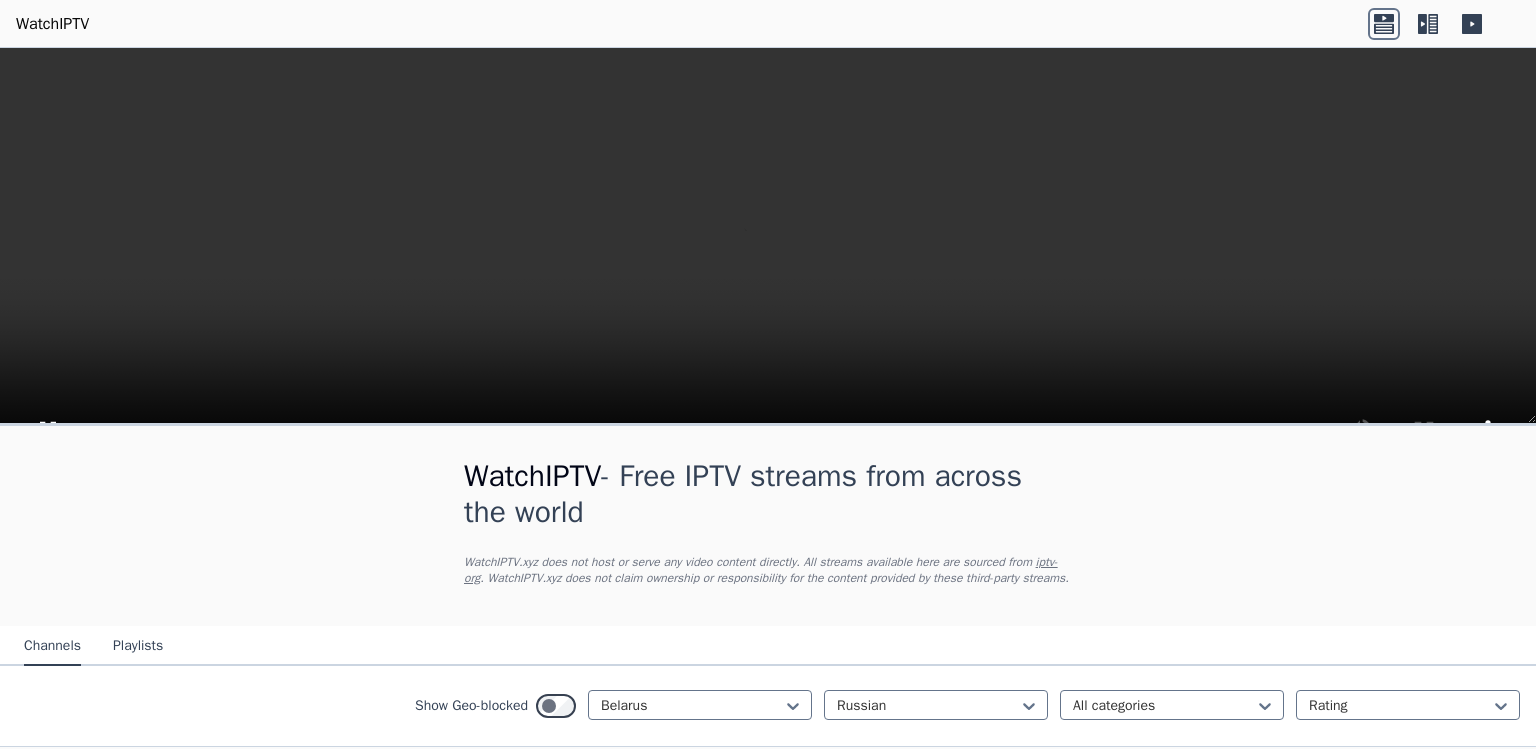 click on "Popularity 13 Belarus-24 BY 🌎 Region-free news rus eng bel" at bounding box center (768, 1245) 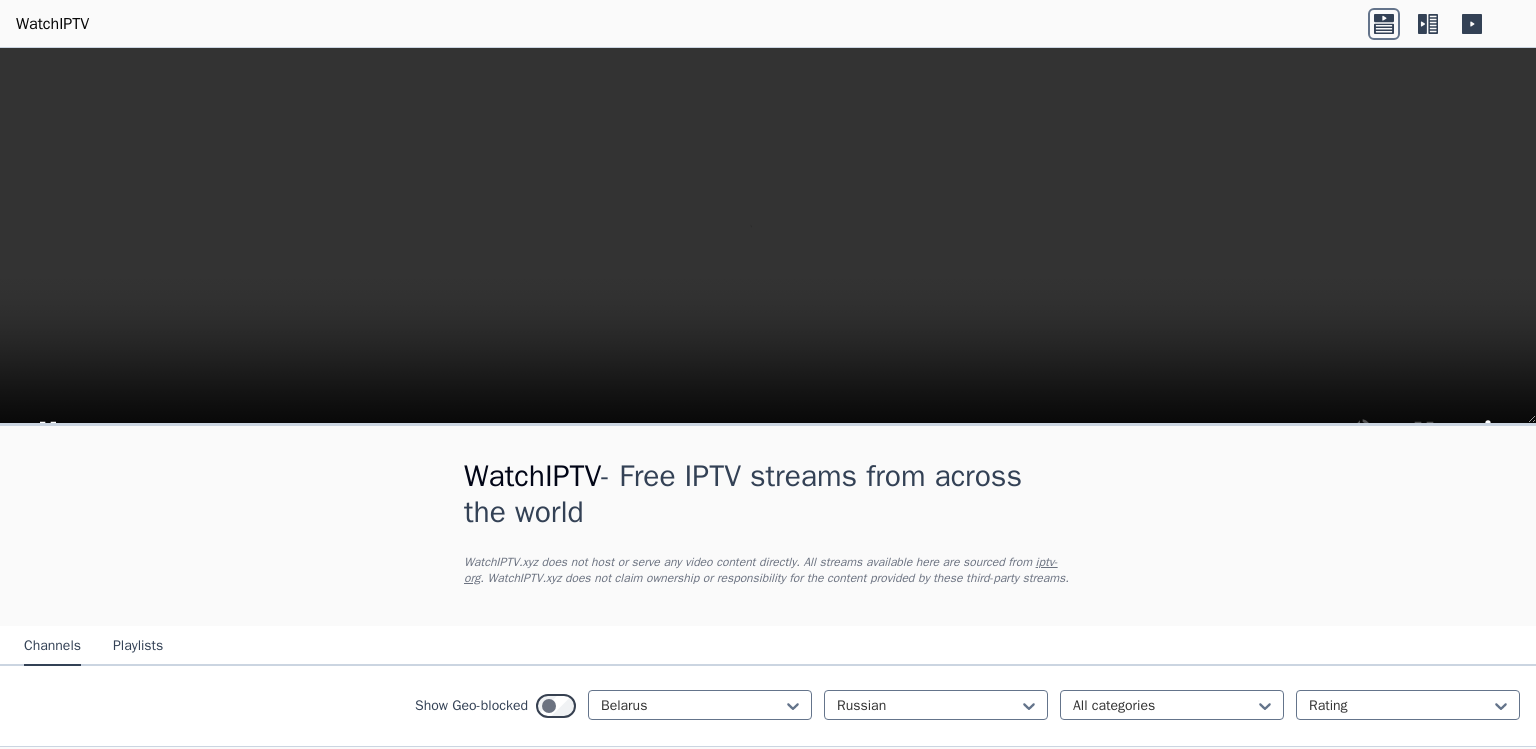click on "Belarus-1 BY 🌎 Region-free general rus bel" at bounding box center (761, 853) 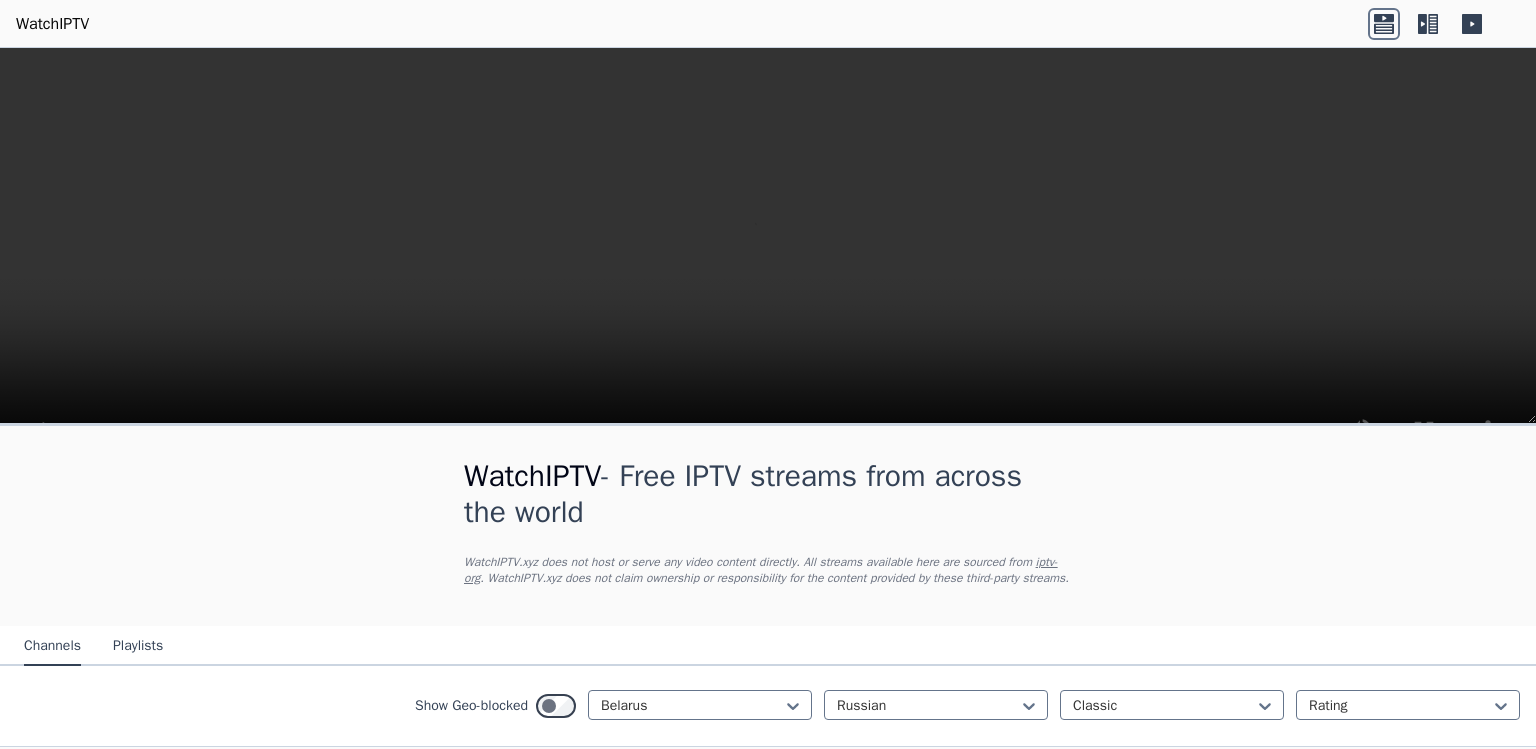 scroll, scrollTop: 179, scrollLeft: 0, axis: vertical 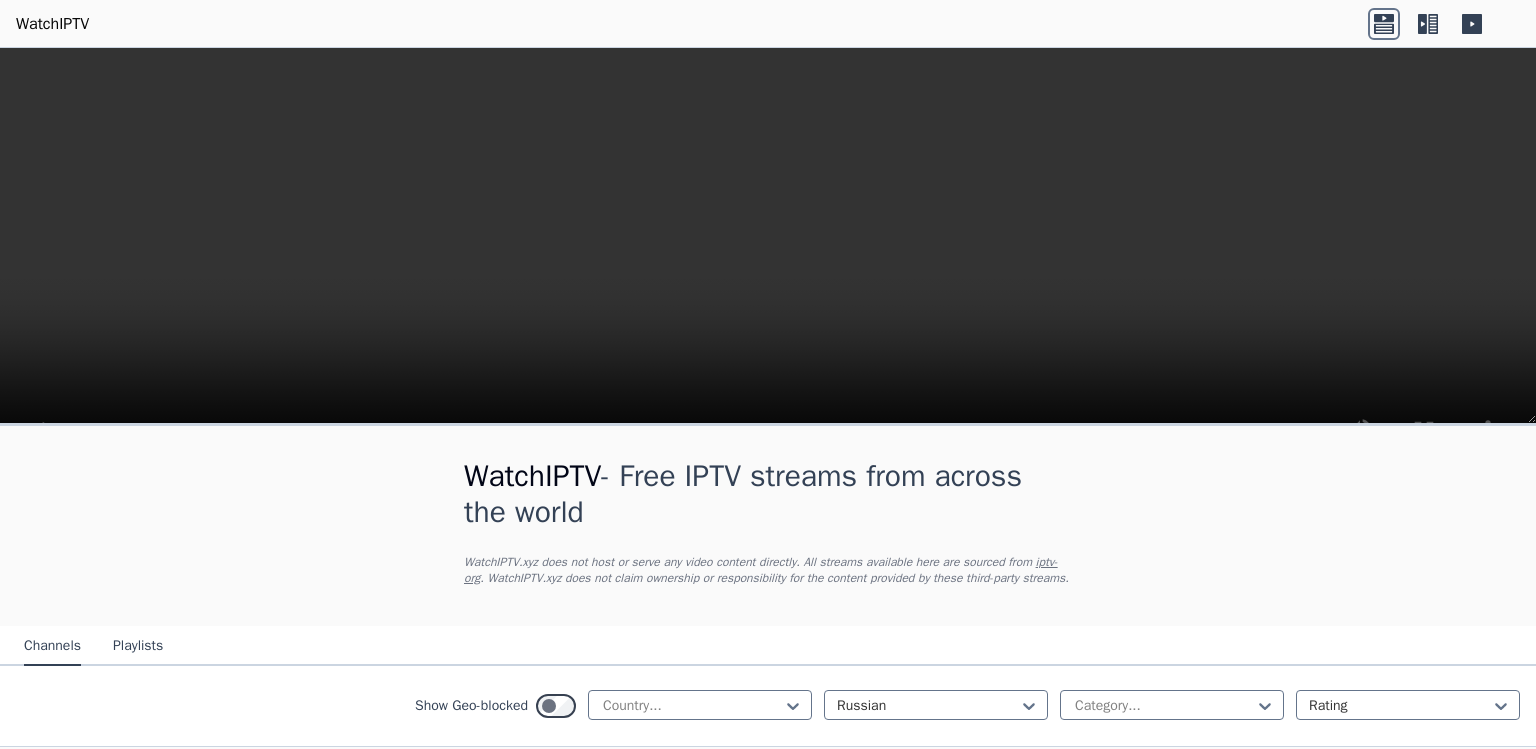 click on "RU" at bounding box center [766, 817] 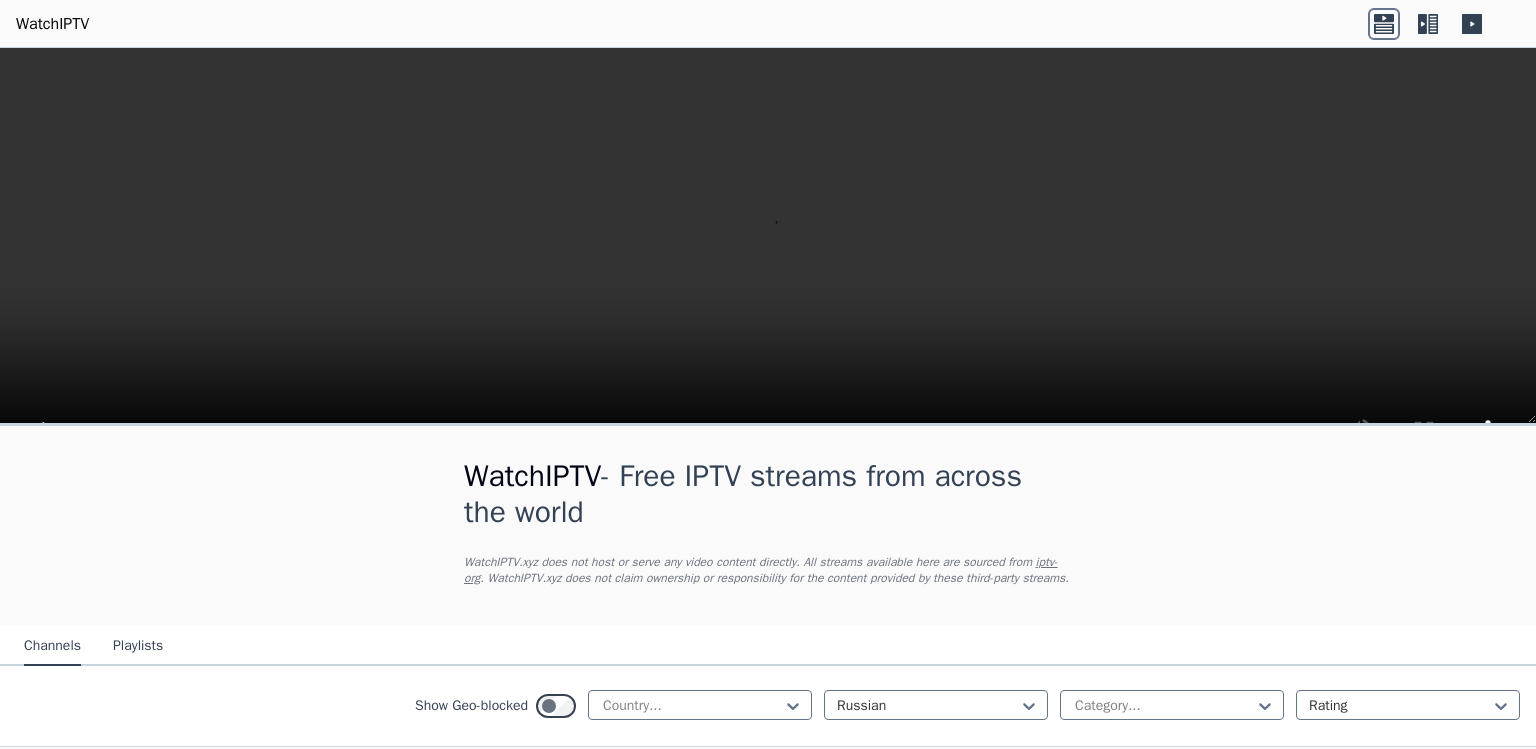 scroll, scrollTop: 881, scrollLeft: 0, axis: vertical 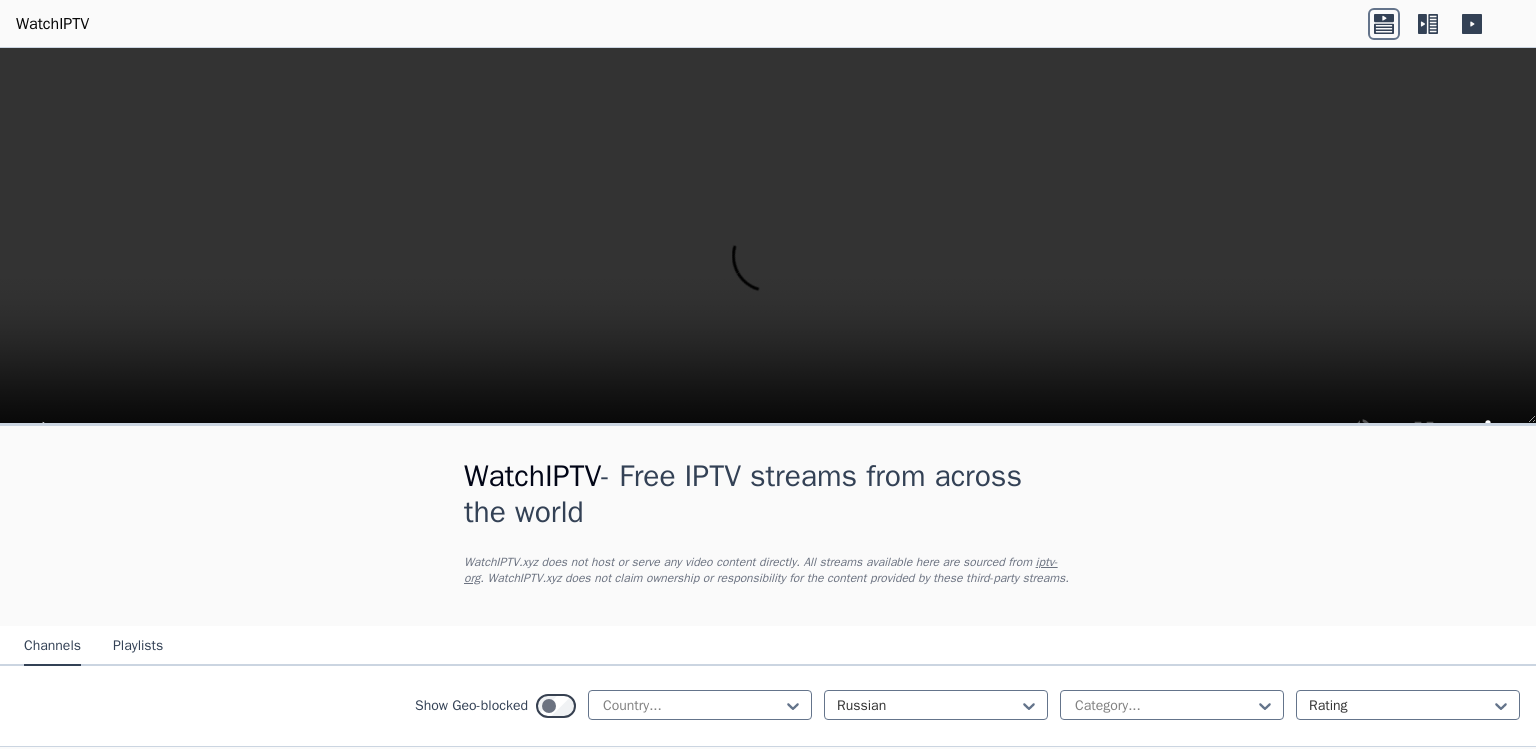 click on "VGTRK" at bounding box center [1369, 1461] 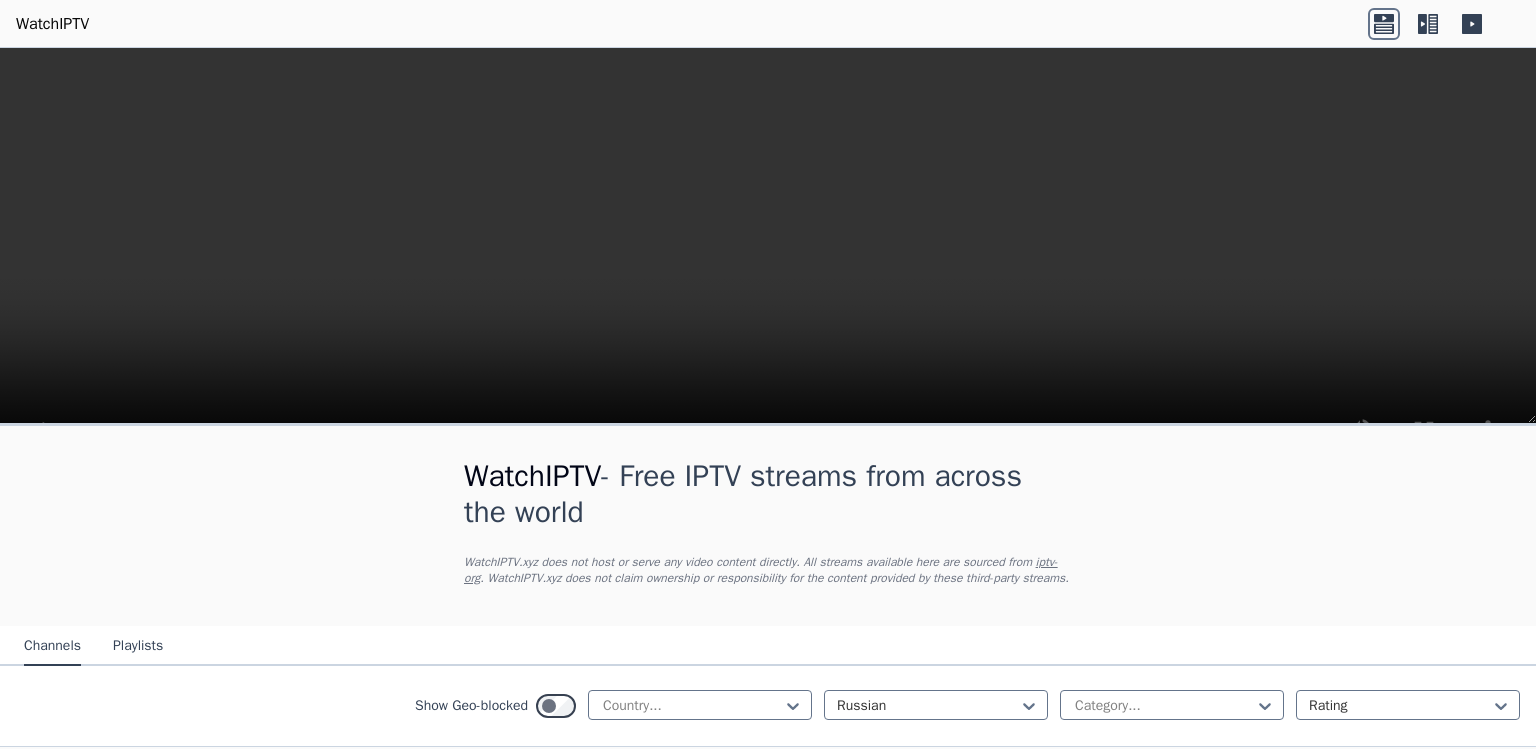 click on "Popularity 172 Russia-1 RU 🌎 Region-free VGTRK general rus" at bounding box center (160, 1451) 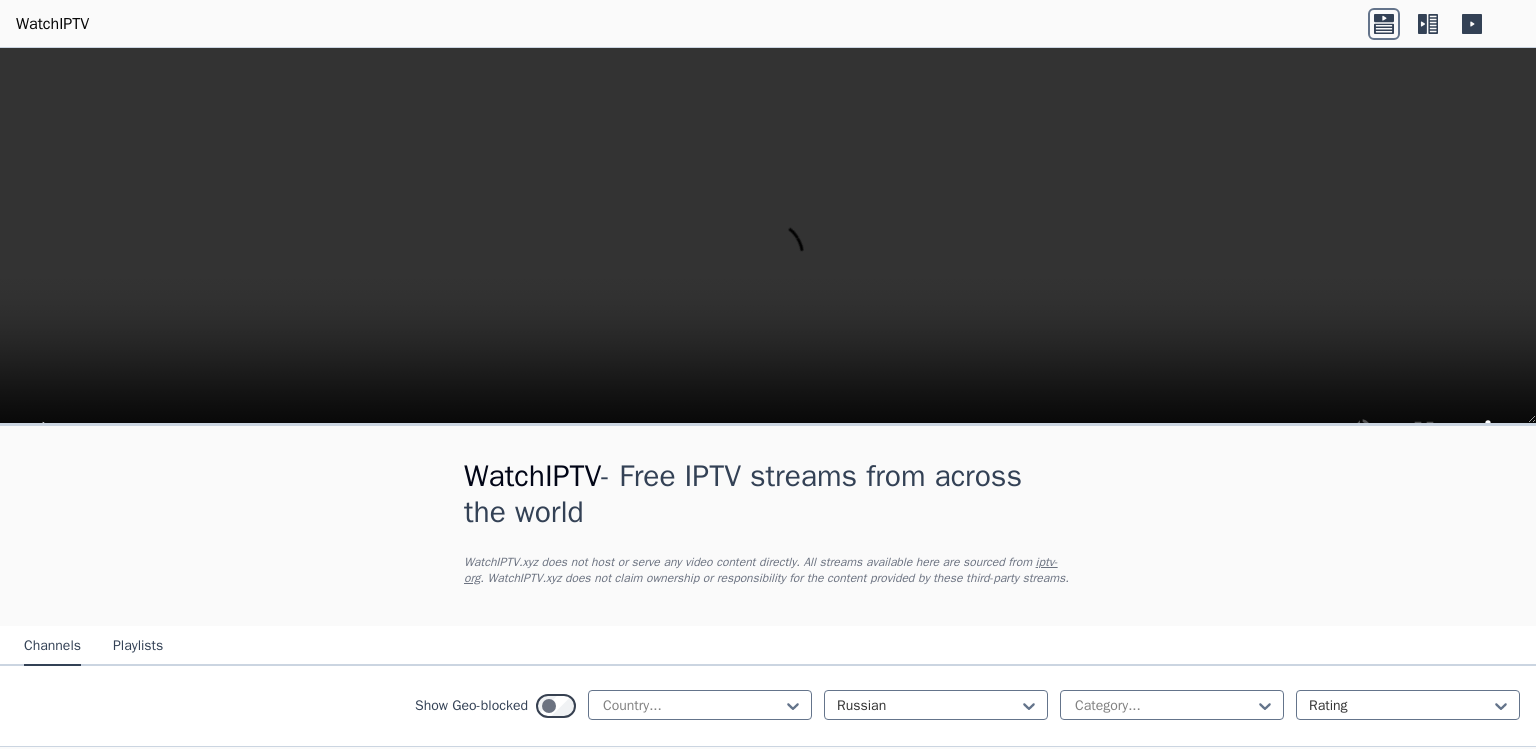 scroll, scrollTop: 1273, scrollLeft: 0, axis: vertical 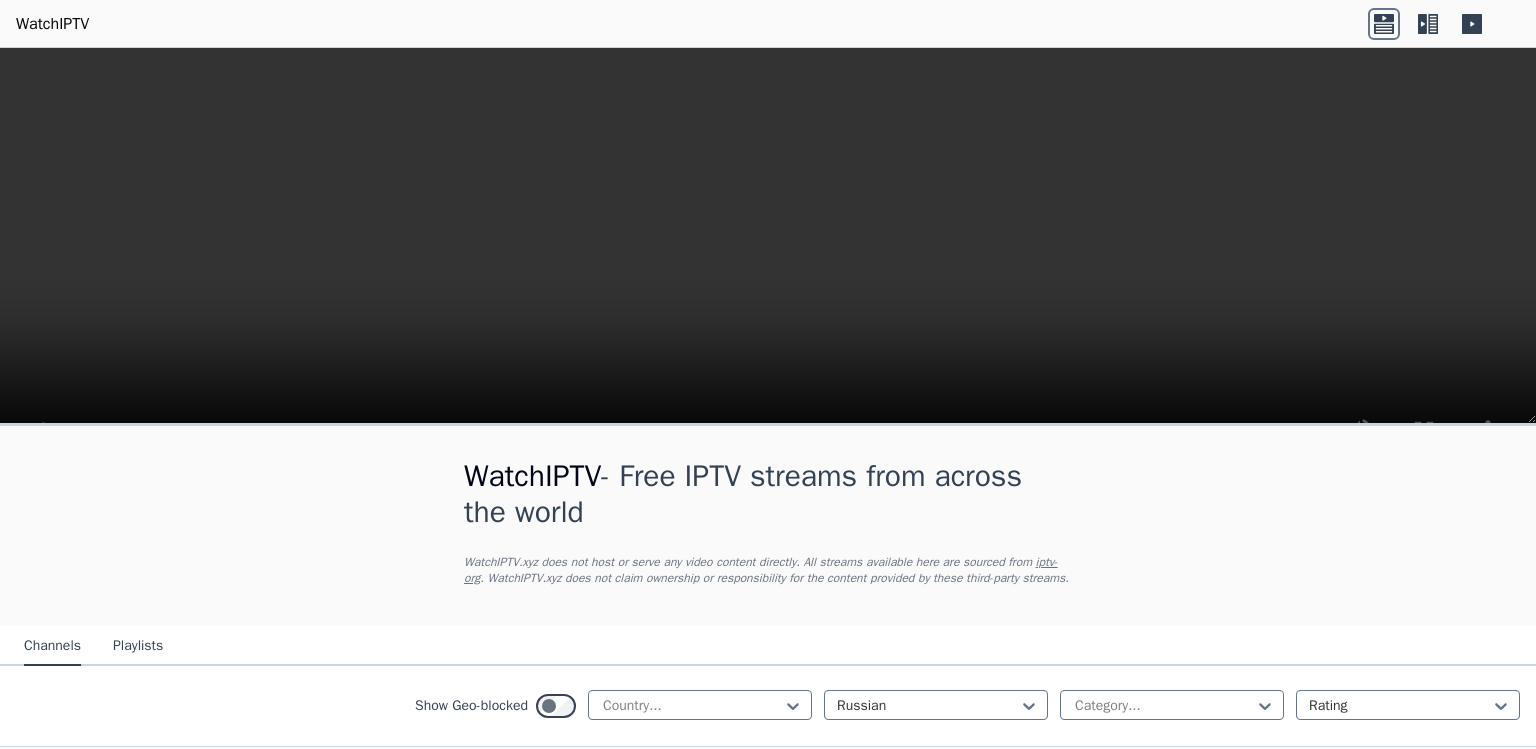 click on "Russia-1 RU 🌎 Region-free VGTRK general rus" at bounding box center (1065, 1847) 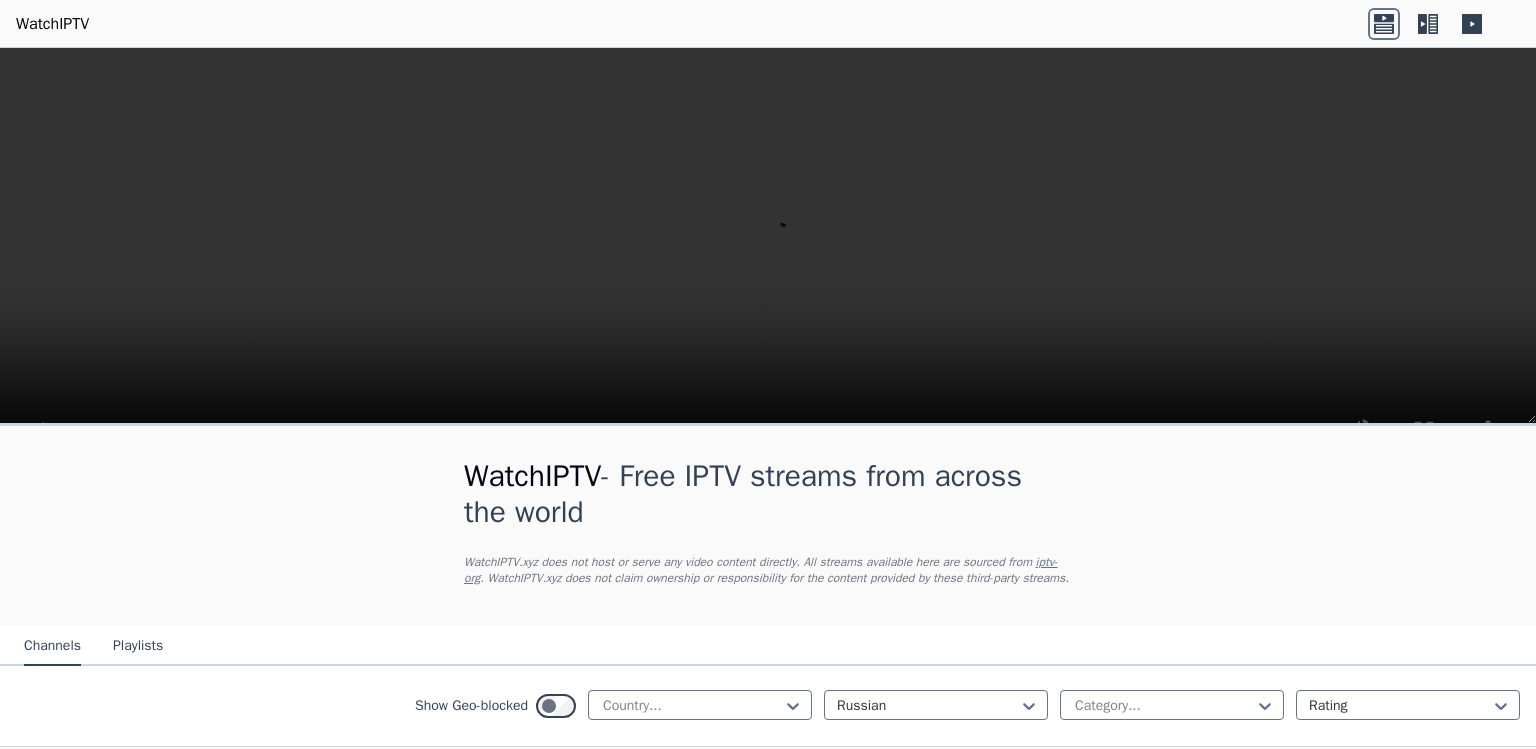 scroll, scrollTop: 2001, scrollLeft: 0, axis: vertical 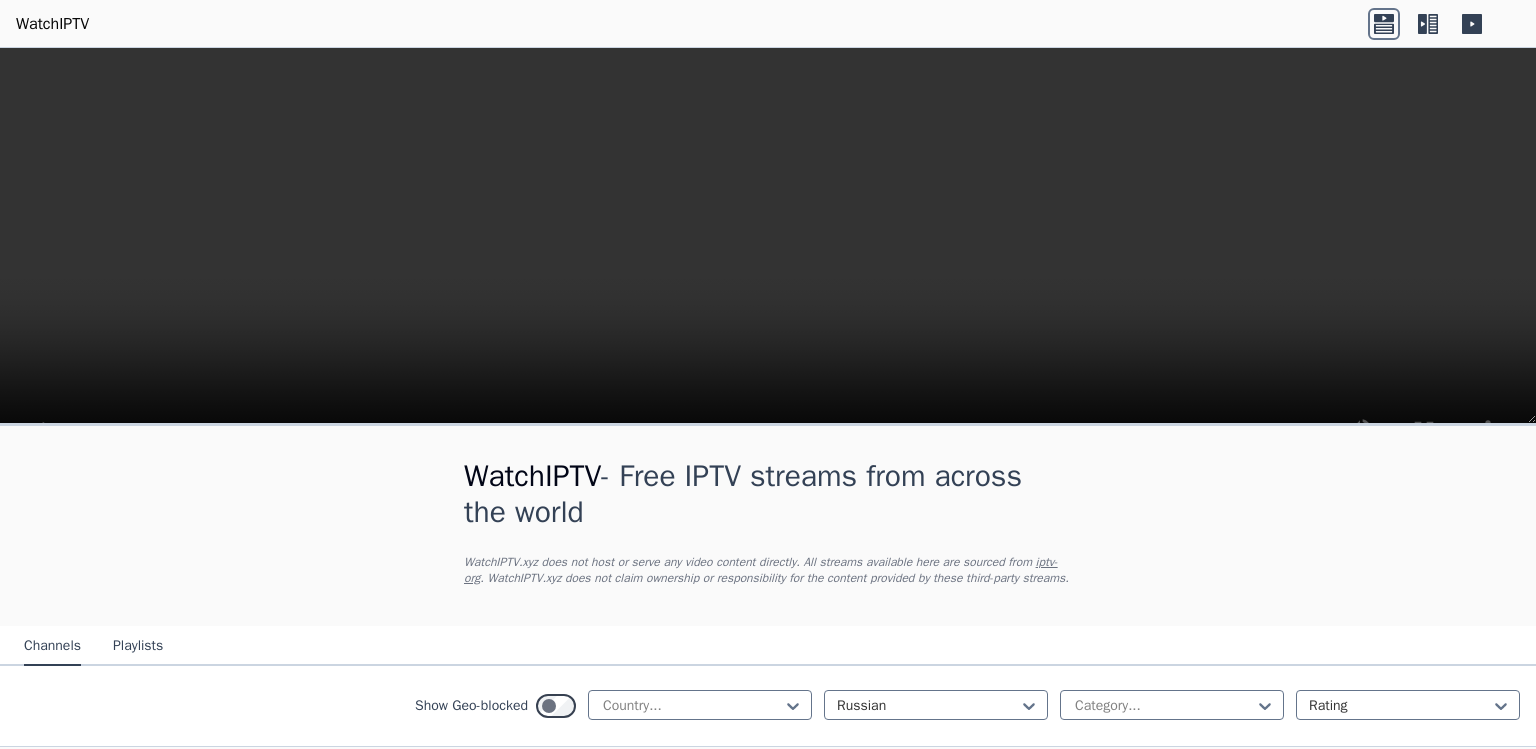 click on "news" at bounding box center [1369, 2257] 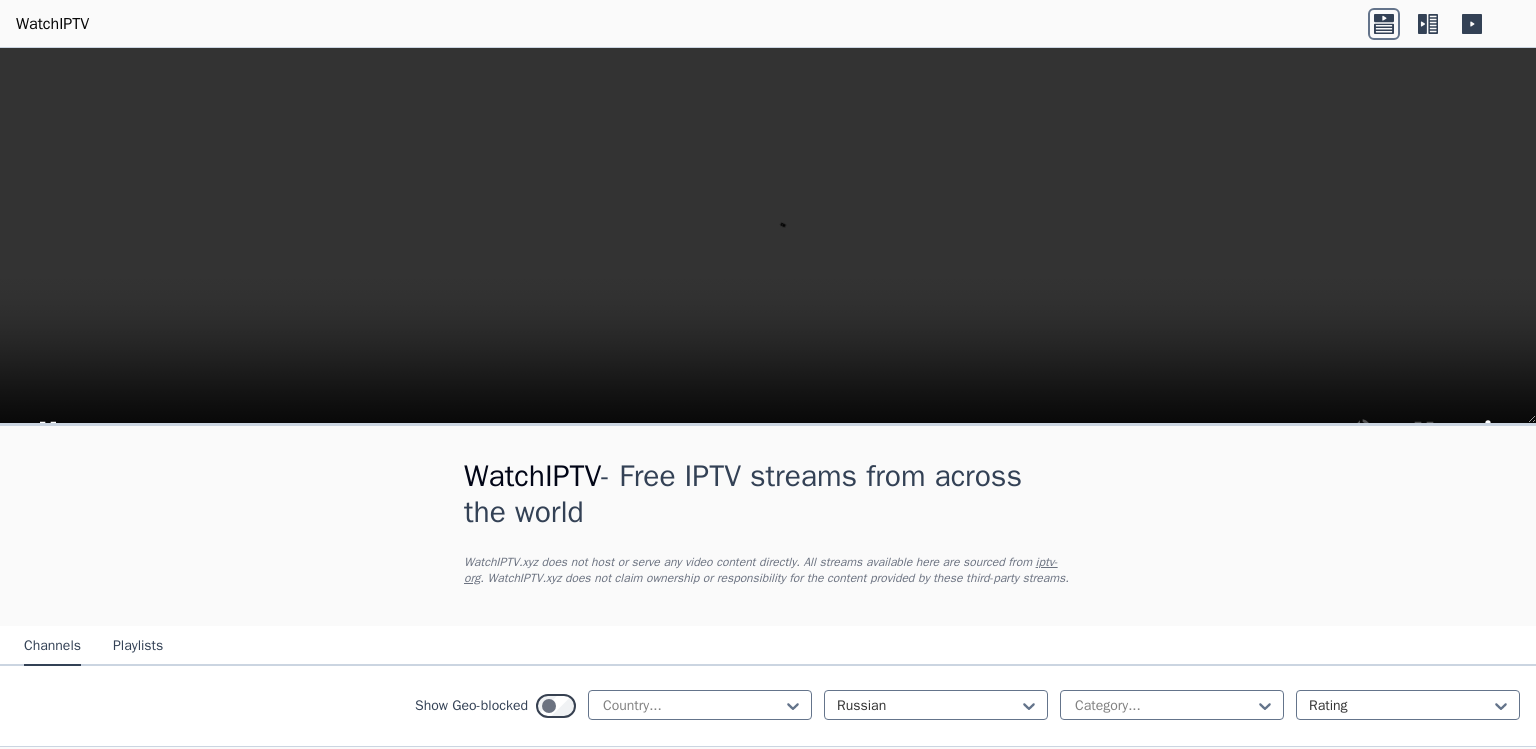 scroll, scrollTop: 177, scrollLeft: 0, axis: vertical 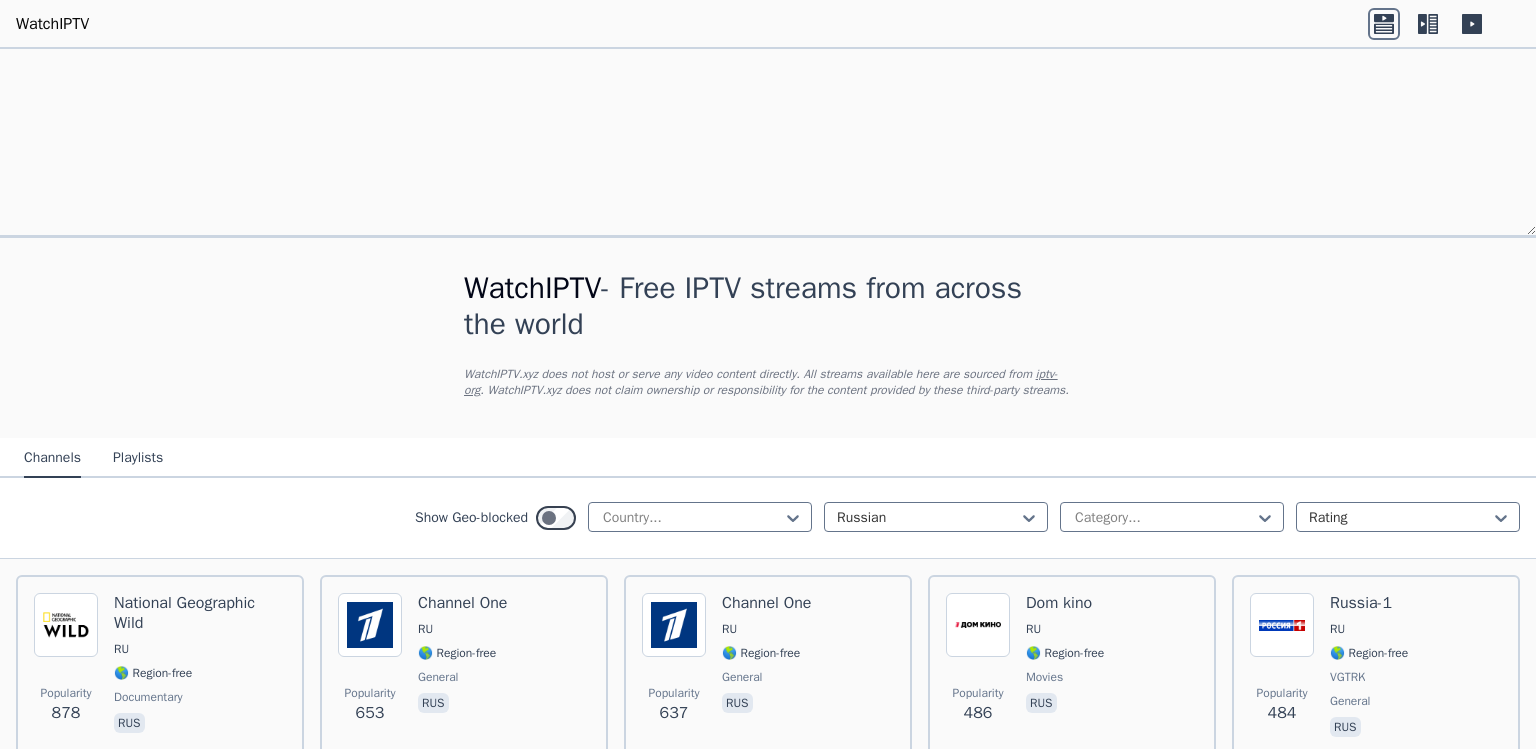 click on "Popularity 38 Belarus-24 BY 🌎 Region-free news rus eng bel" at bounding box center (768, 4051) 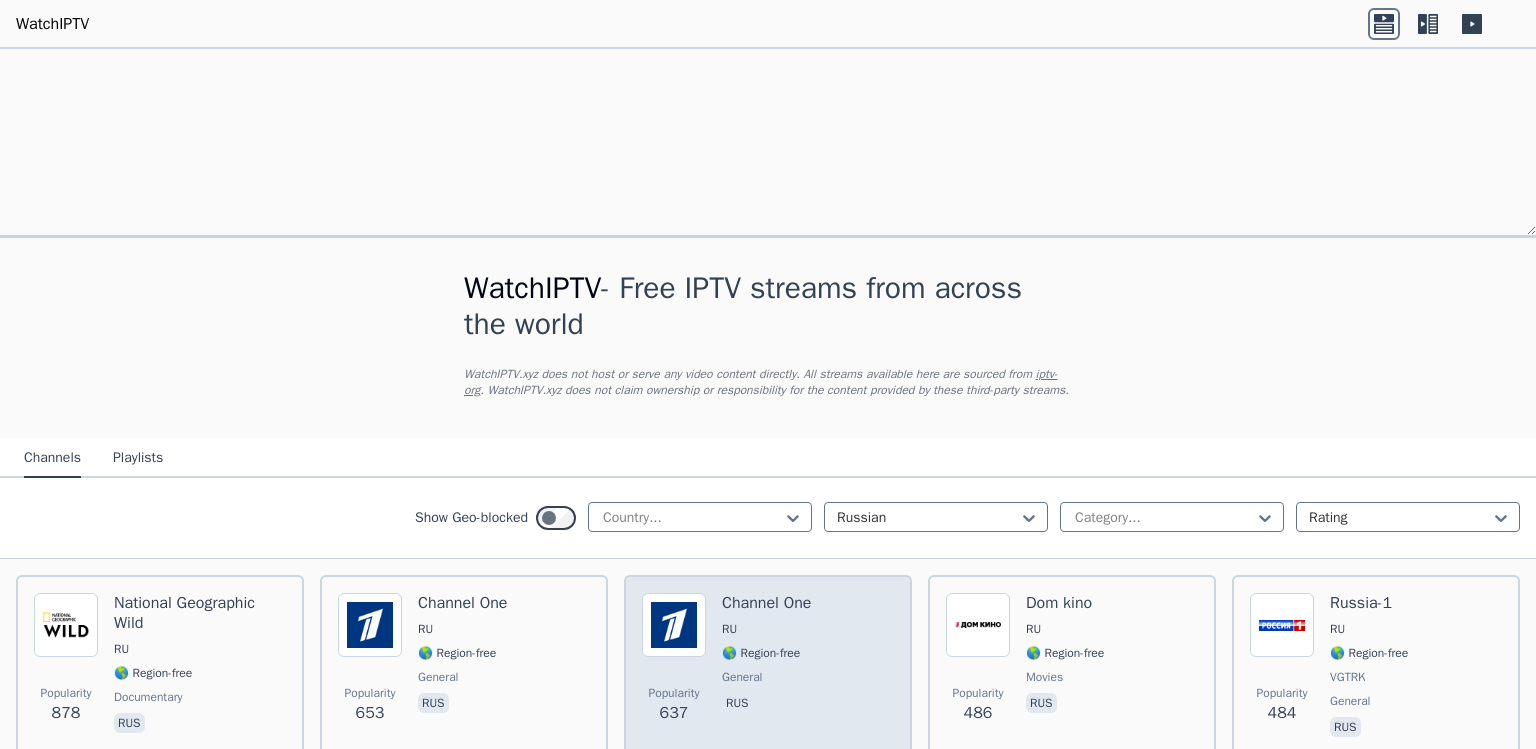 click on "Popularity" at bounding box center [673, 693] 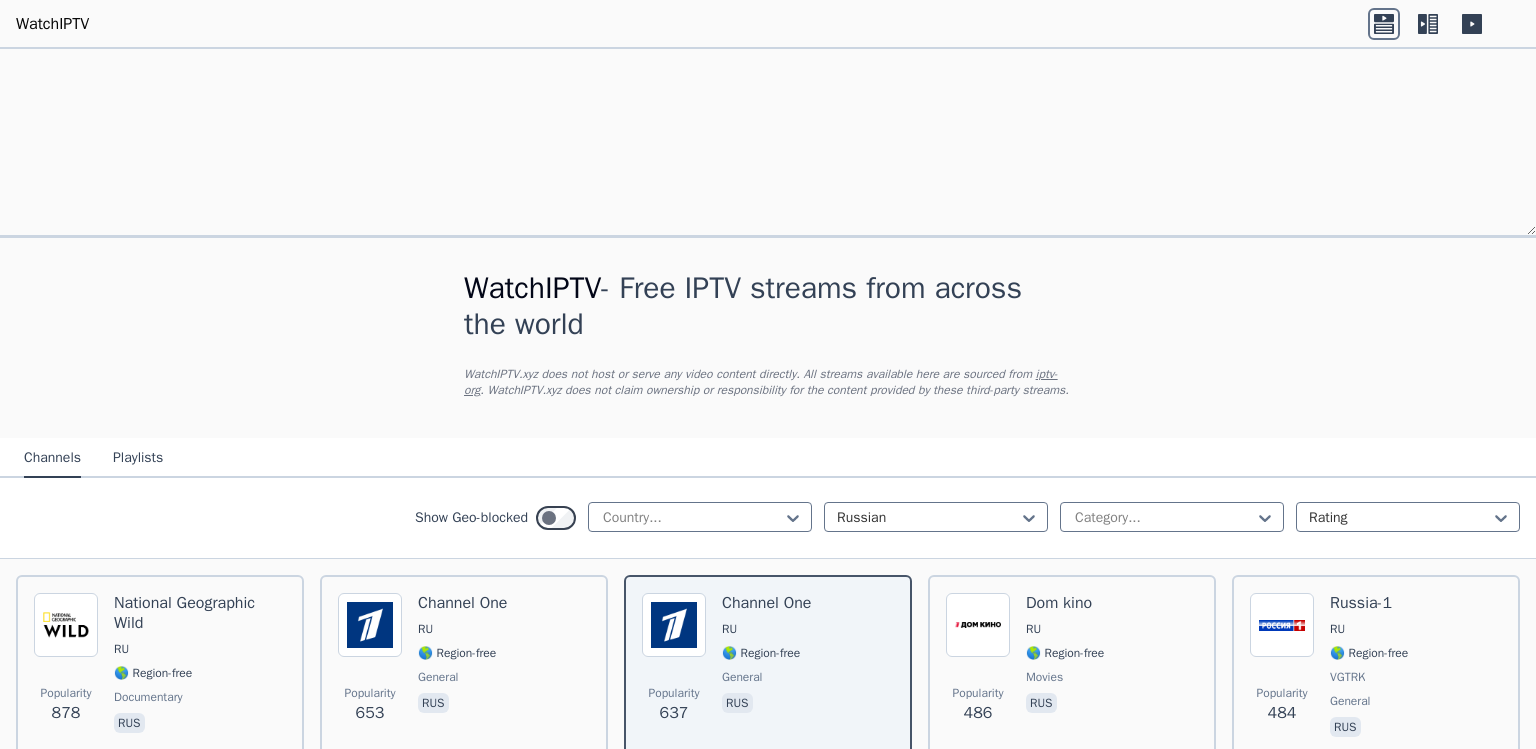 scroll, scrollTop: 482, scrollLeft: 0, axis: vertical 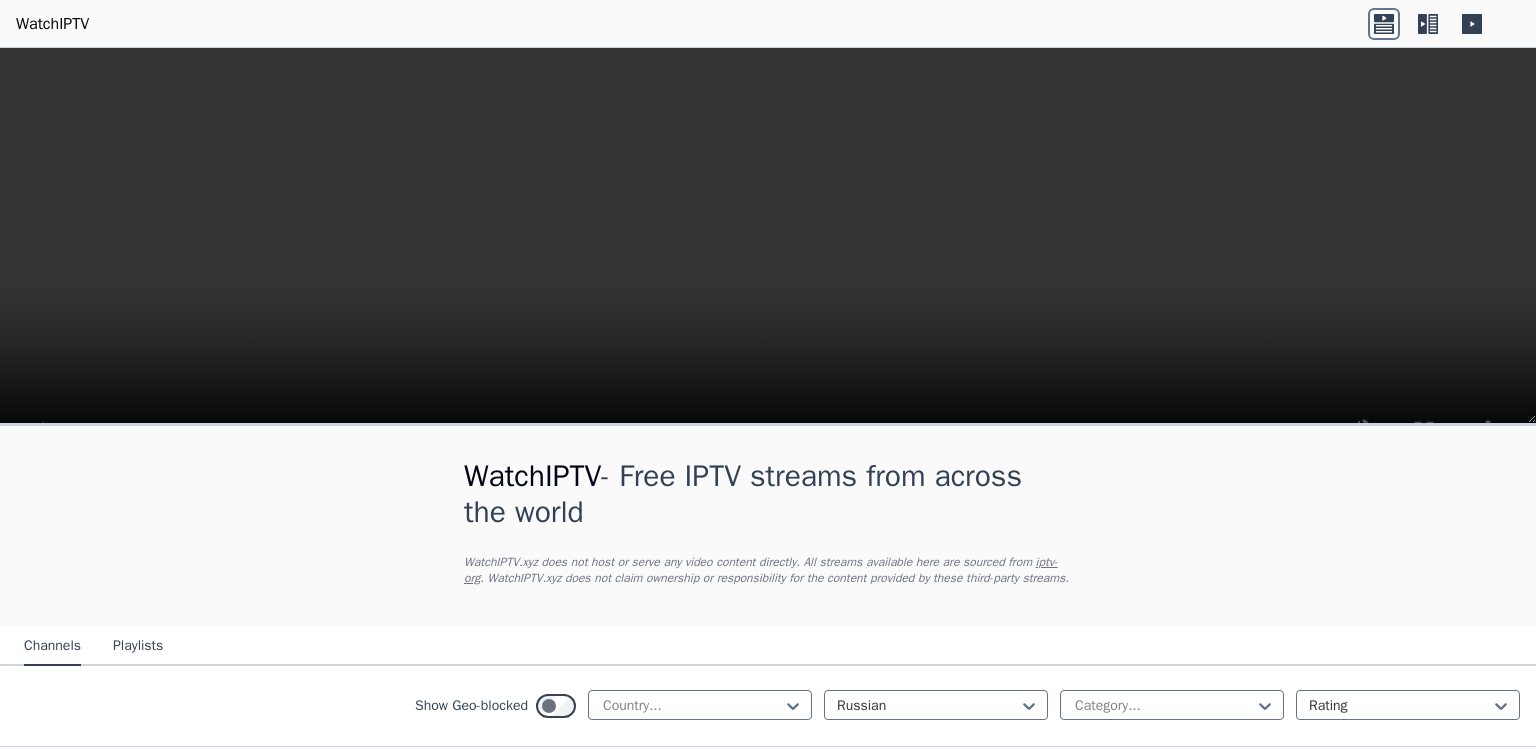 click on "Popularity 8" at bounding box center [1282, 9945] 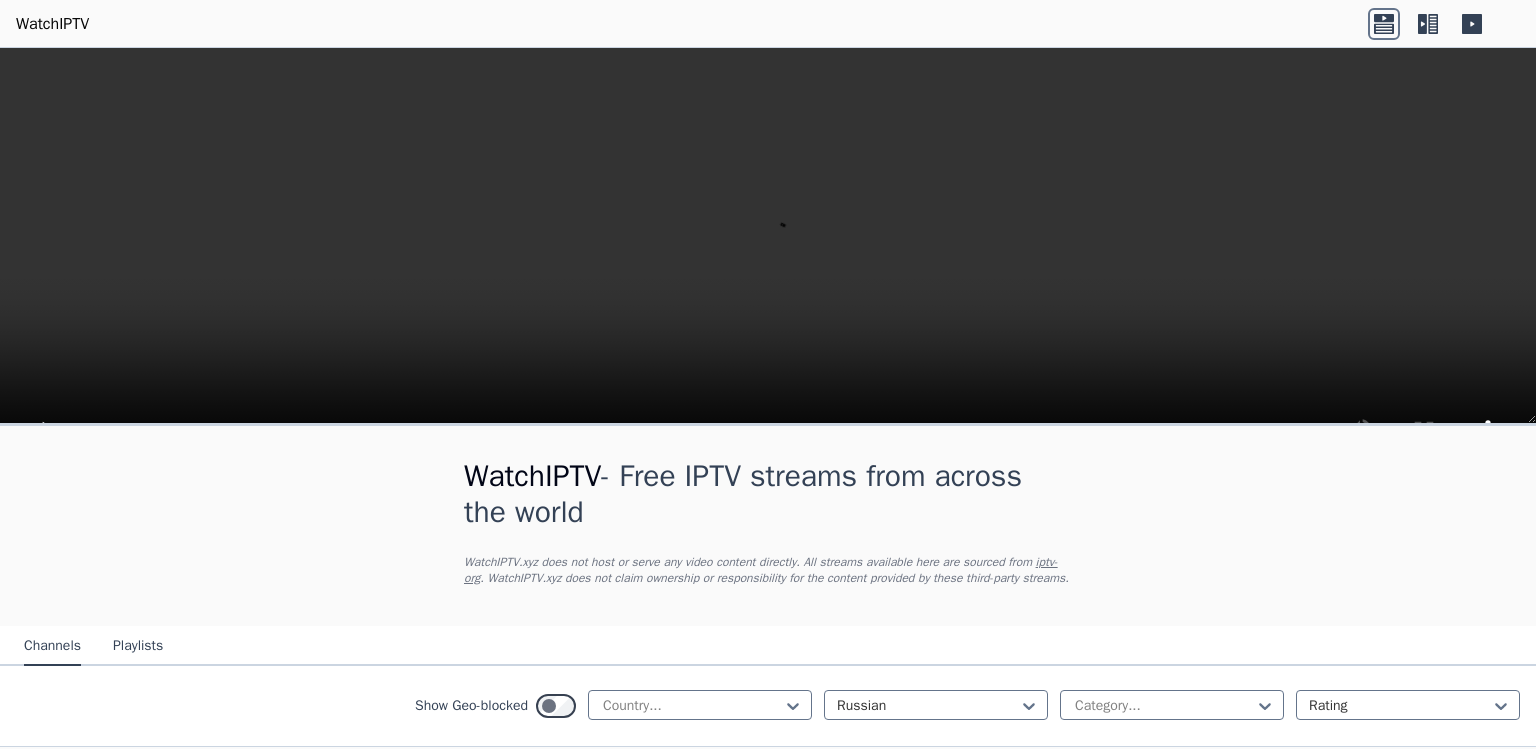 scroll, scrollTop: 357, scrollLeft: 0, axis: vertical 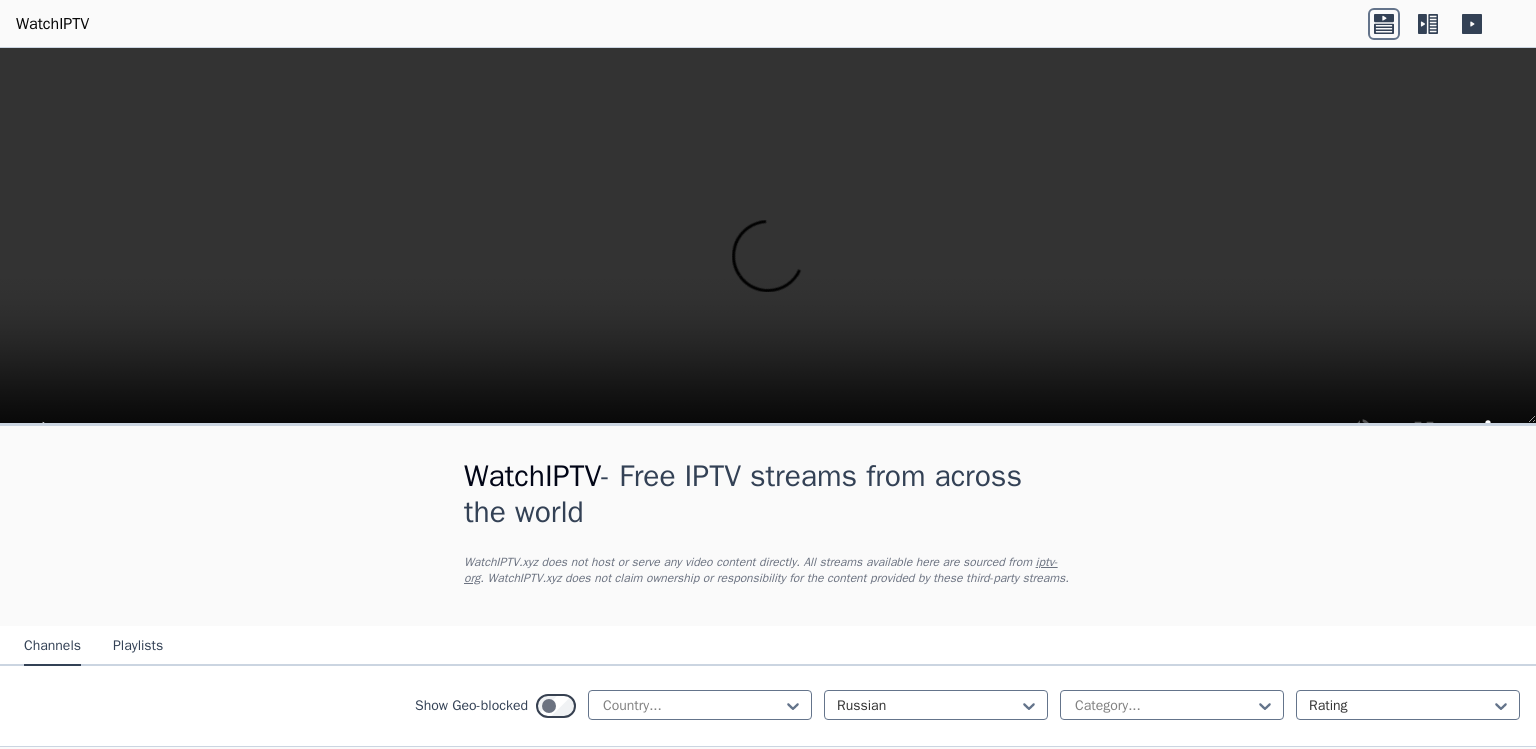 click on "Popularity 639 Channel One RU 🌎 Region-free general rus" at bounding box center [768, 855] 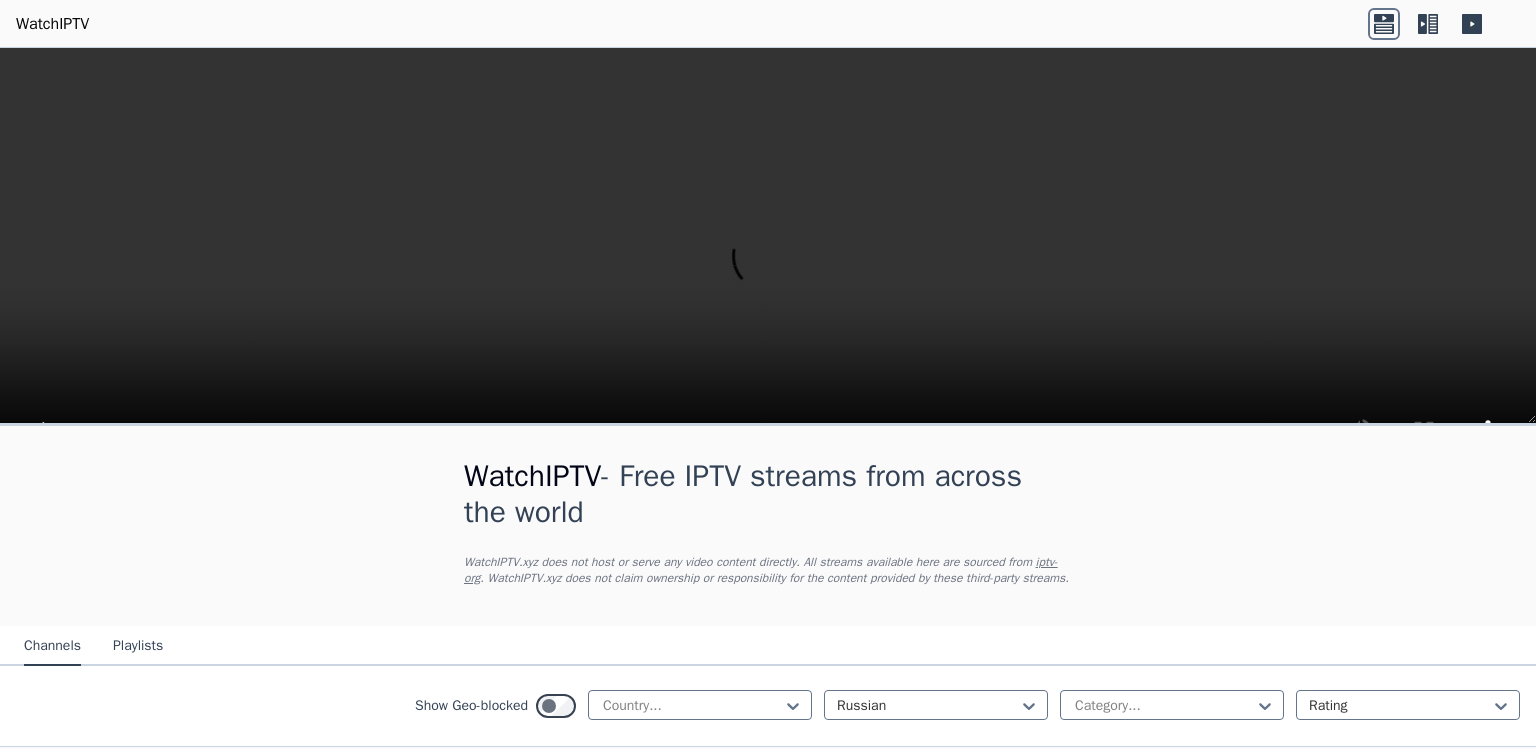 scroll, scrollTop: 2148, scrollLeft: 0, axis: vertical 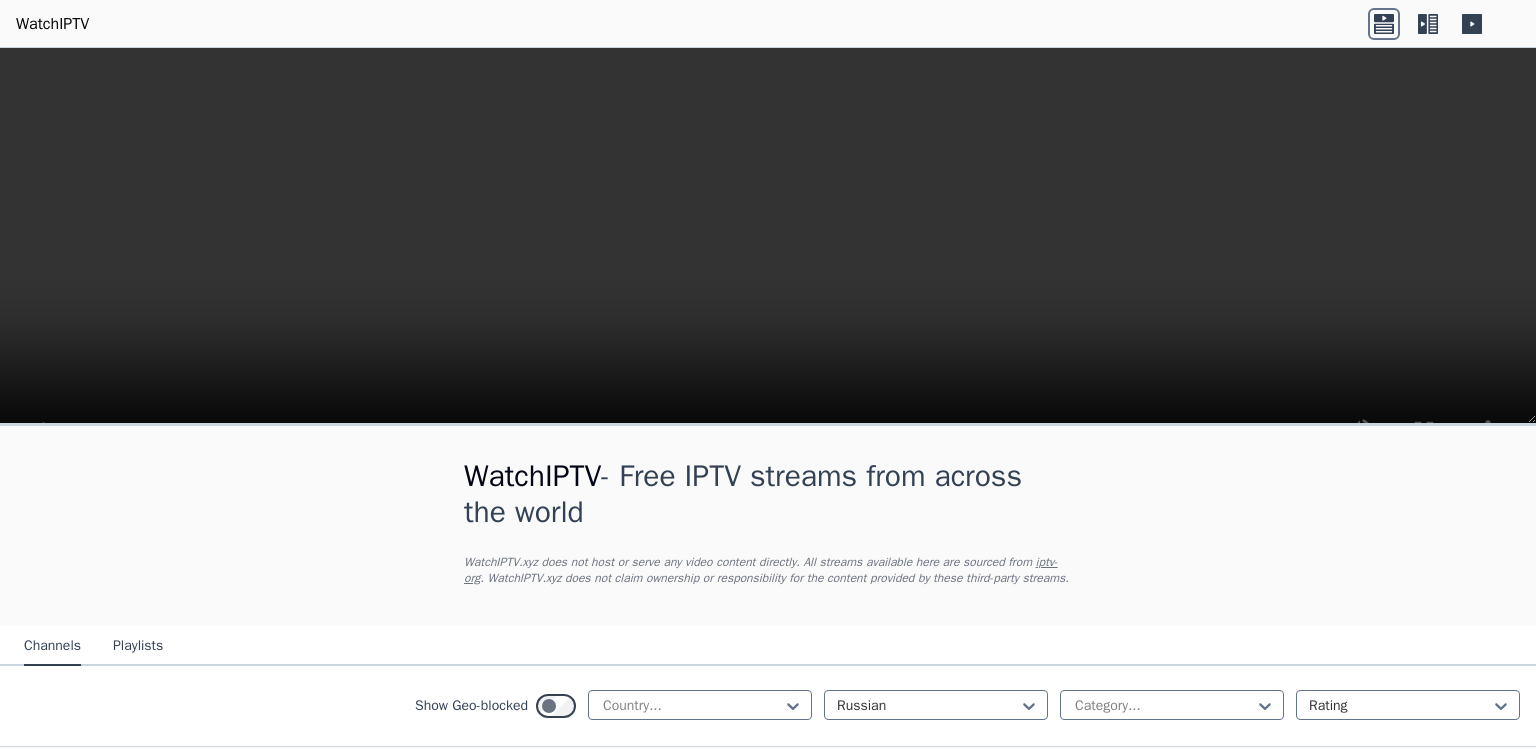 click on "Popularity 75 Channel One RU 🌎 Region-free general rus" at bounding box center (1376, 2641) 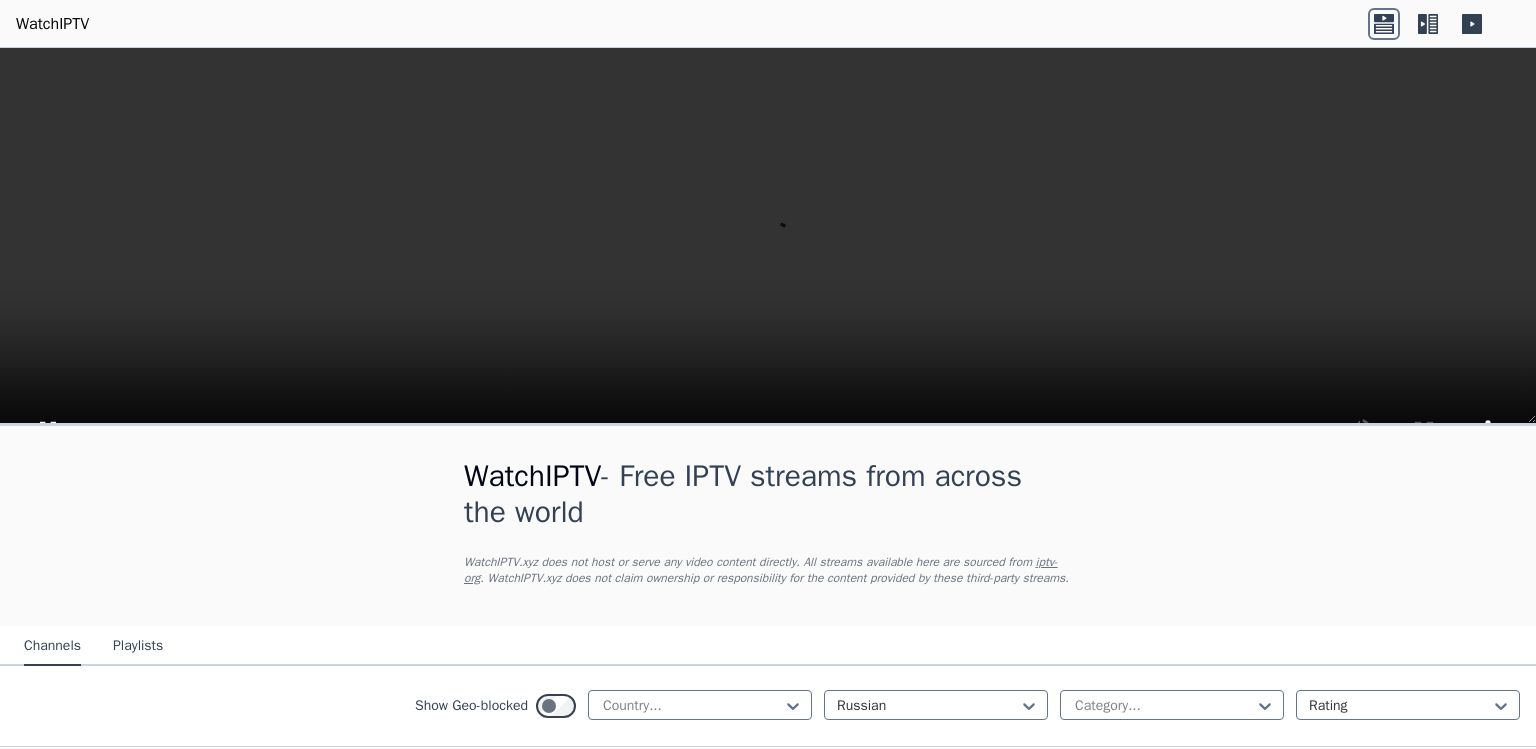 scroll, scrollTop: 204, scrollLeft: 0, axis: vertical 